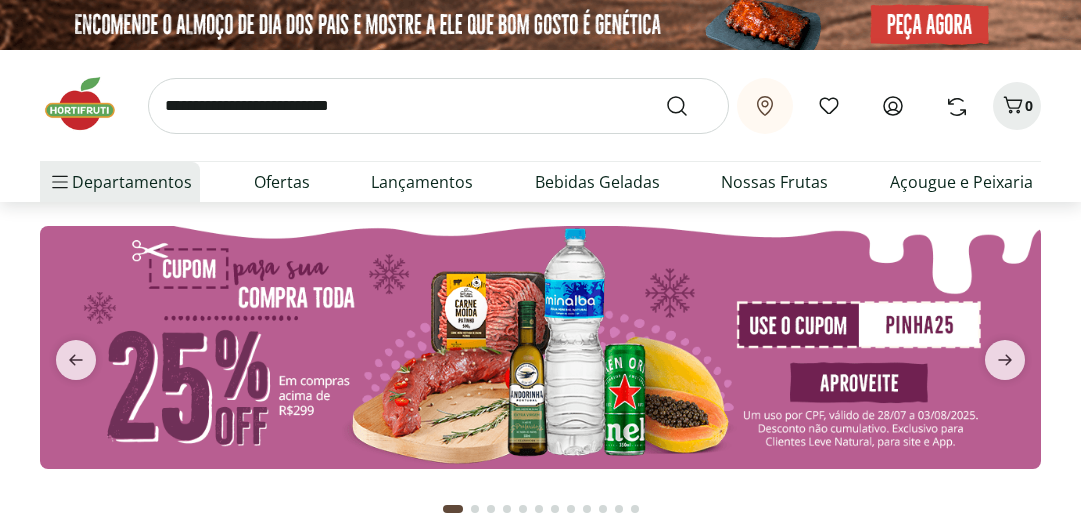 scroll, scrollTop: 0, scrollLeft: 0, axis: both 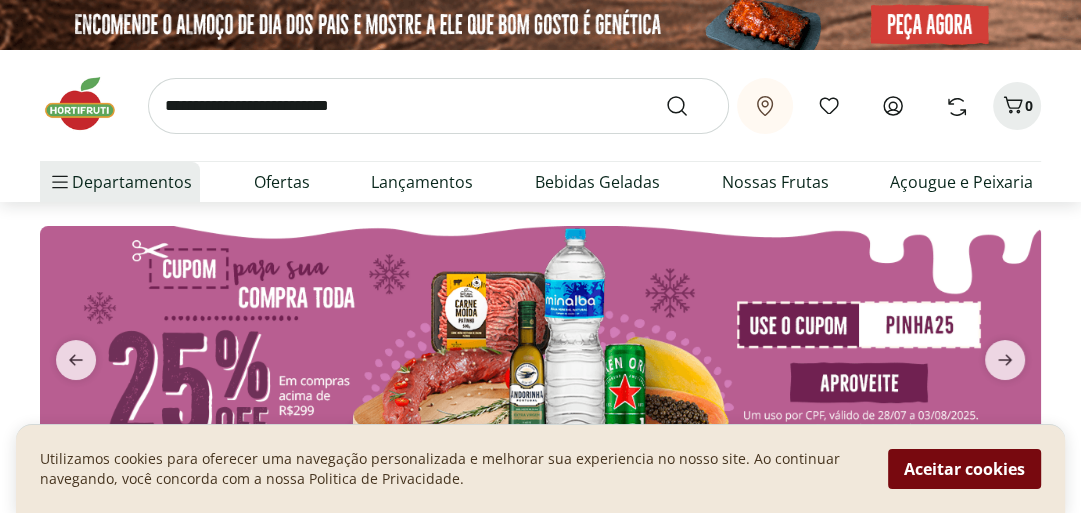 click on "Aceitar cookies" at bounding box center [964, 469] 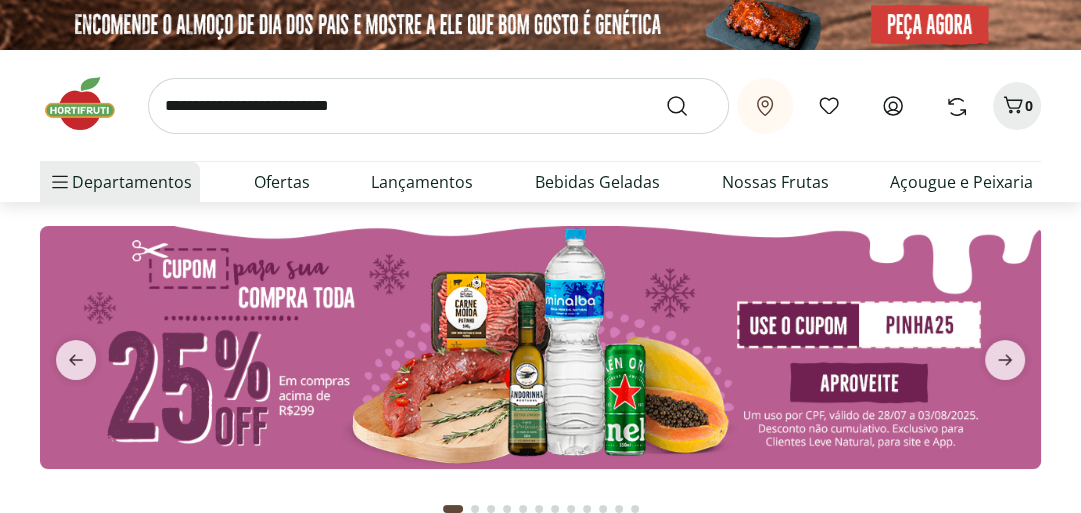 click 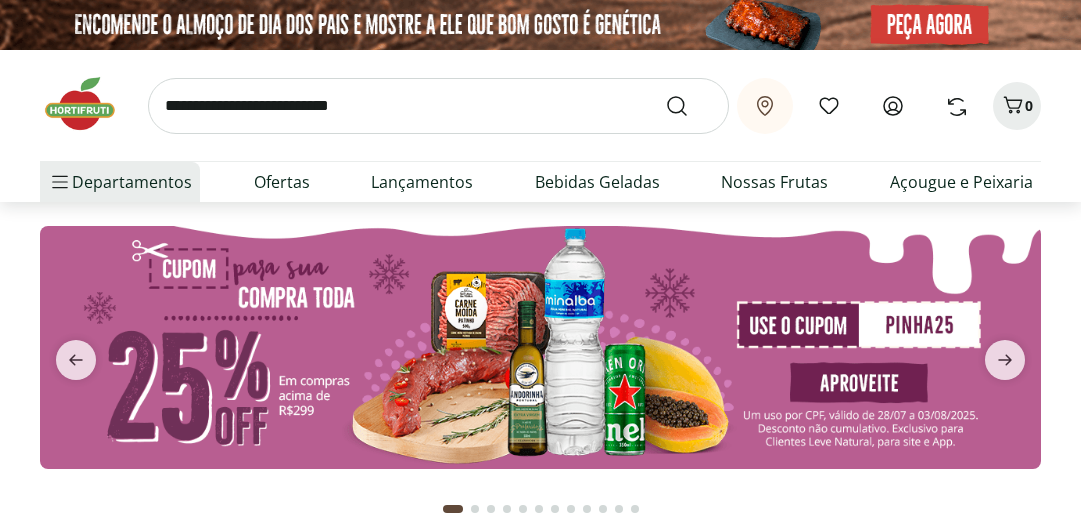 scroll, scrollTop: 0, scrollLeft: 0, axis: both 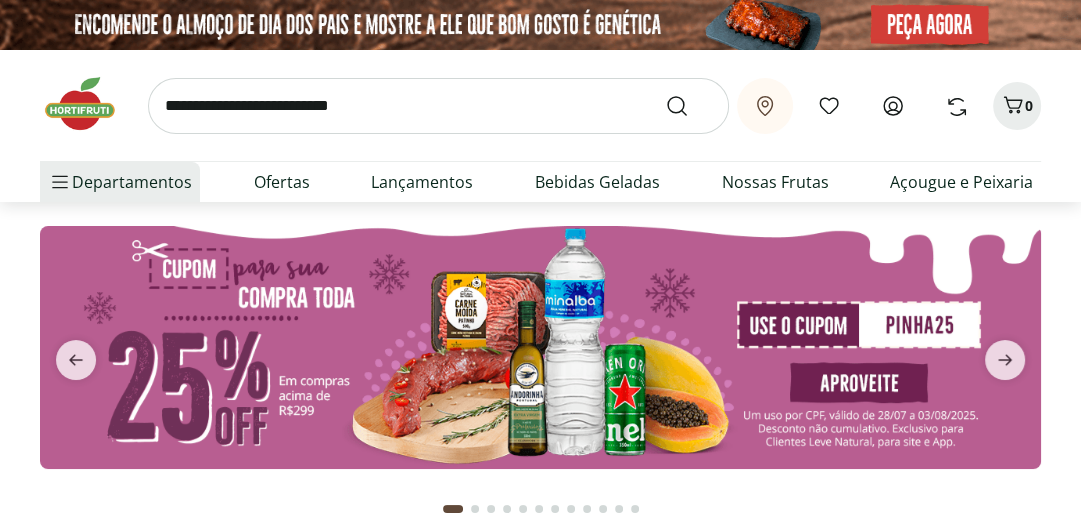 click 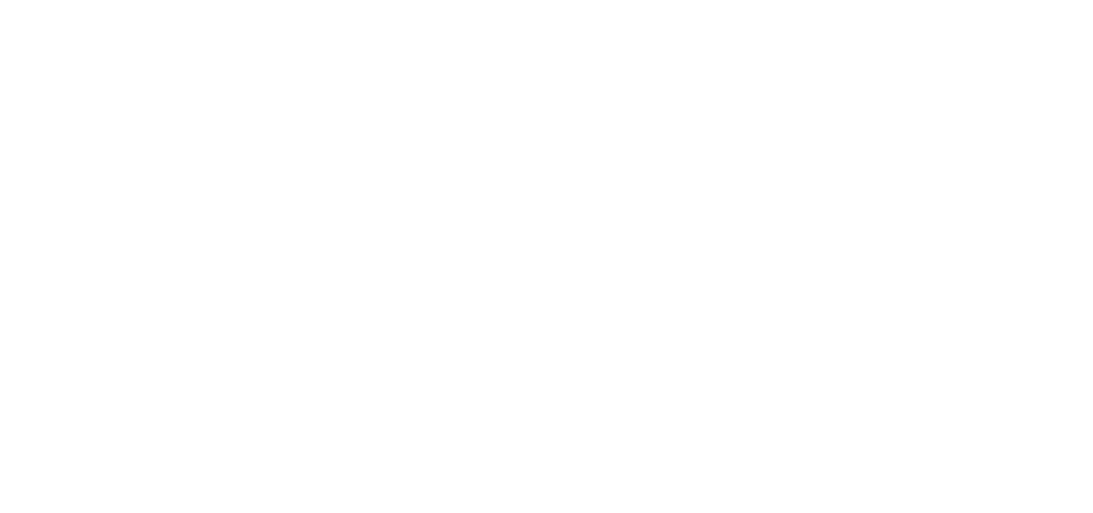 scroll, scrollTop: 0, scrollLeft: 0, axis: both 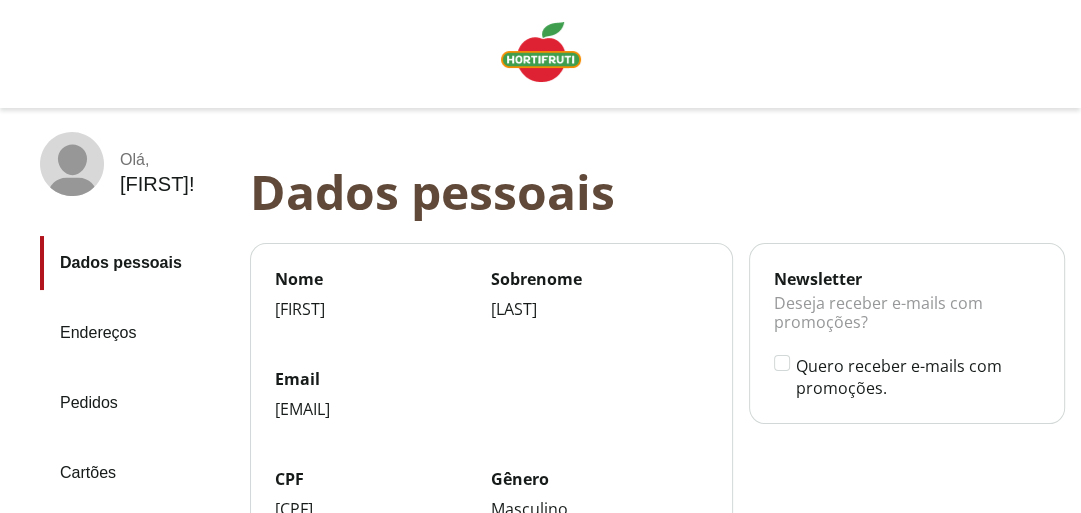 click on "Pedidos" at bounding box center [137, 403] 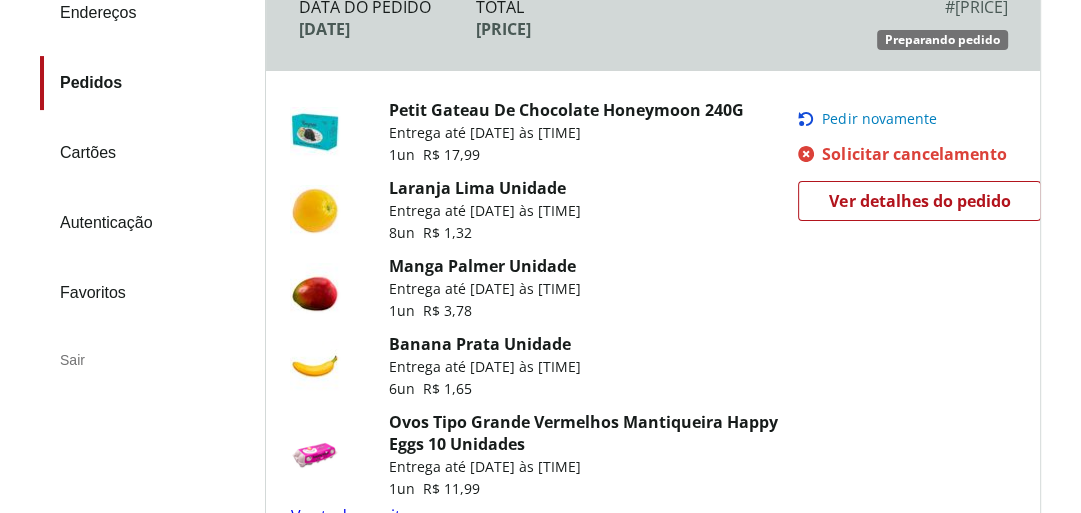 scroll, scrollTop: 320, scrollLeft: 0, axis: vertical 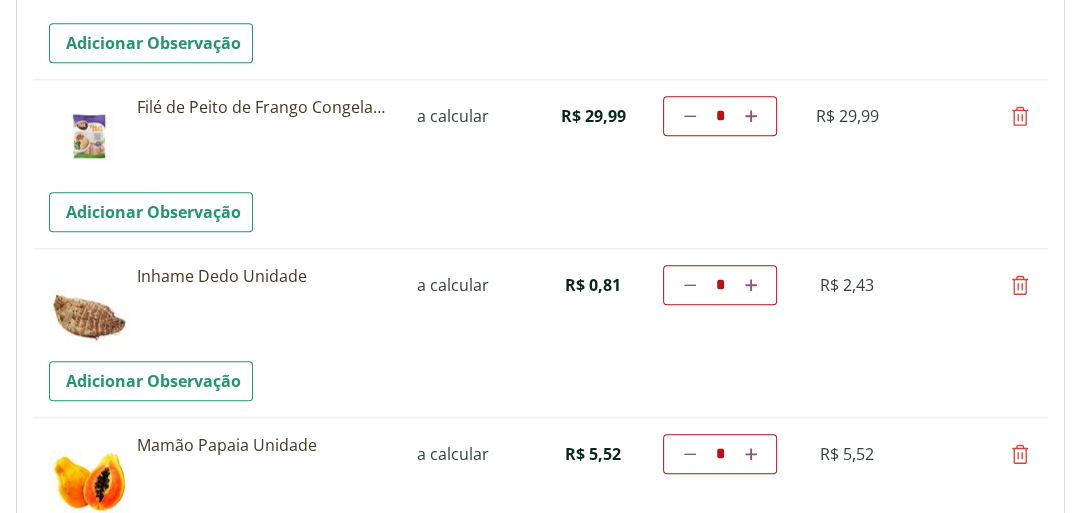 click at bounding box center (1020, 285) 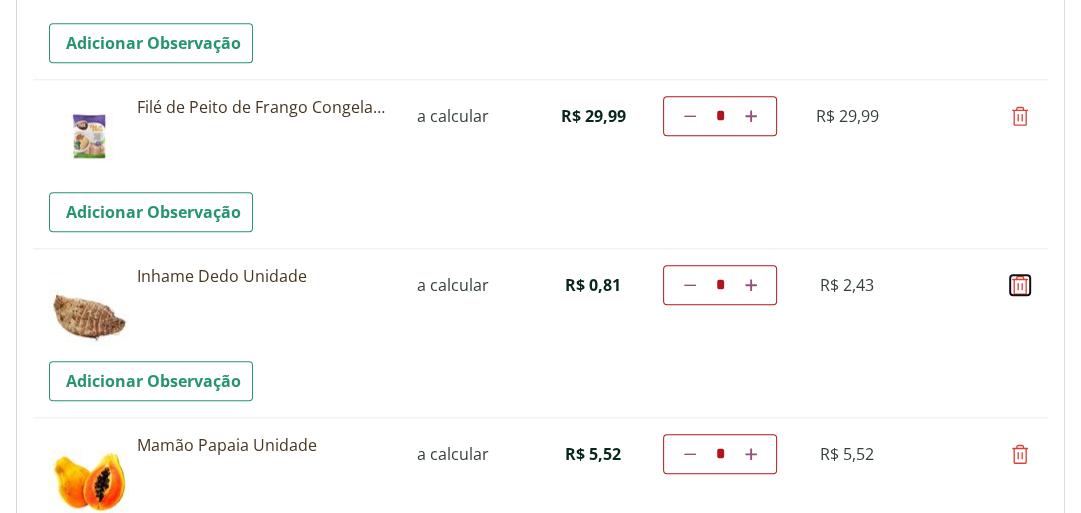 type on "*" 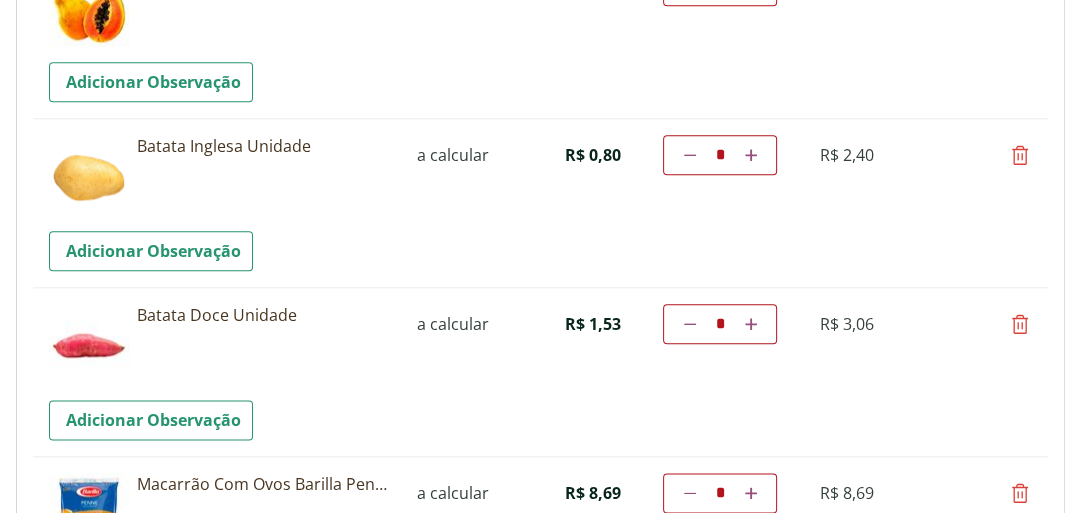 scroll, scrollTop: 1680, scrollLeft: 0, axis: vertical 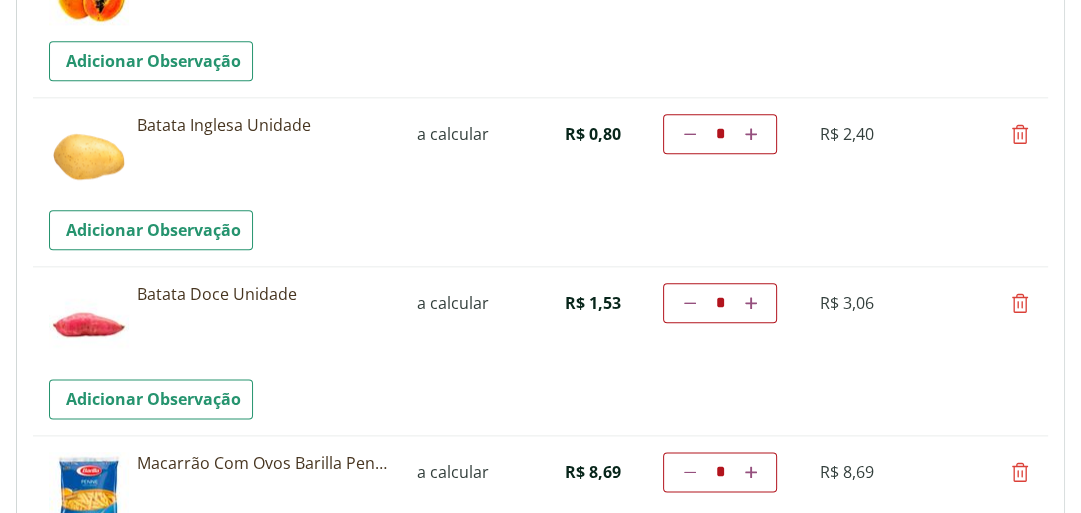 click at bounding box center [1020, 303] 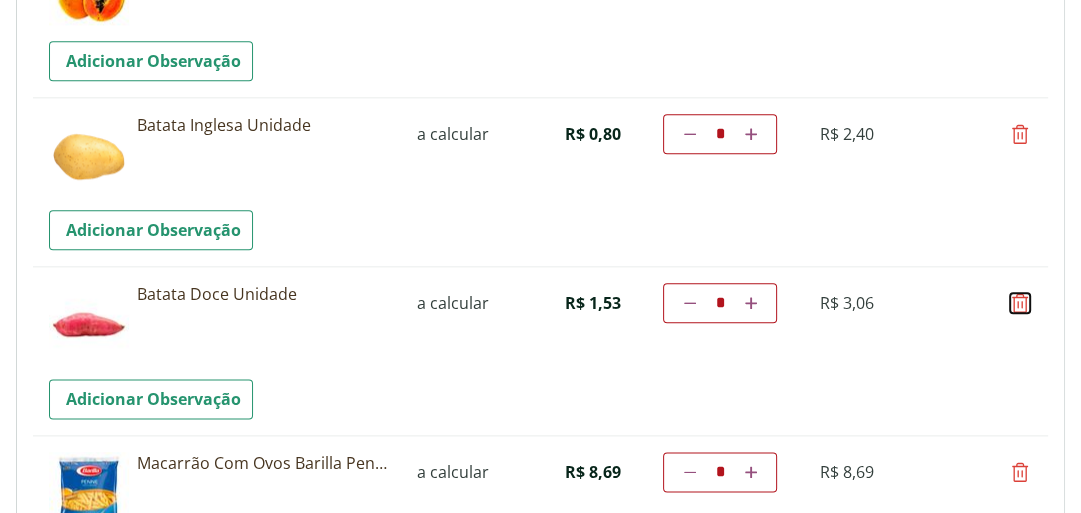 type on "*" 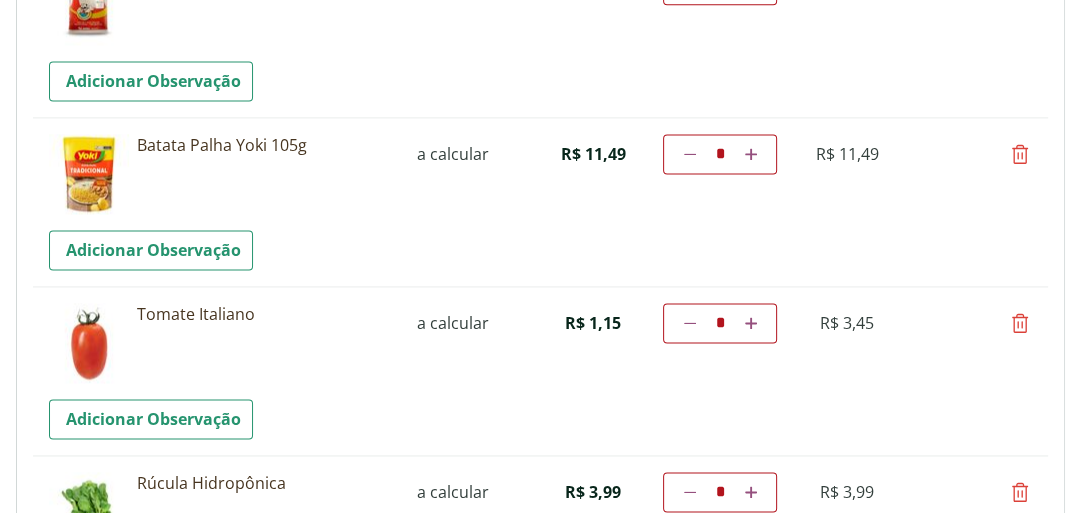 scroll, scrollTop: 2000, scrollLeft: 0, axis: vertical 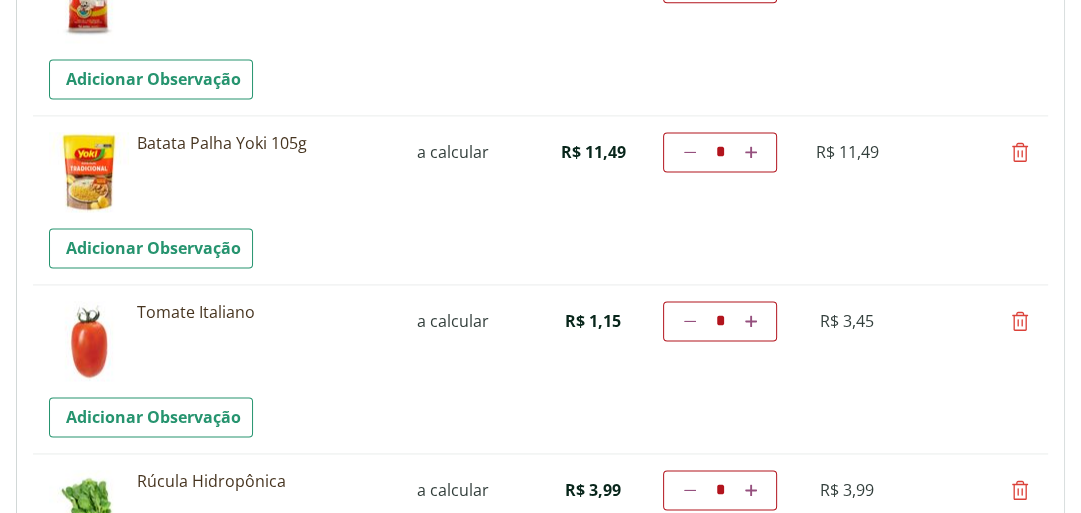 click at bounding box center (751, 321) 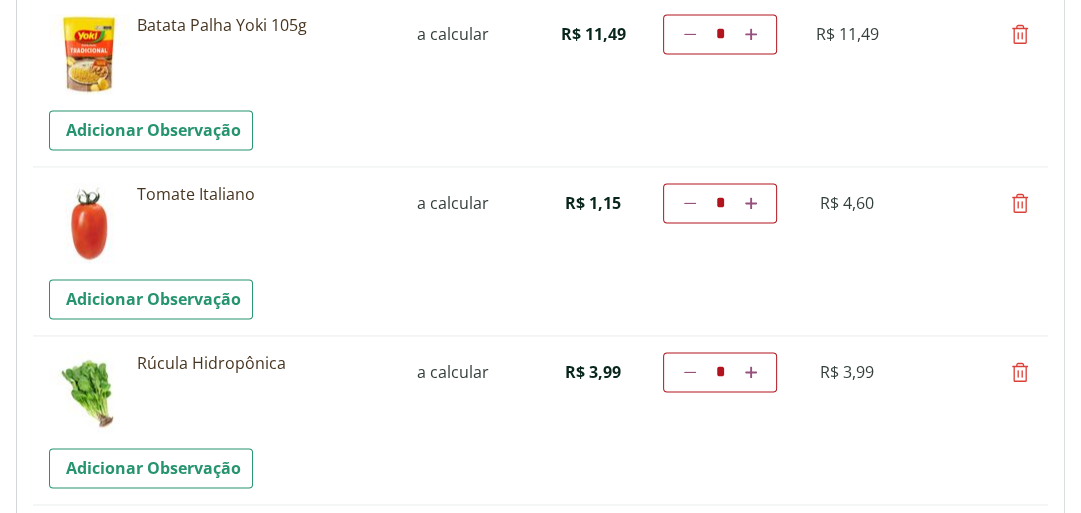 scroll, scrollTop: 2160, scrollLeft: 0, axis: vertical 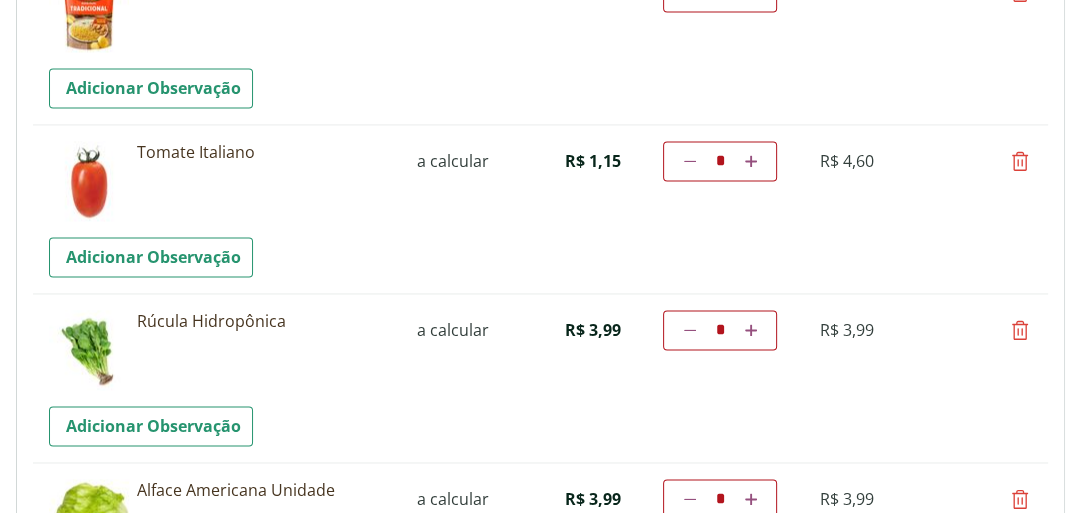 click at bounding box center (751, 161) 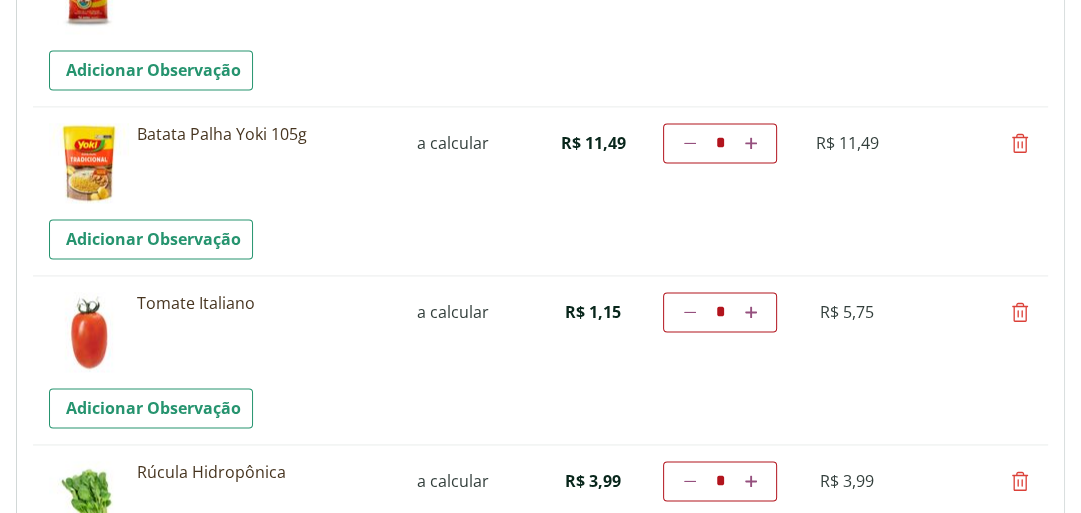 scroll, scrollTop: 2055, scrollLeft: 0, axis: vertical 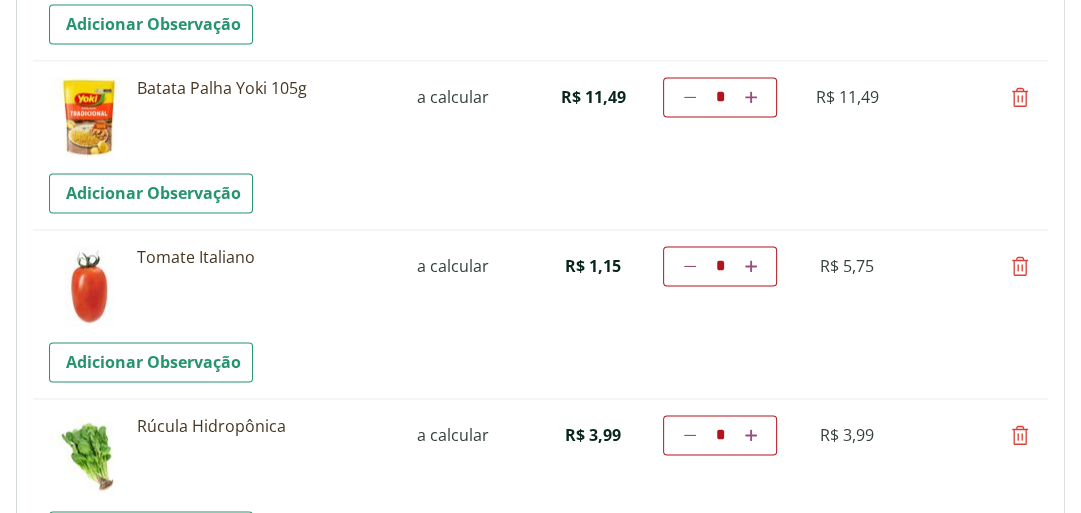 click at bounding box center [751, 266] 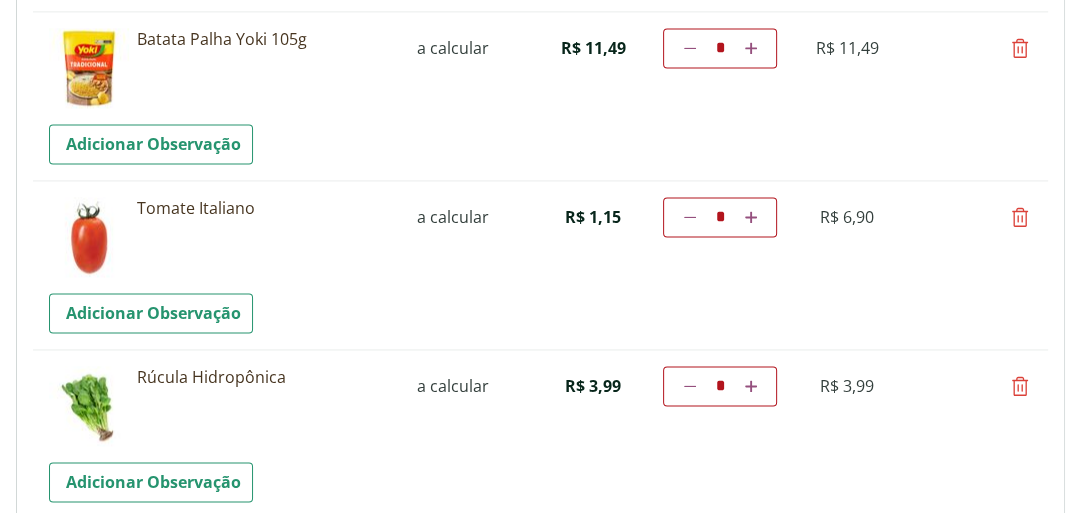 scroll, scrollTop: 2110, scrollLeft: 0, axis: vertical 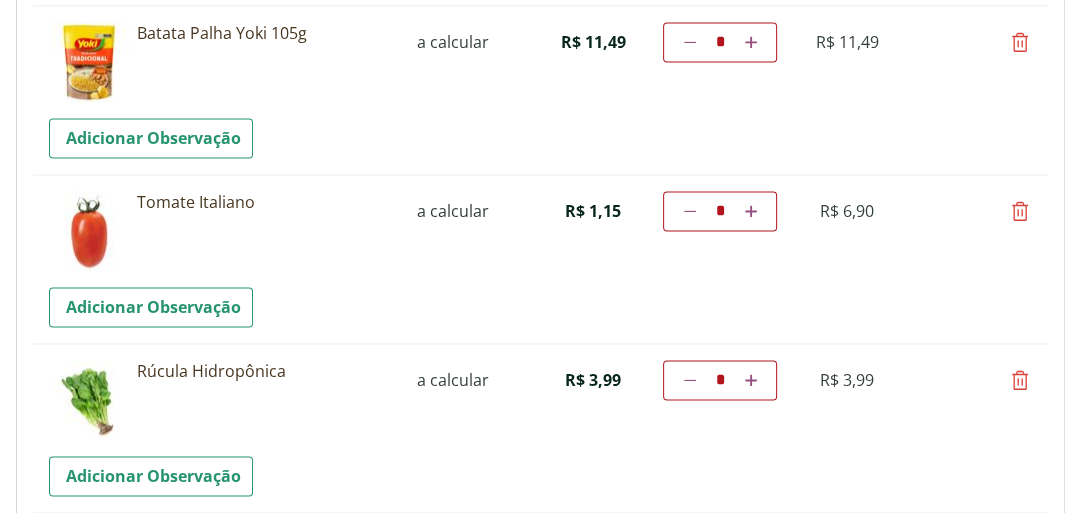 click at bounding box center (1020, 380) 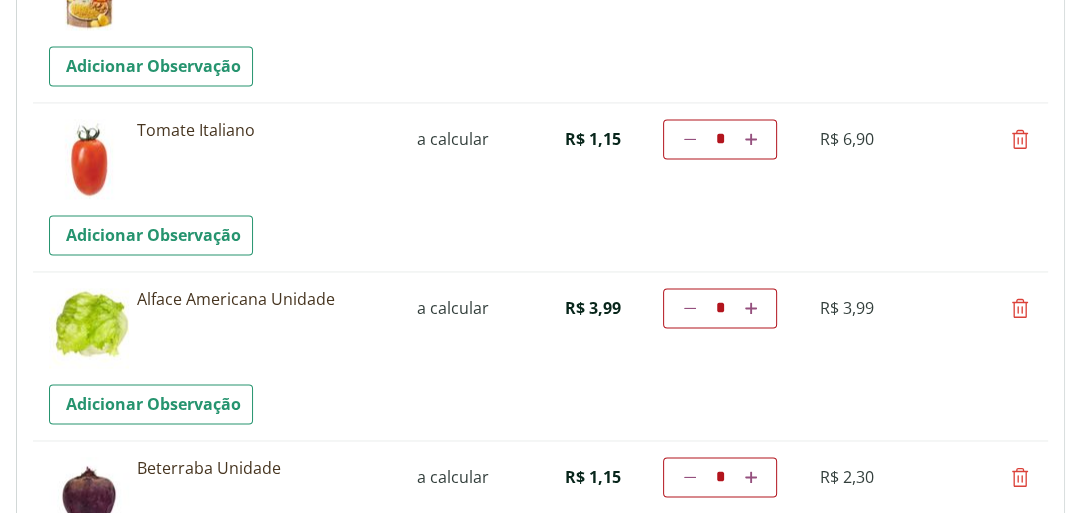 scroll, scrollTop: 2270, scrollLeft: 0, axis: vertical 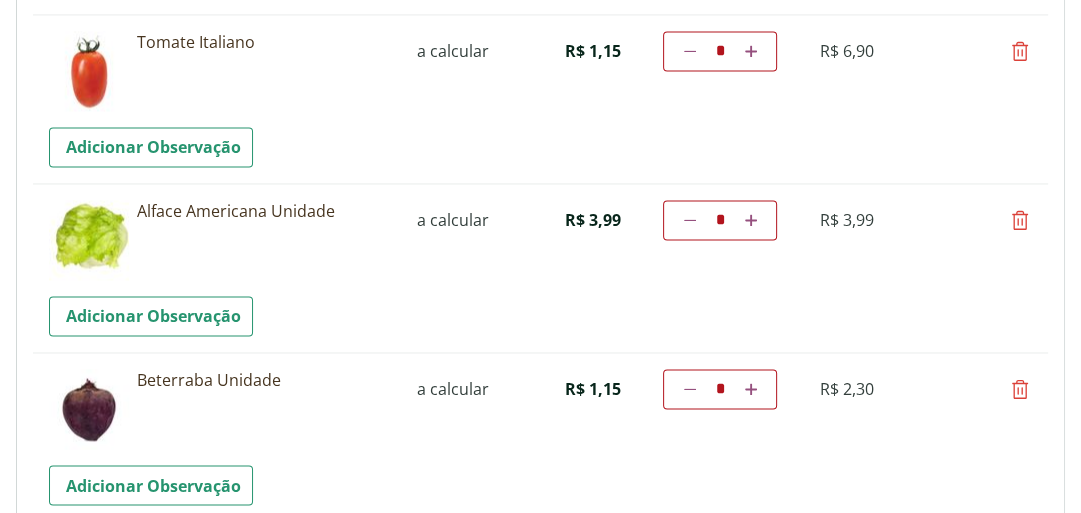 click at bounding box center [1020, 220] 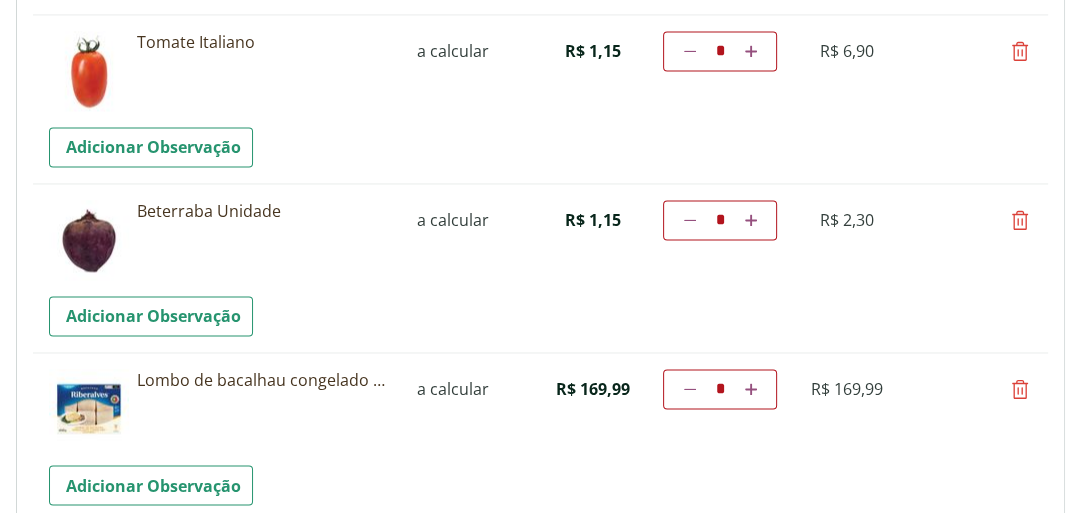 drag, startPoint x: 1044, startPoint y: 328, endPoint x: 1015, endPoint y: 213, distance: 118.60017 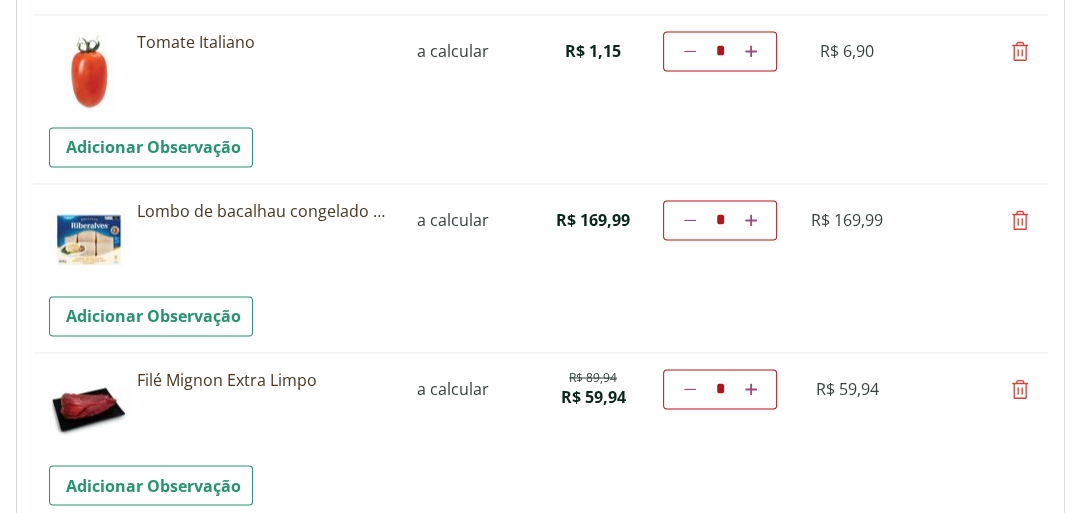 click at bounding box center [1020, 220] 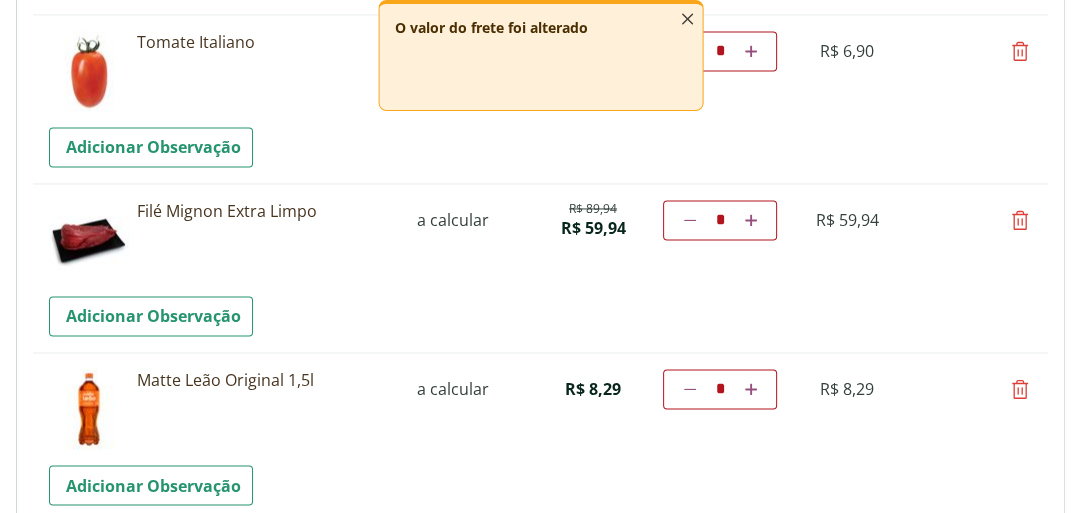 click 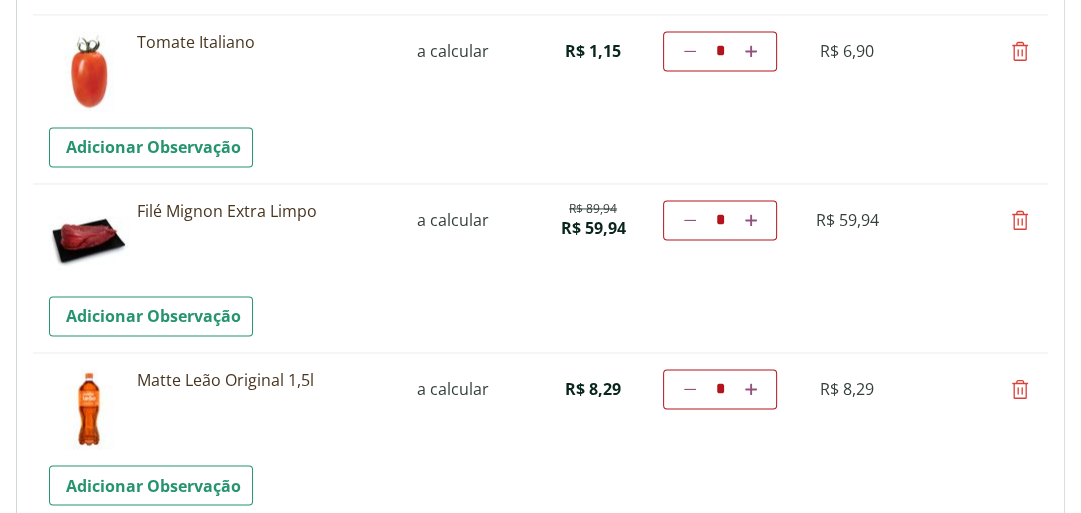 click at bounding box center (751, 389) 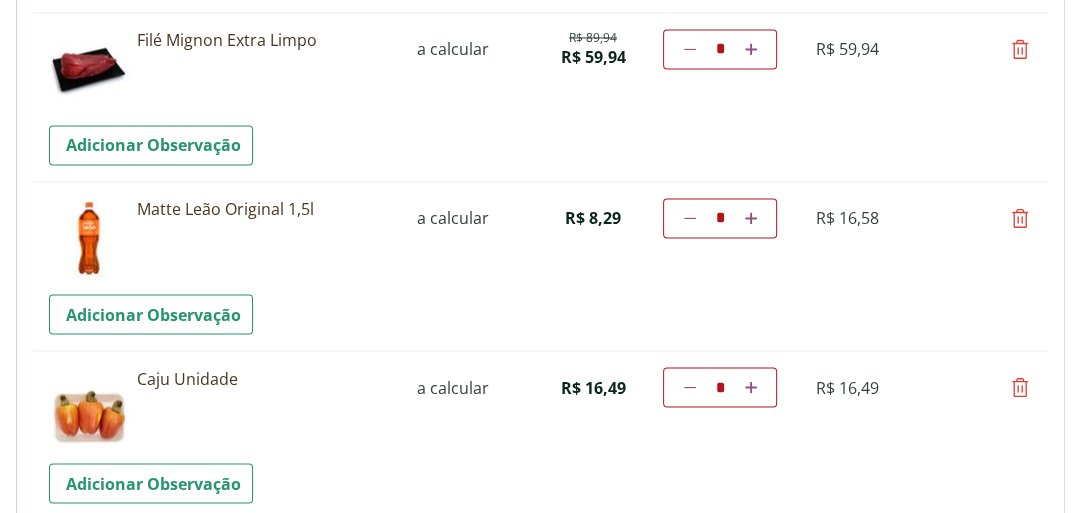 scroll, scrollTop: 2548, scrollLeft: 0, axis: vertical 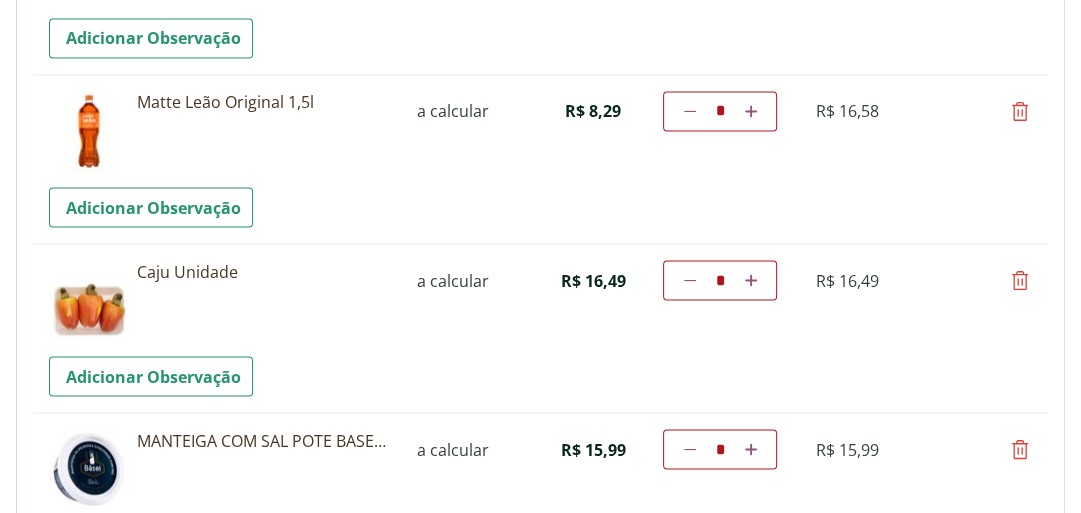 click at bounding box center [1020, 280] 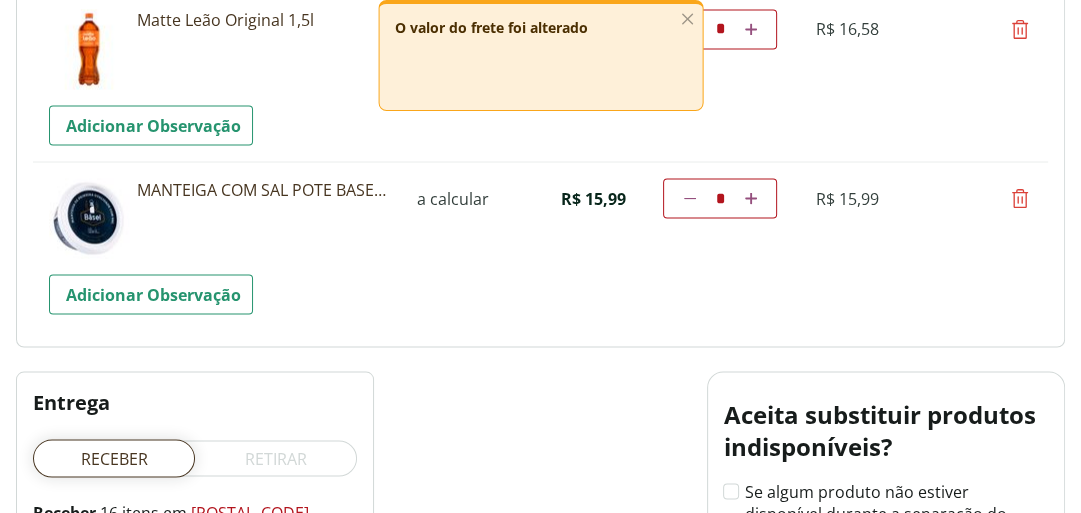 scroll, scrollTop: 2868, scrollLeft: 0, axis: vertical 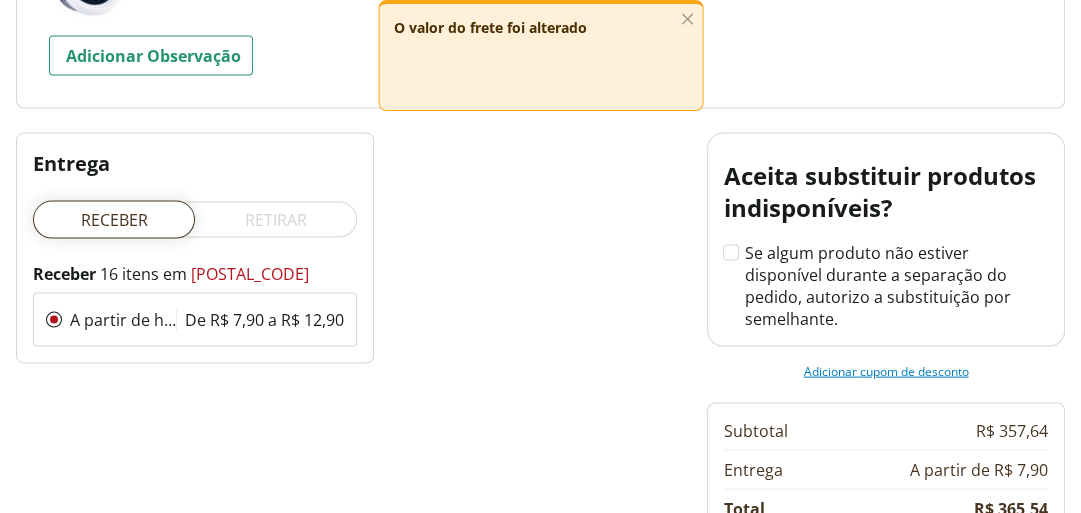 drag, startPoint x: 687, startPoint y: 15, endPoint x: 705, endPoint y: 197, distance: 182.88794 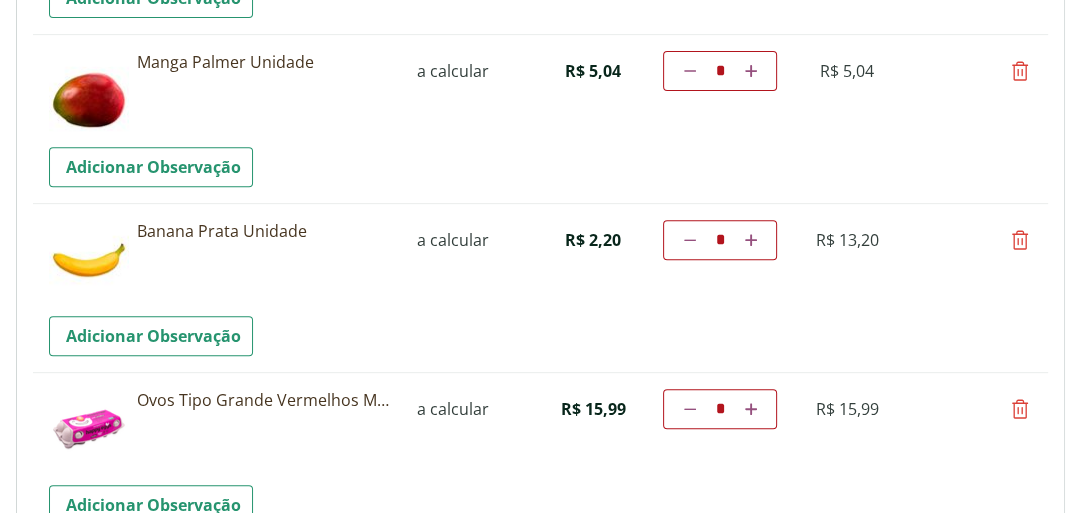 scroll, scrollTop: 800, scrollLeft: 0, axis: vertical 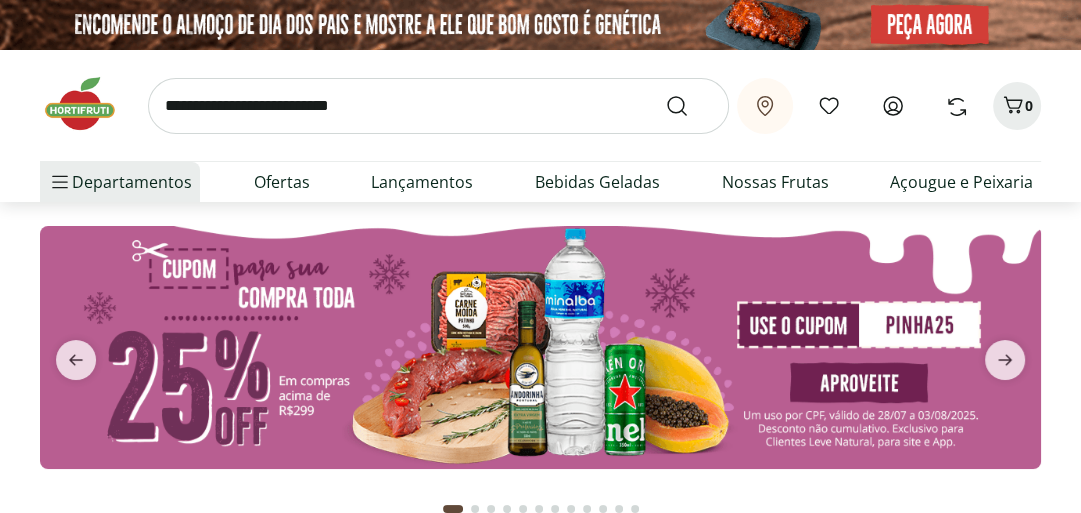 click at bounding box center (438, 106) 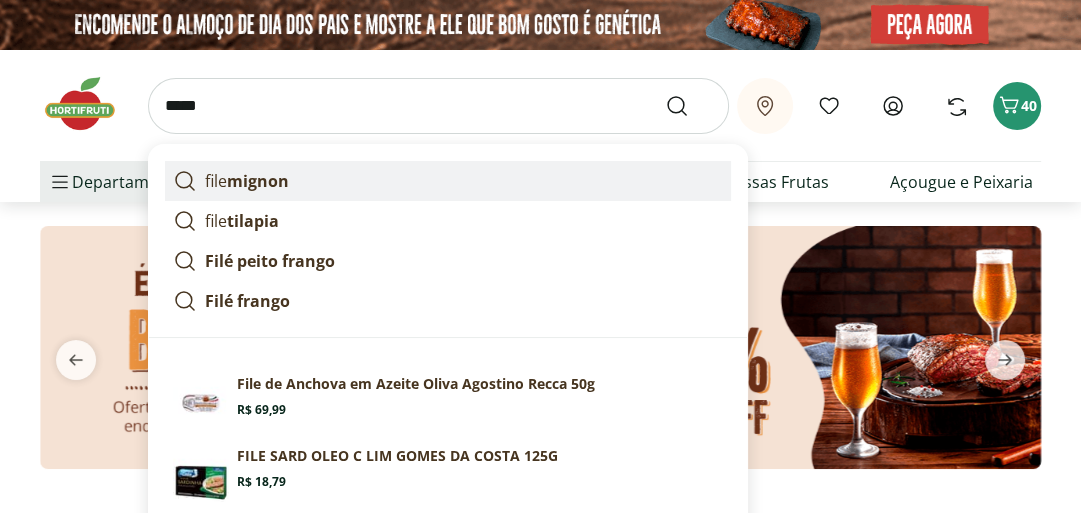 click on "mignon" at bounding box center [258, 181] 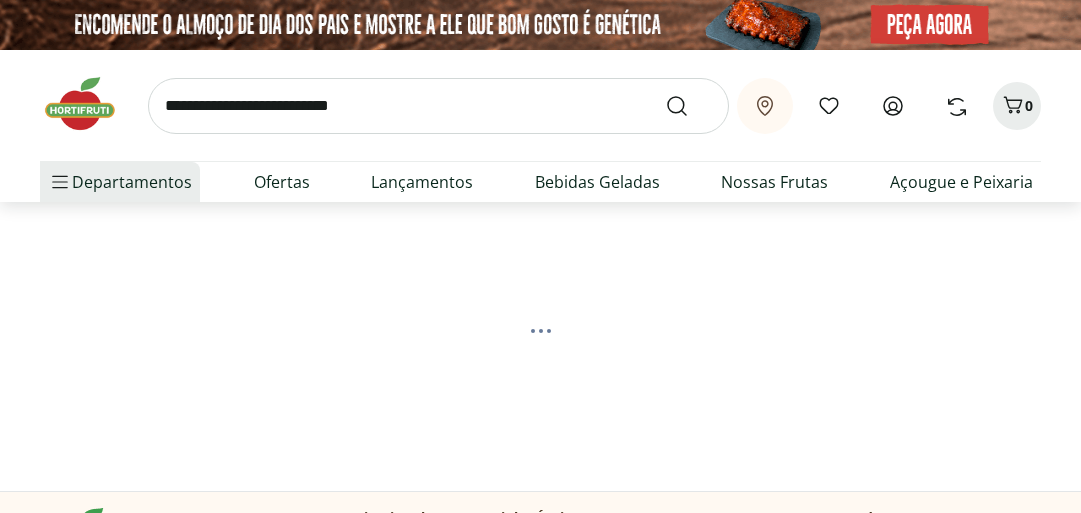 scroll, scrollTop: 0, scrollLeft: 0, axis: both 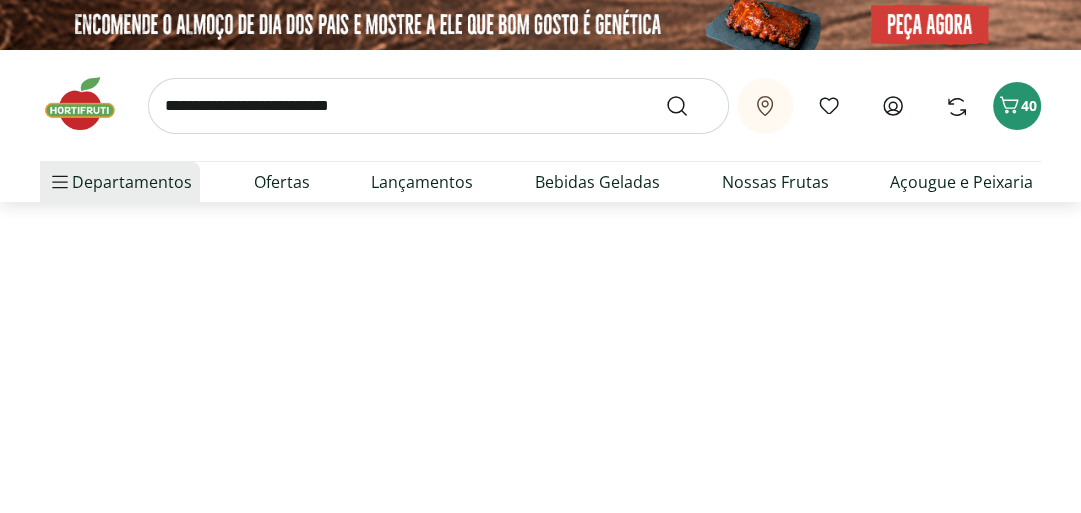 select on "**********" 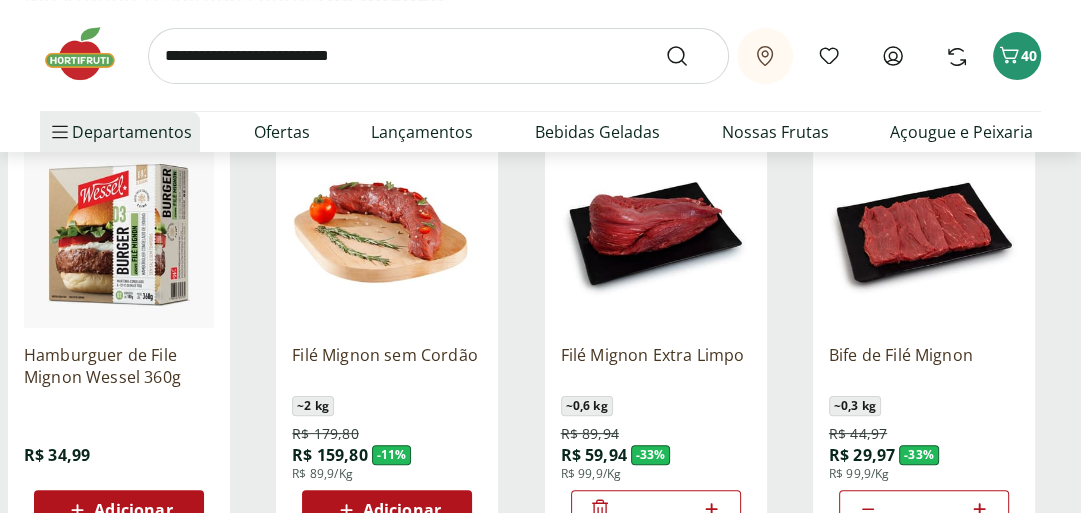 scroll, scrollTop: 240, scrollLeft: 0, axis: vertical 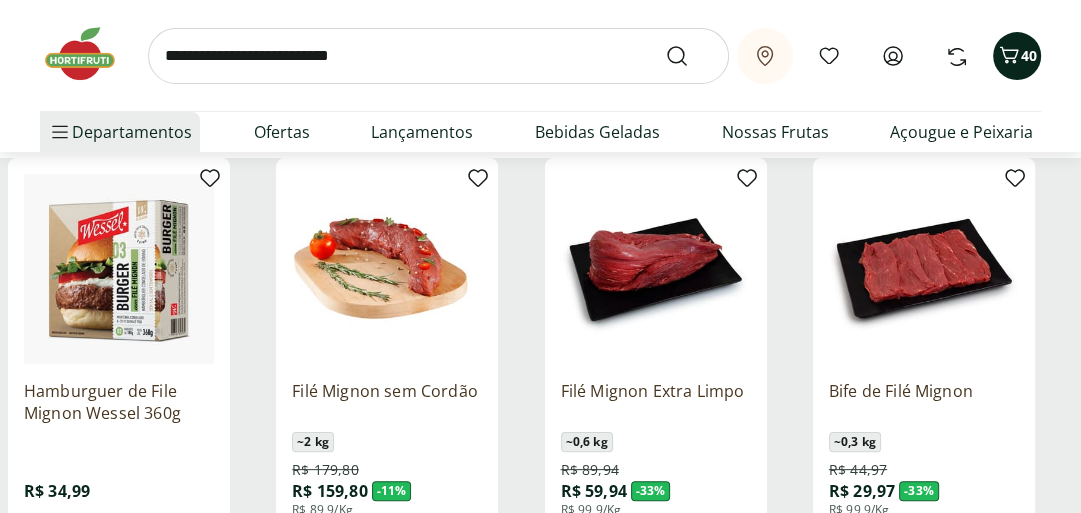click on "40" at bounding box center (1029, 55) 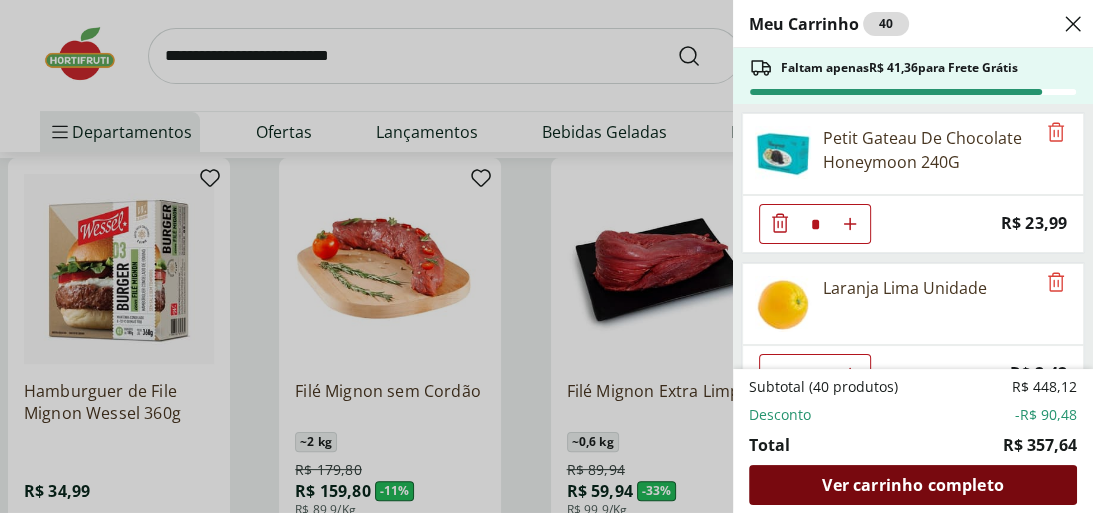 click on "Ver carrinho completo" at bounding box center [912, 485] 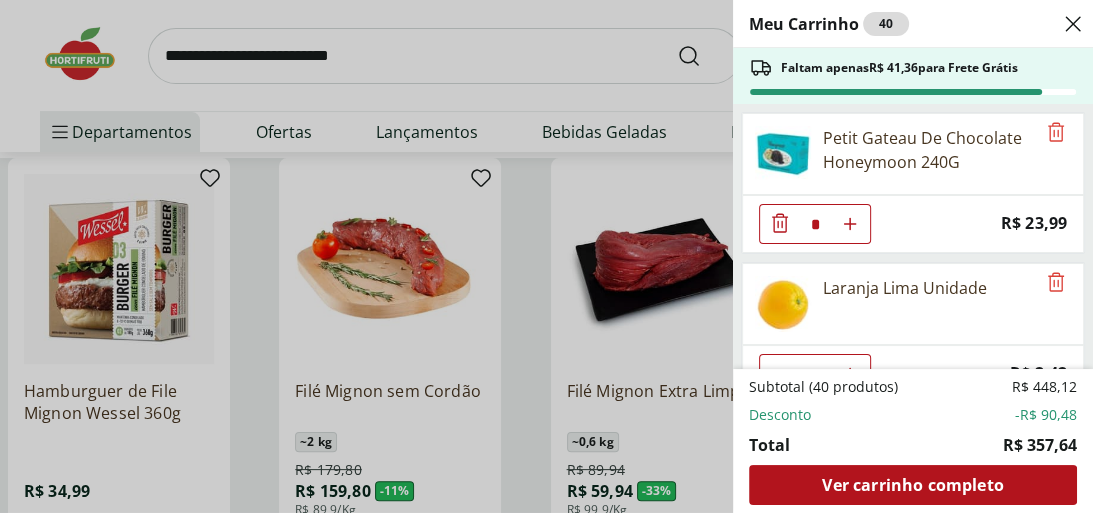 click 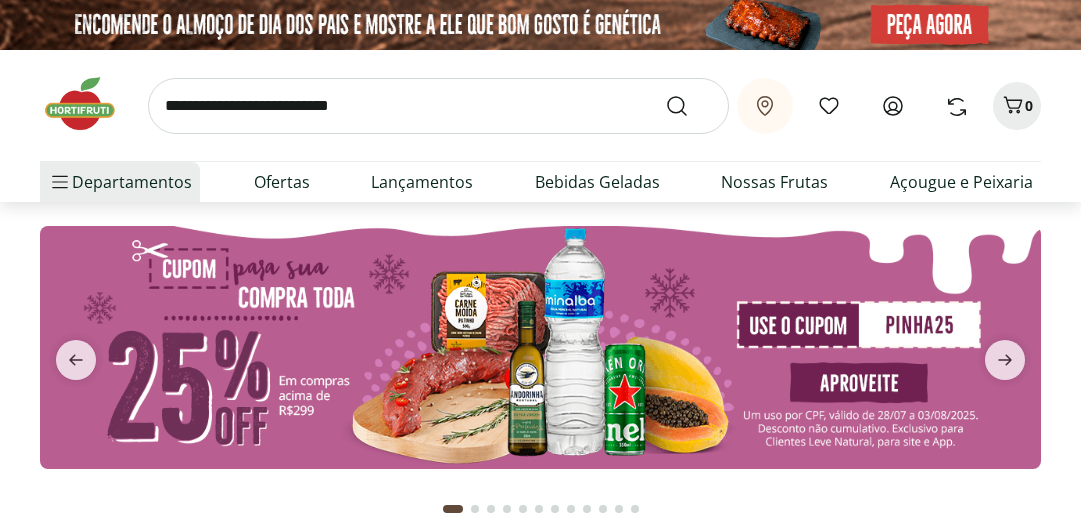scroll, scrollTop: 0, scrollLeft: 0, axis: both 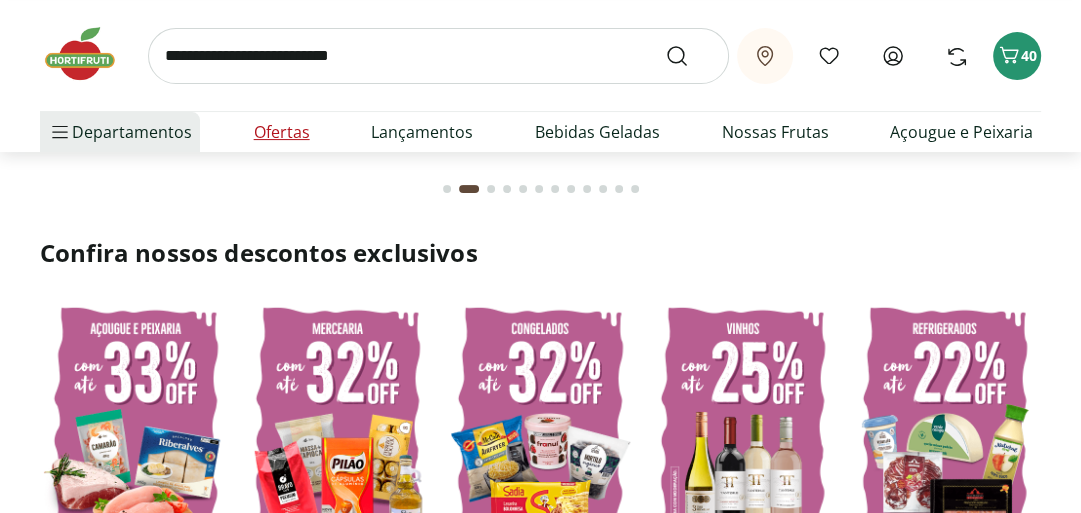 click on "Ofertas" at bounding box center (282, 132) 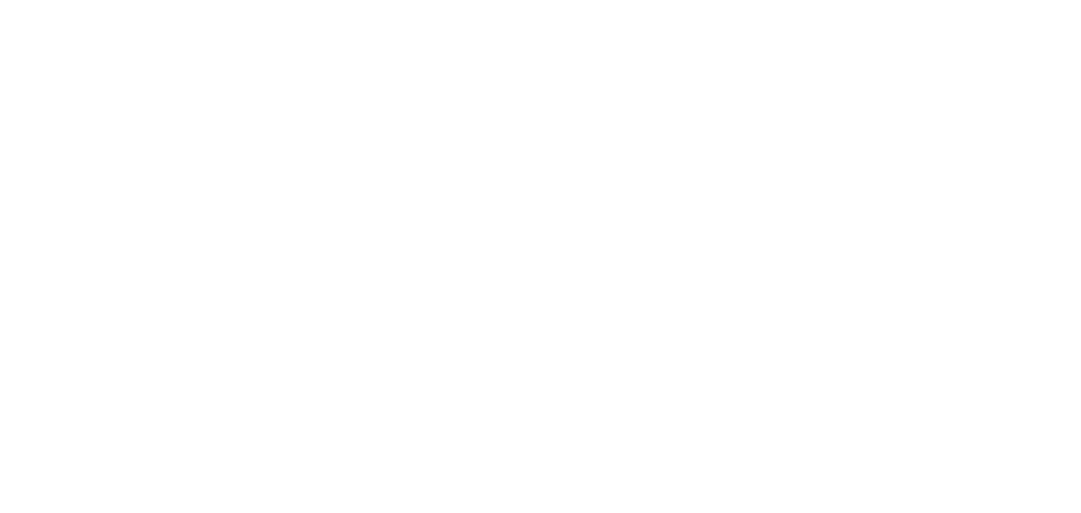 scroll, scrollTop: 0, scrollLeft: 0, axis: both 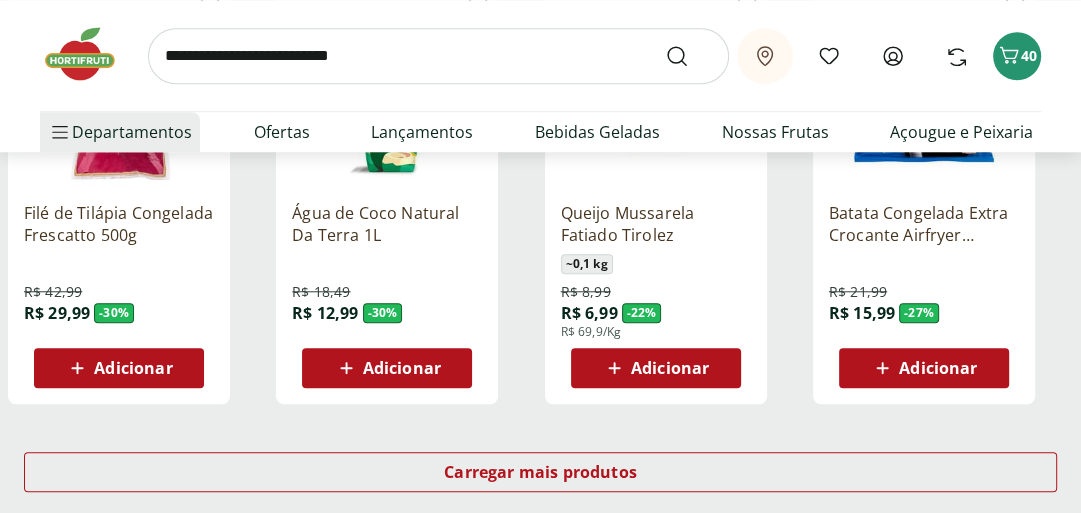 click on "Adicionar" at bounding box center [938, 368] 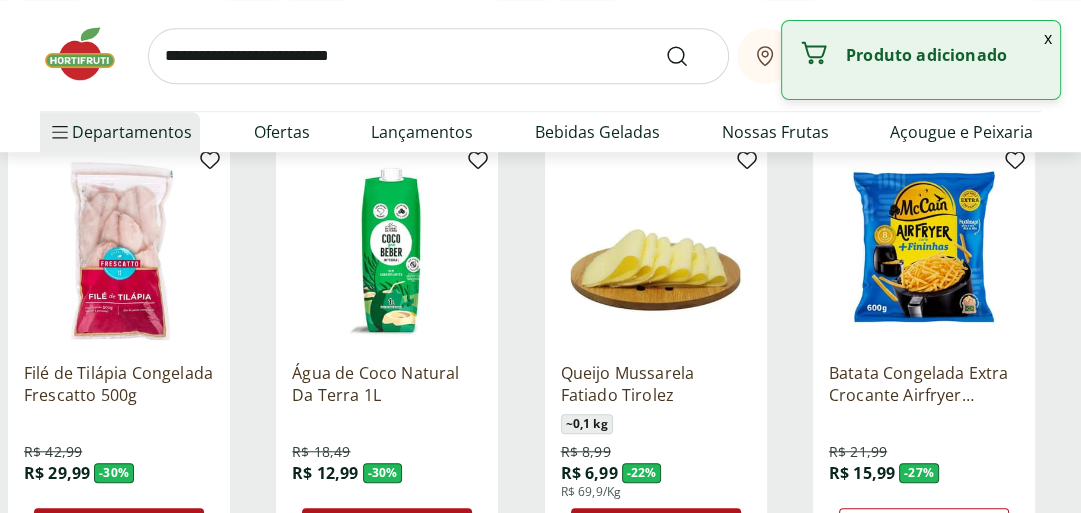 scroll, scrollTop: 1360, scrollLeft: 0, axis: vertical 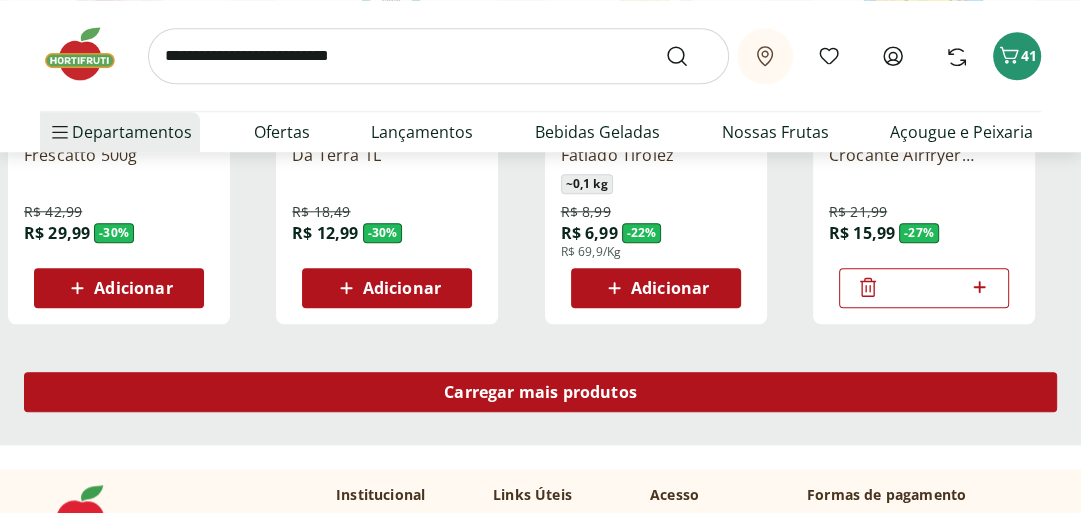 click on "Carregar mais produtos" at bounding box center [540, 392] 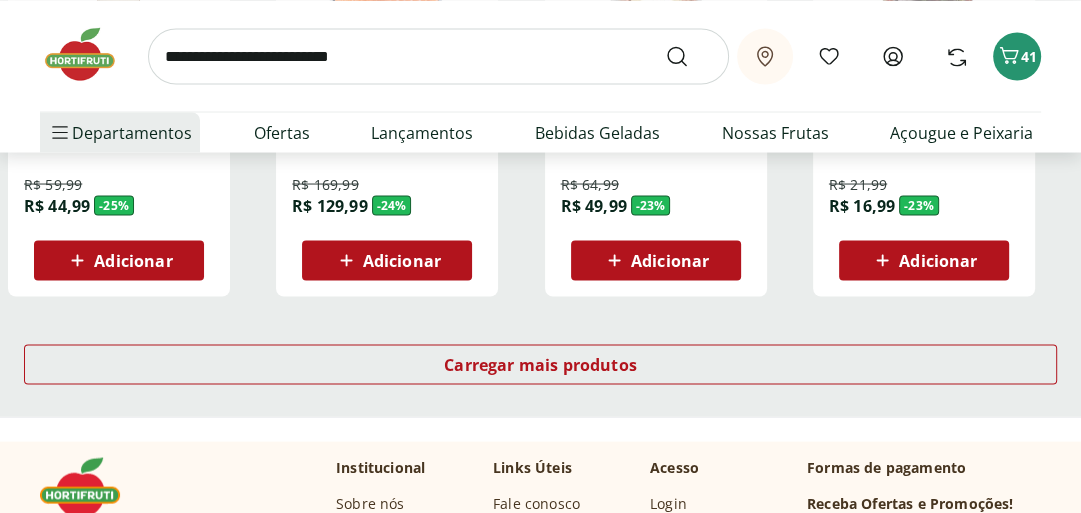 scroll, scrollTop: 2720, scrollLeft: 0, axis: vertical 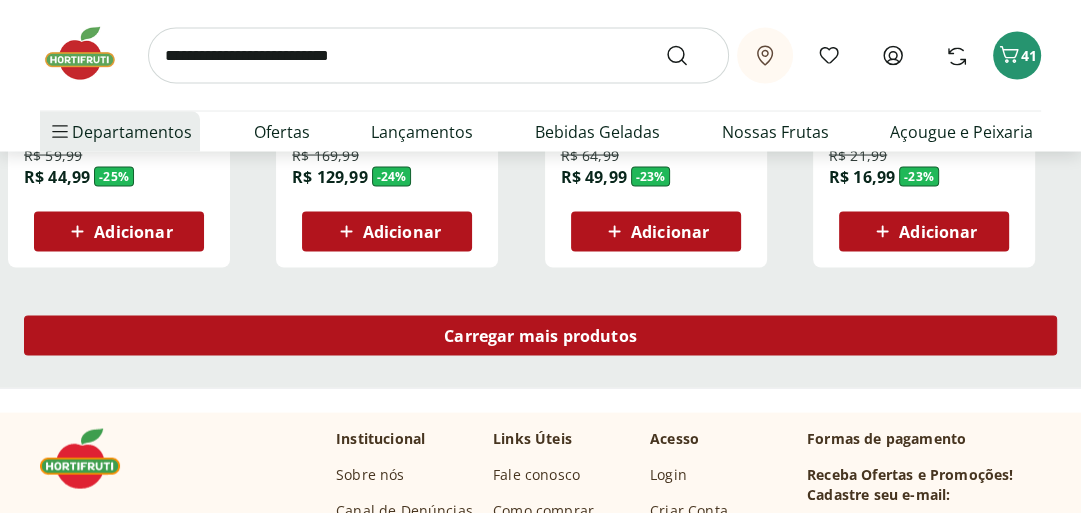click on "Carregar mais produtos" at bounding box center [540, 336] 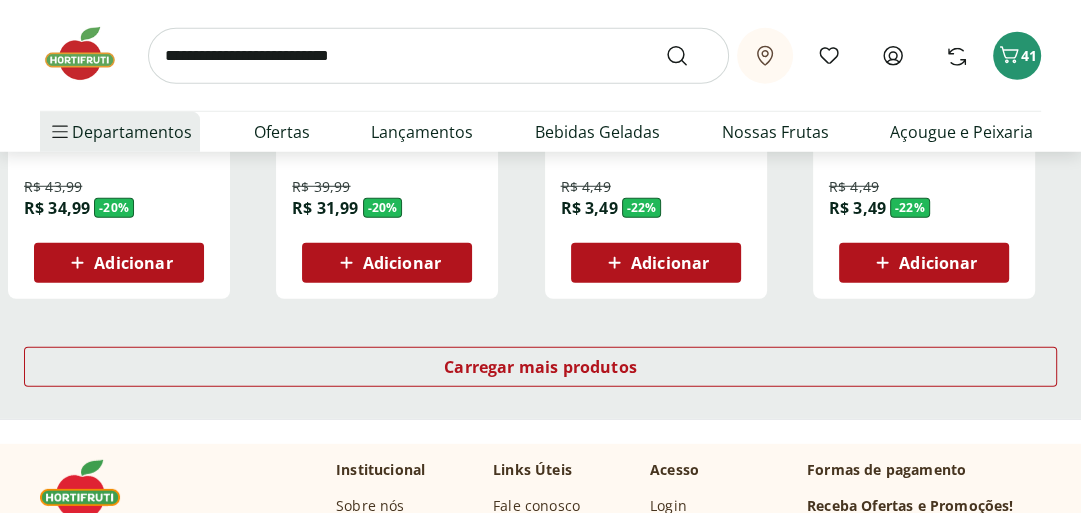 scroll, scrollTop: 4000, scrollLeft: 0, axis: vertical 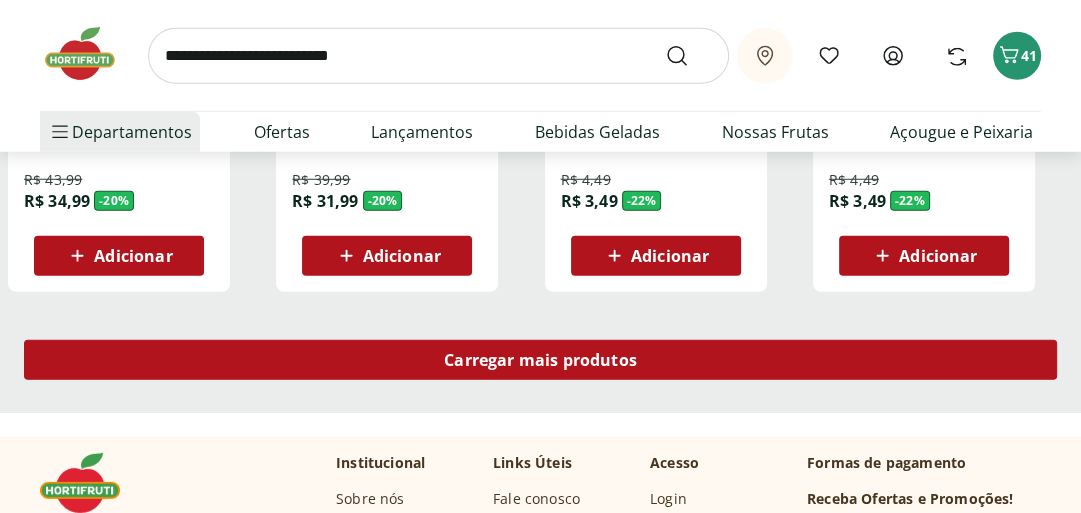 click on "Carregar mais produtos" at bounding box center [540, 360] 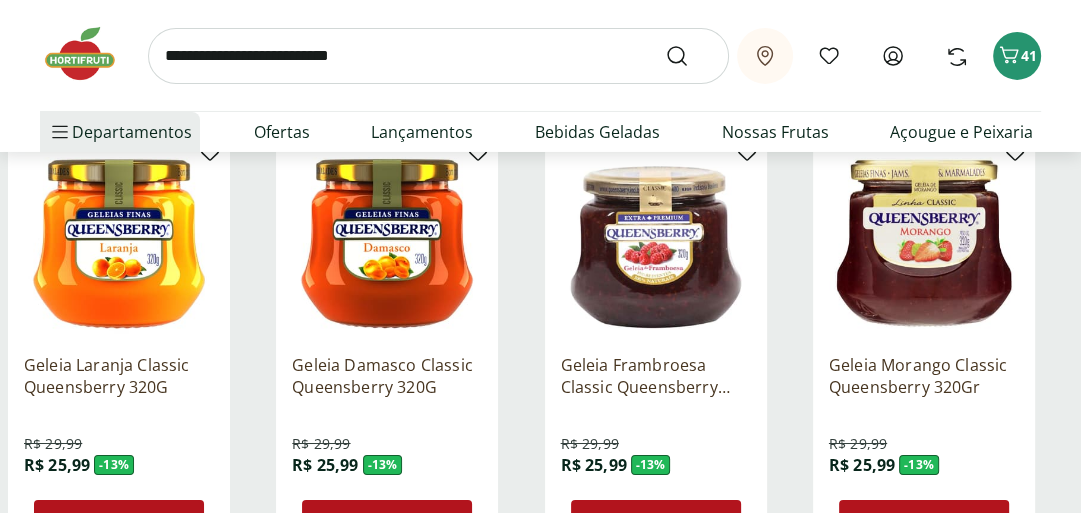 scroll, scrollTop: 5280, scrollLeft: 0, axis: vertical 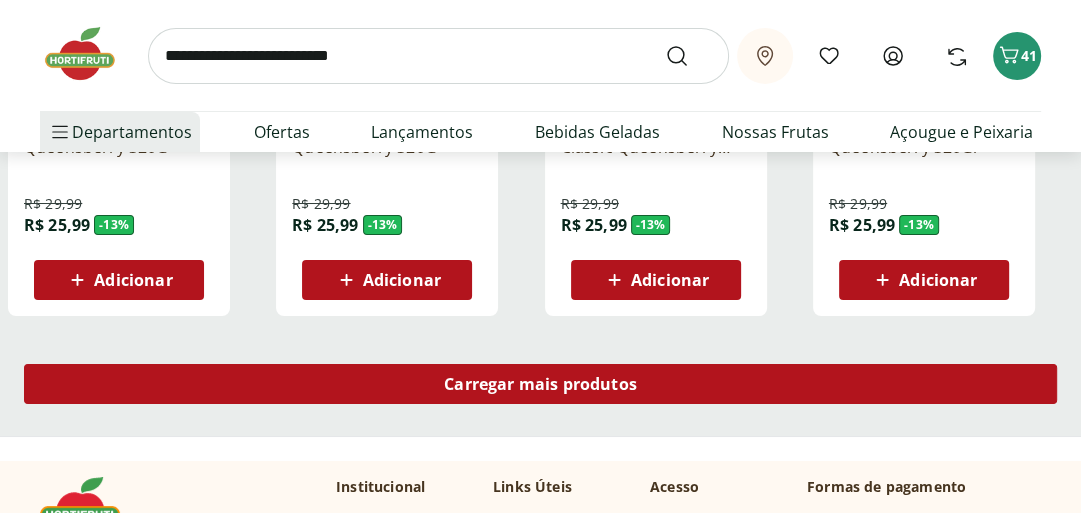 click on "Carregar mais produtos" at bounding box center (540, 384) 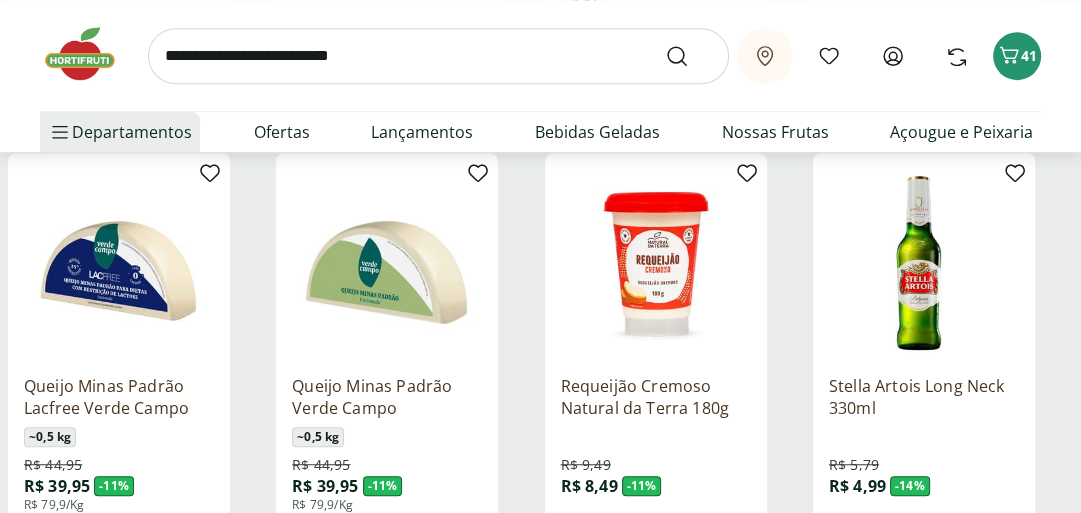 scroll, scrollTop: 6560, scrollLeft: 0, axis: vertical 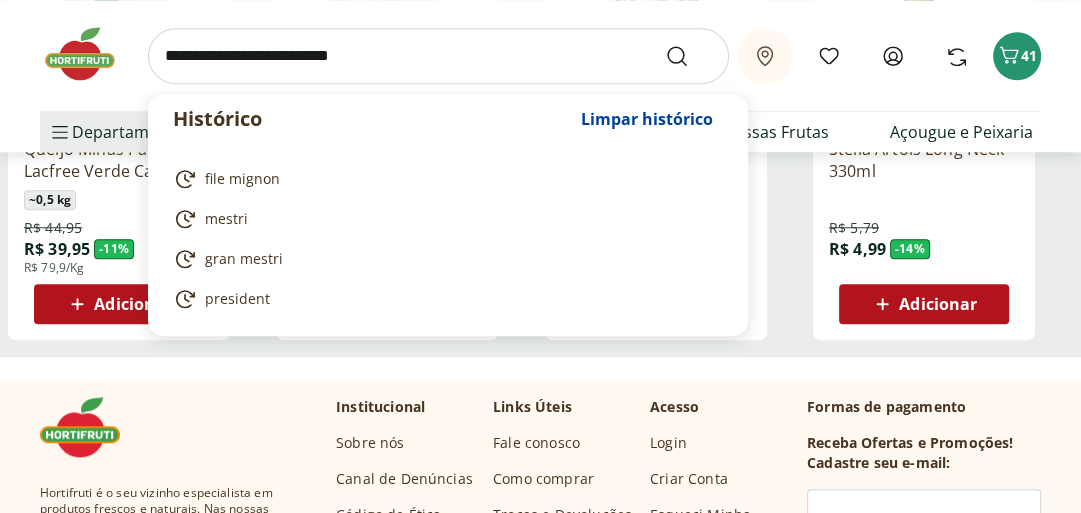 click at bounding box center [438, 56] 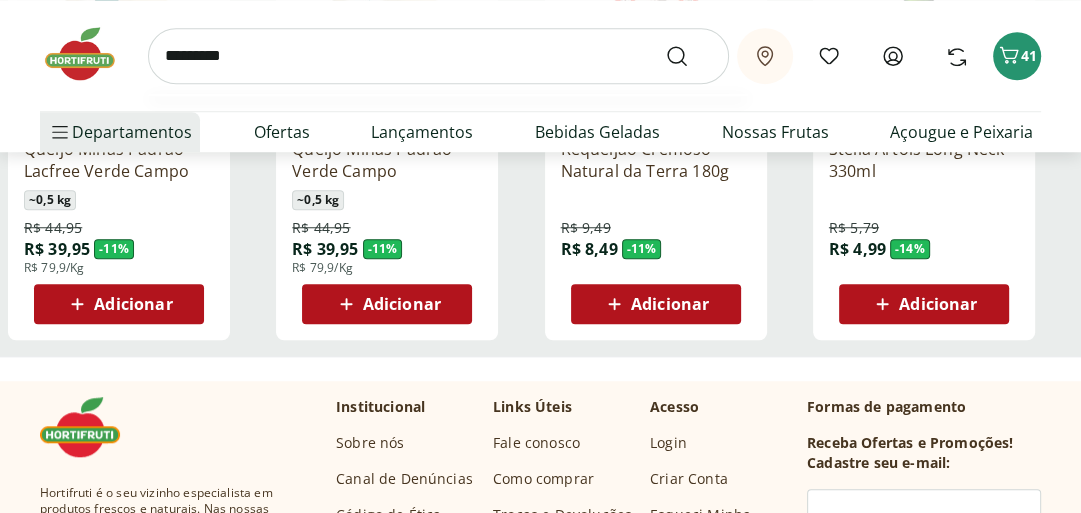 type on "*********" 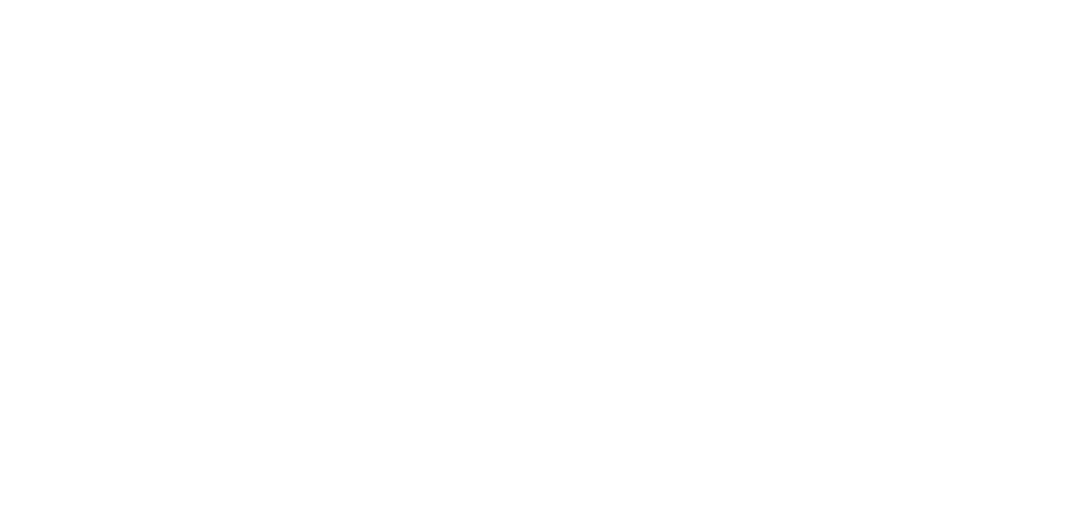scroll, scrollTop: 0, scrollLeft: 0, axis: both 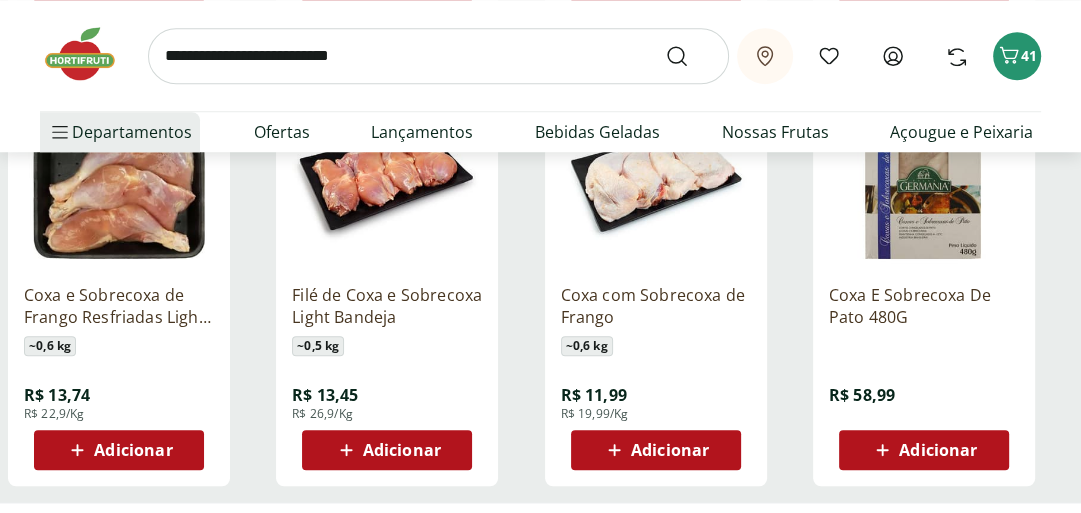 click at bounding box center (387, 173) 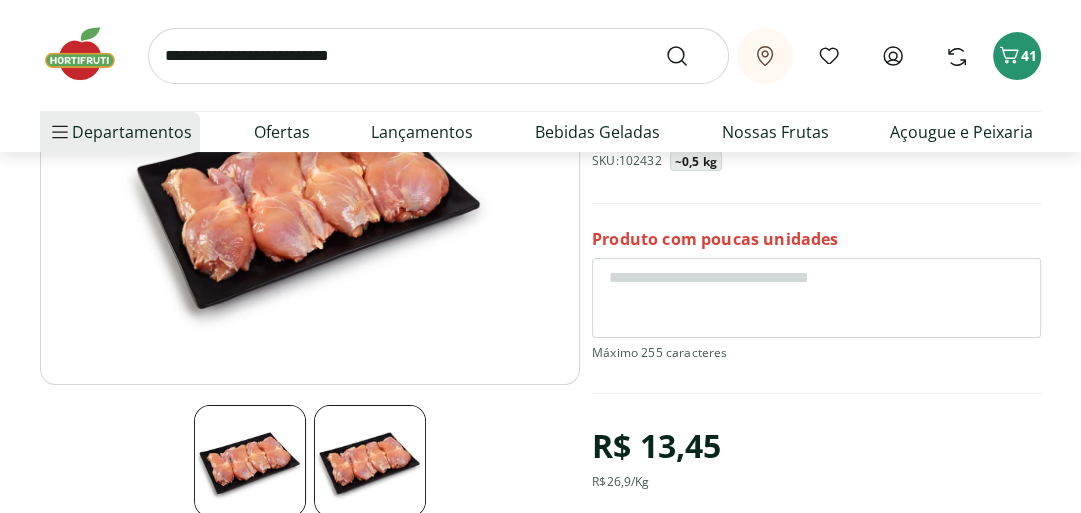 scroll, scrollTop: 160, scrollLeft: 0, axis: vertical 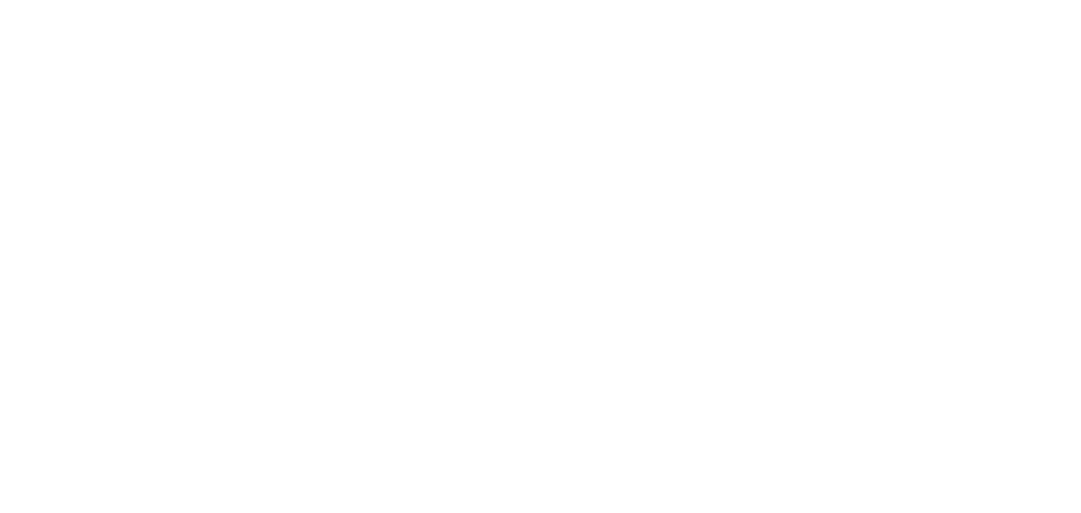 select on "**********" 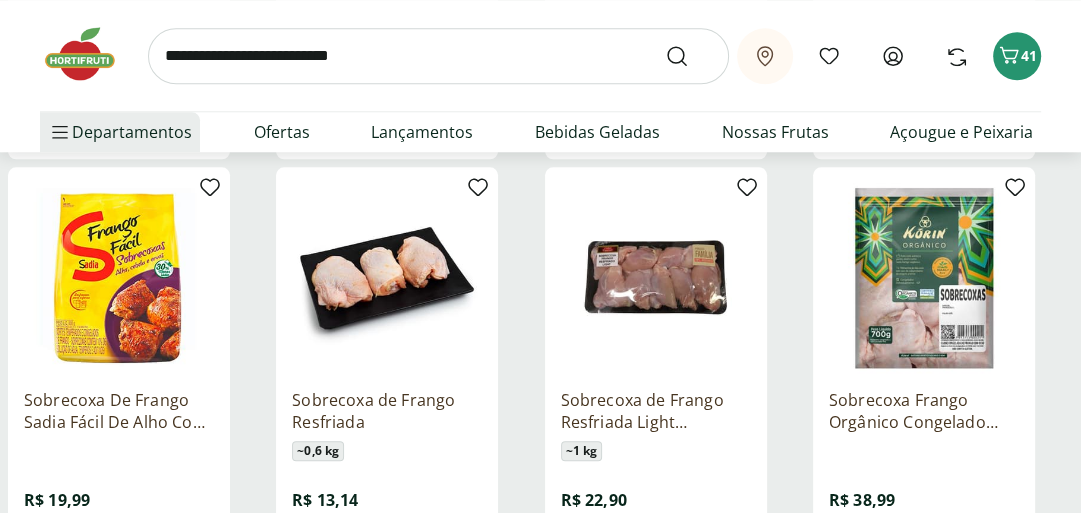 scroll, scrollTop: 1440, scrollLeft: 0, axis: vertical 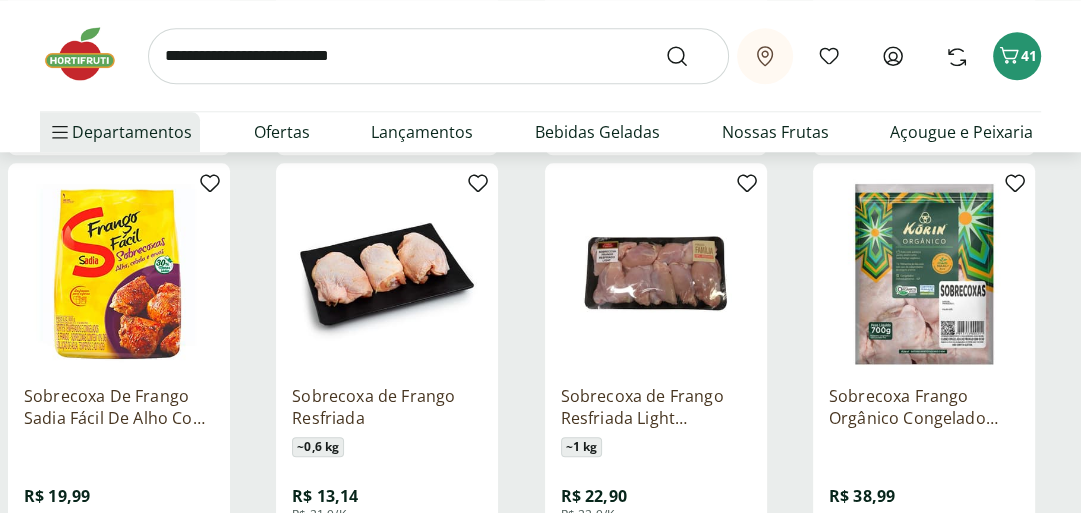 click at bounding box center [387, 274] 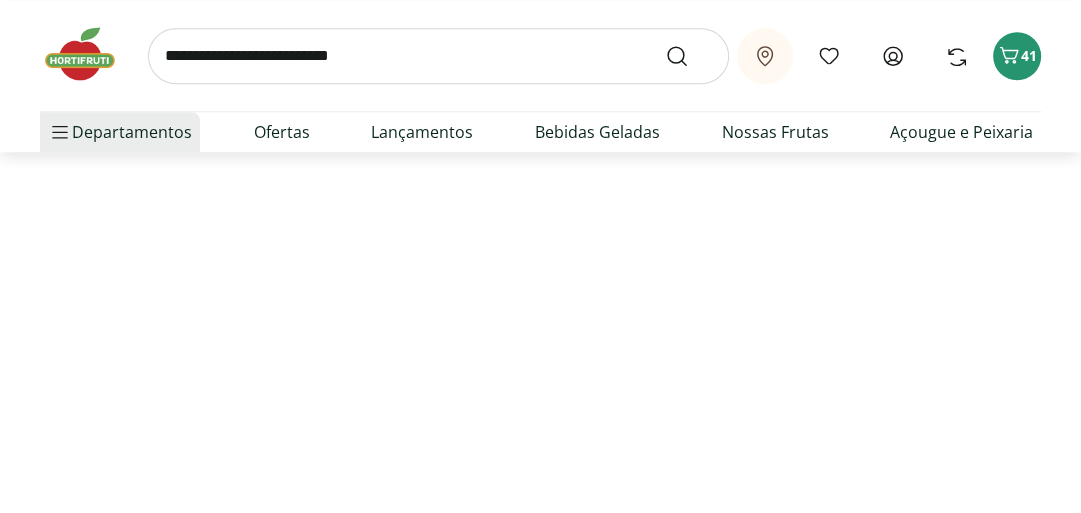 scroll, scrollTop: 0, scrollLeft: 0, axis: both 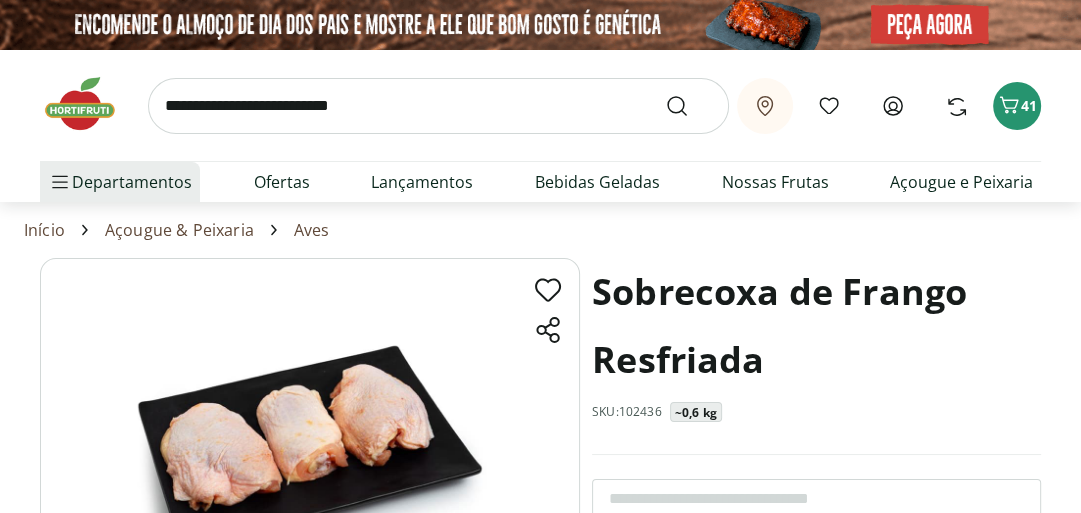select on "**********" 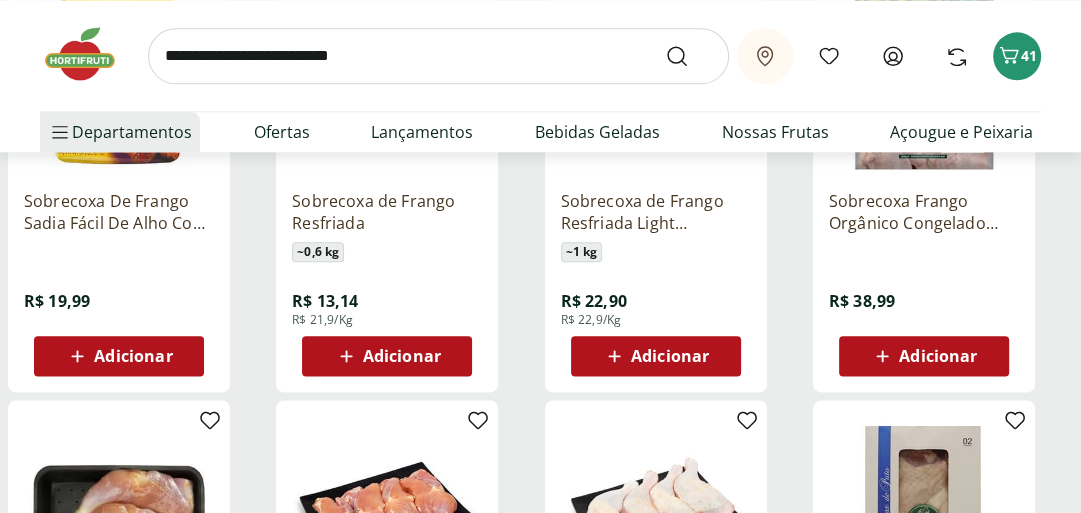 scroll, scrollTop: 1569, scrollLeft: 0, axis: vertical 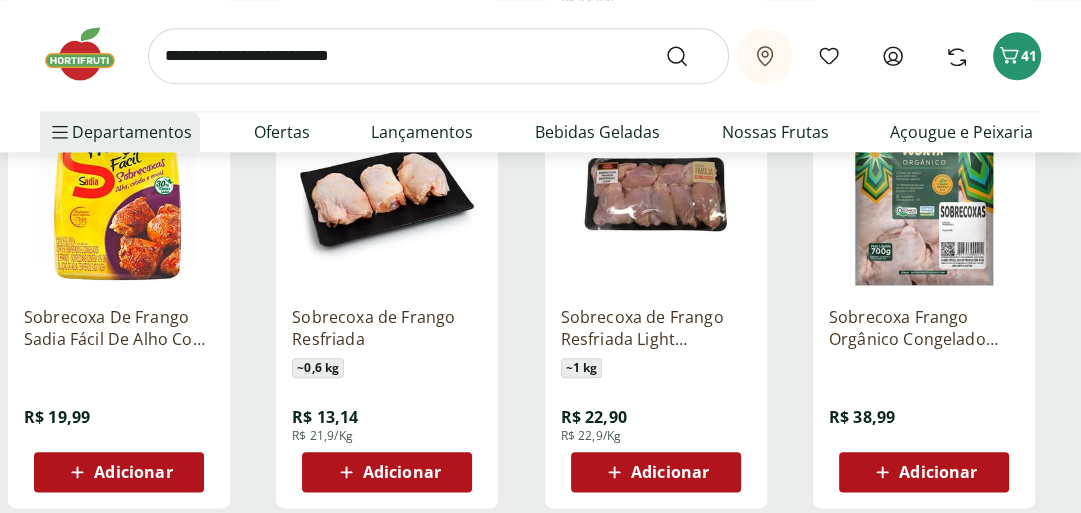 click on "Adicionar" at bounding box center [670, 472] 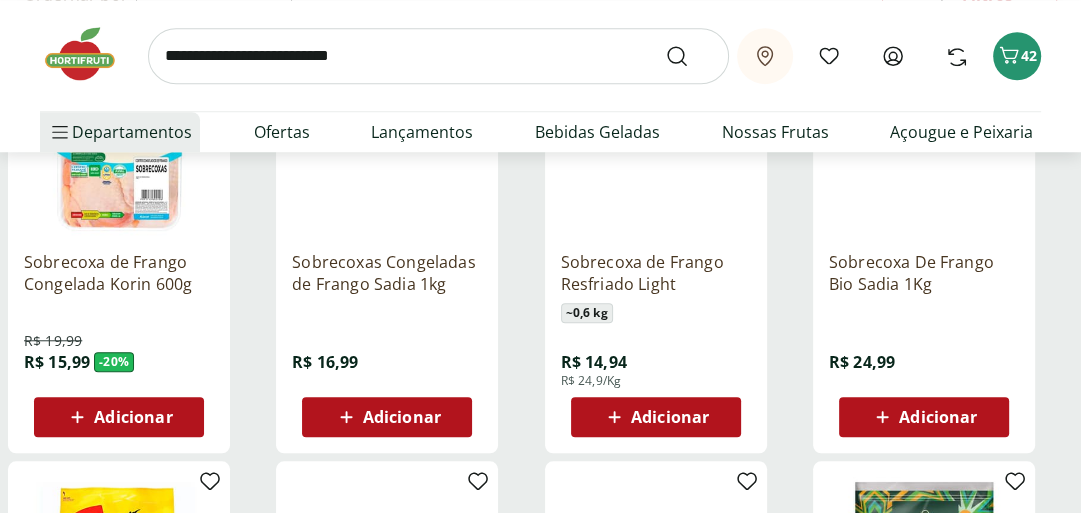 scroll, scrollTop: 1089, scrollLeft: 0, axis: vertical 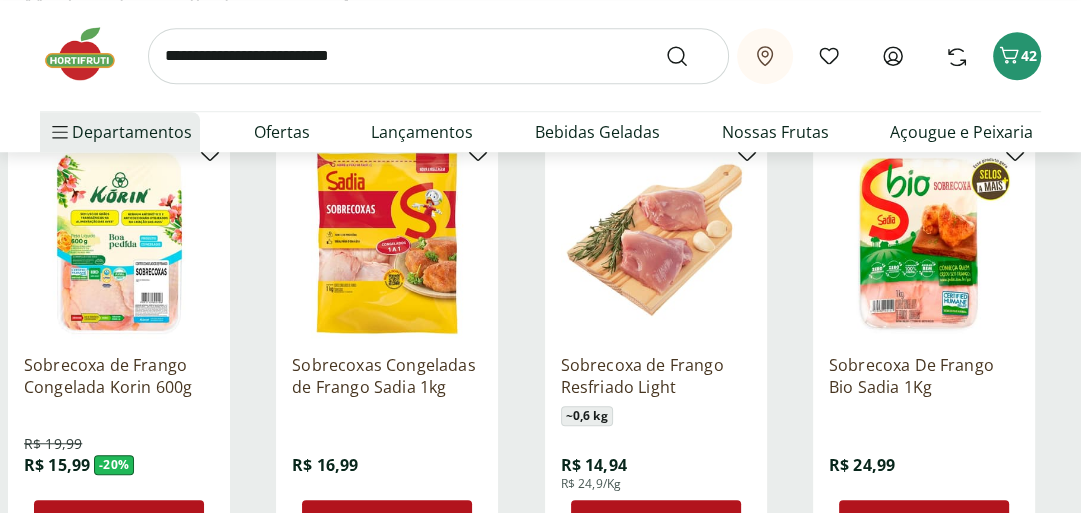 click at bounding box center (656, 243) 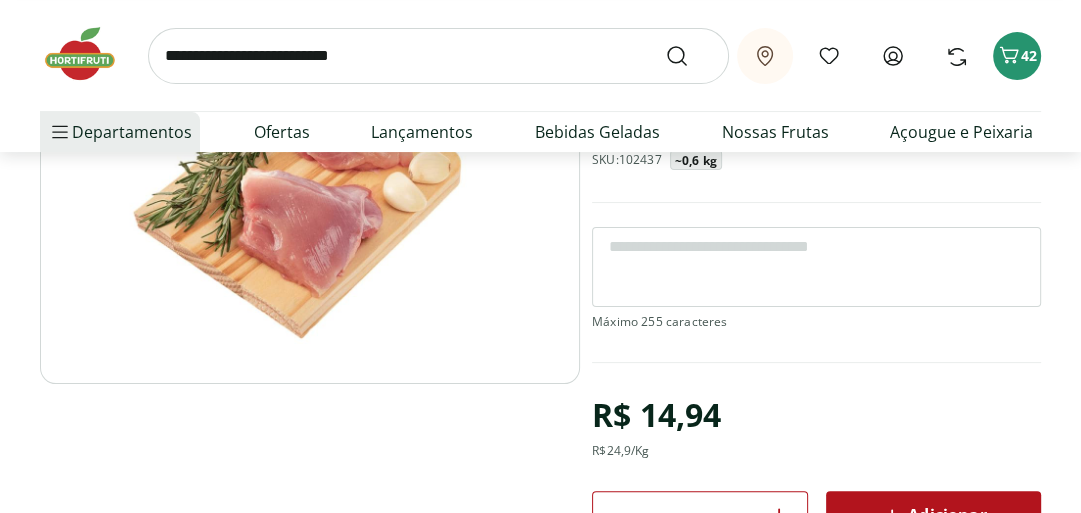 scroll, scrollTop: 320, scrollLeft: 0, axis: vertical 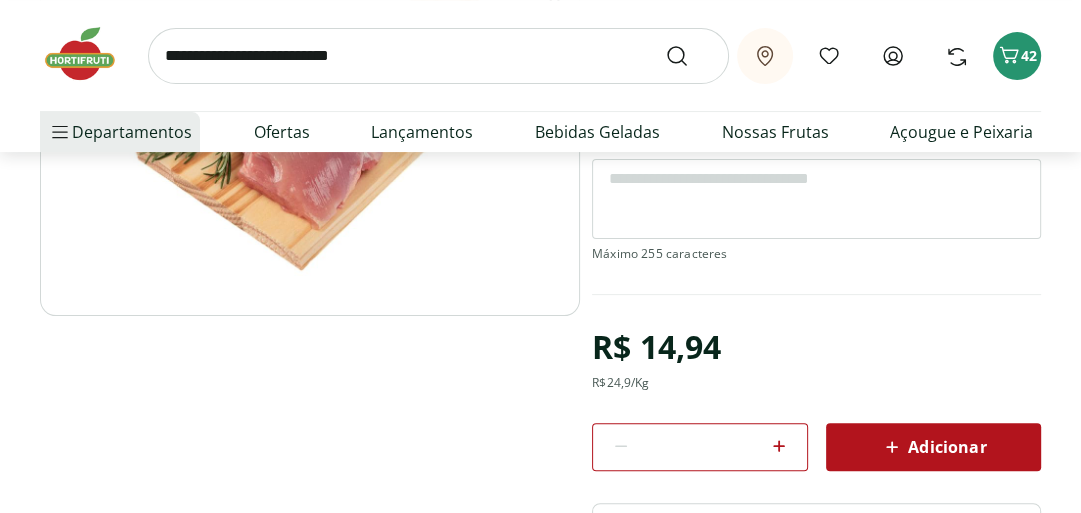 click 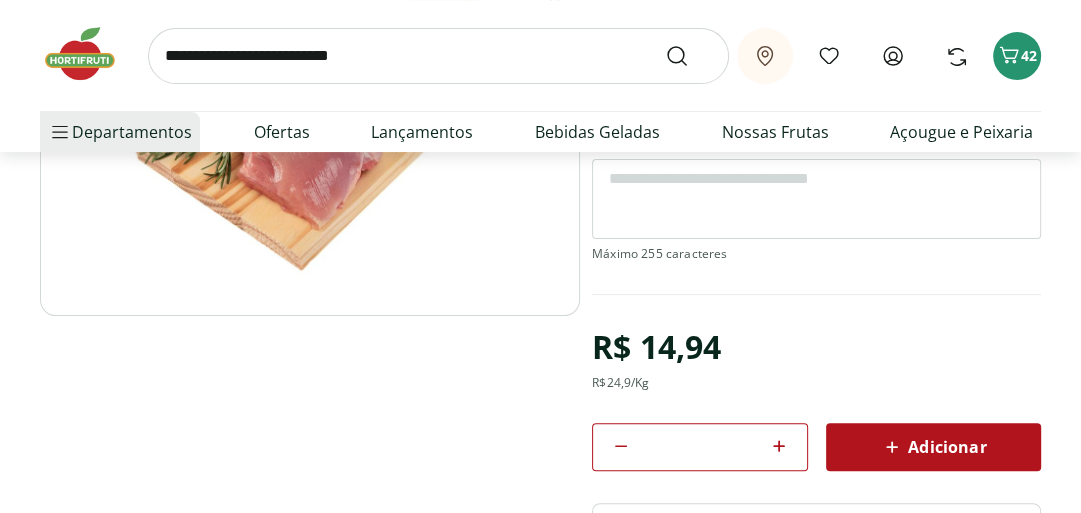 click on "Adicionar" at bounding box center (933, 447) 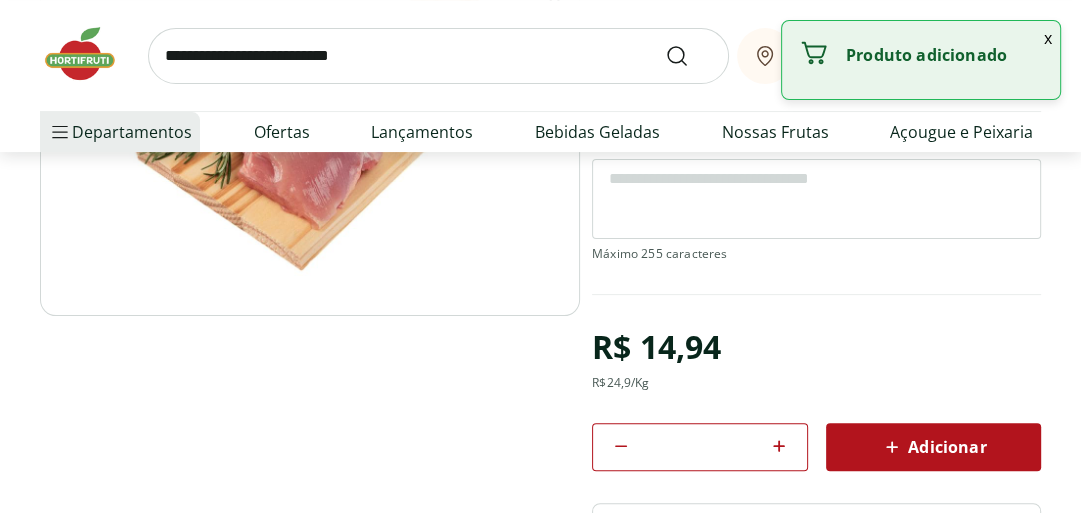 click at bounding box center (438, 56) 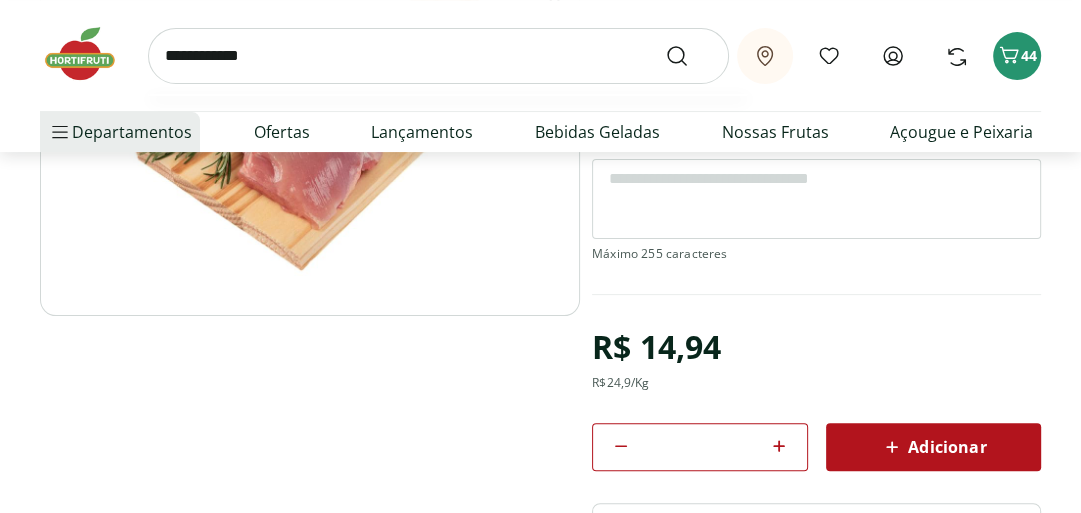 type on "**********" 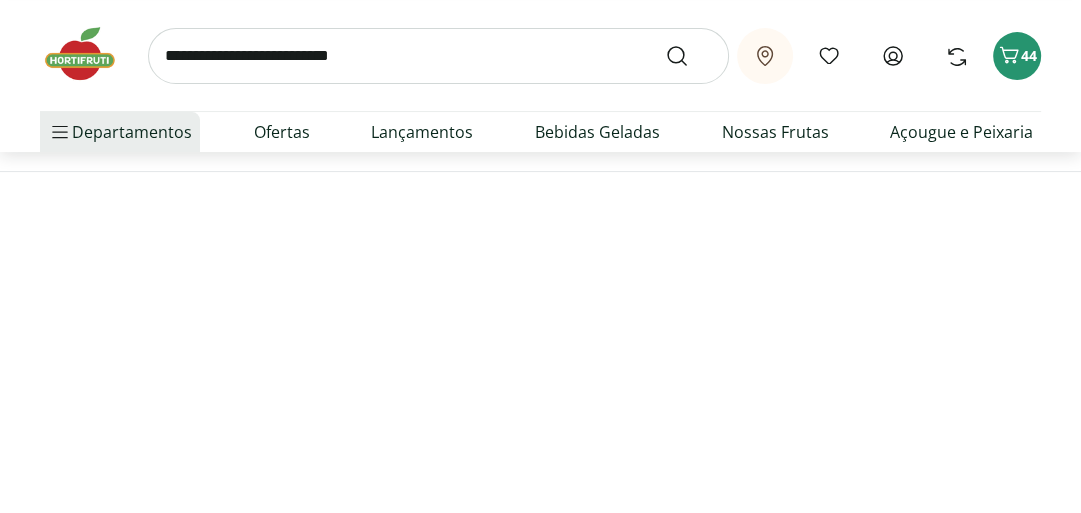 scroll, scrollTop: 0, scrollLeft: 0, axis: both 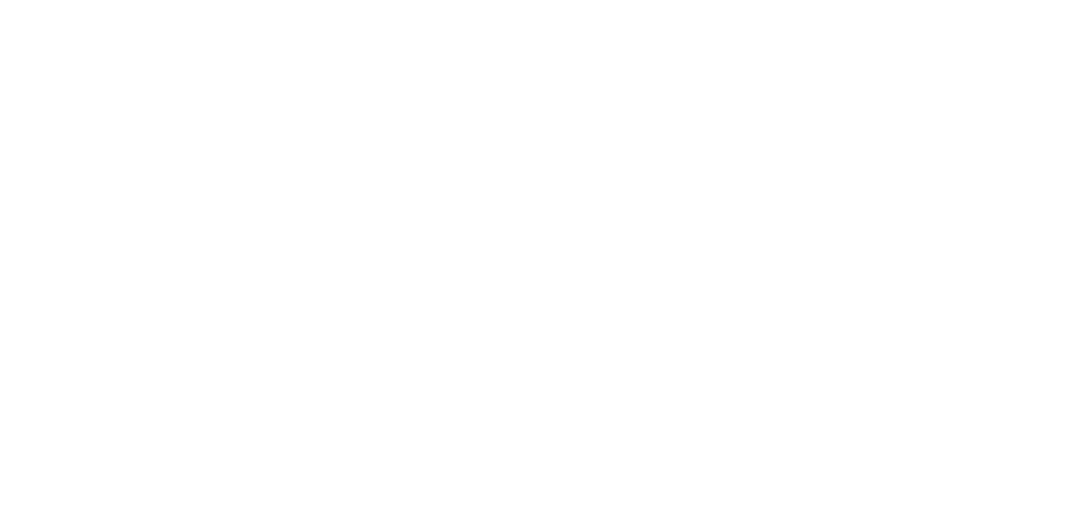 select on "**********" 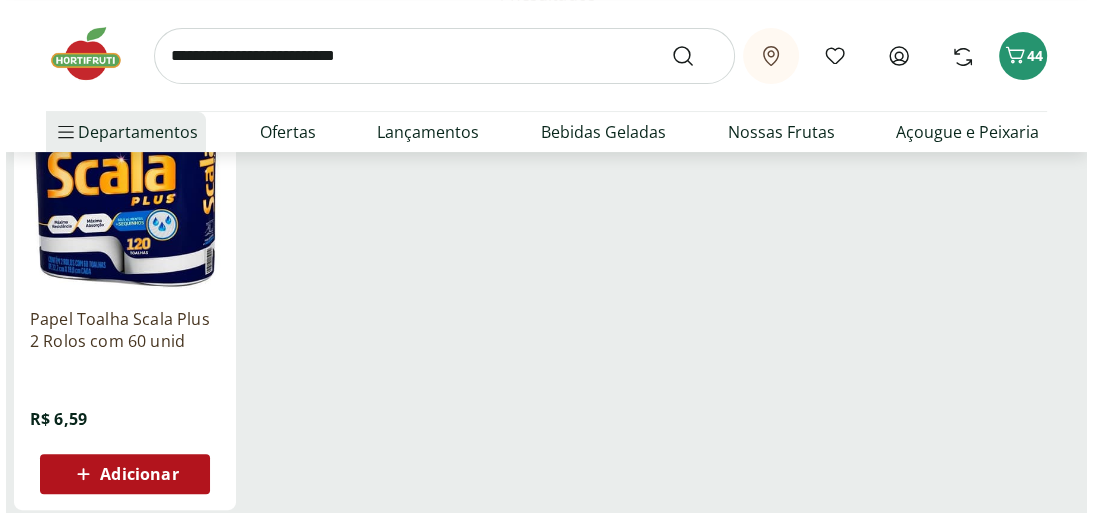 scroll, scrollTop: 400, scrollLeft: 0, axis: vertical 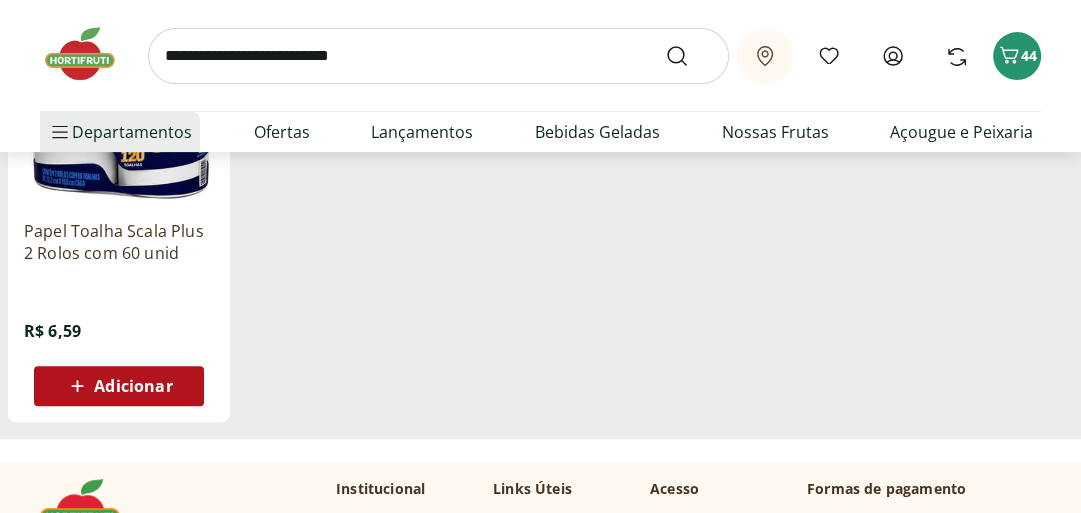 click on "Adicionar" at bounding box center [133, 386] 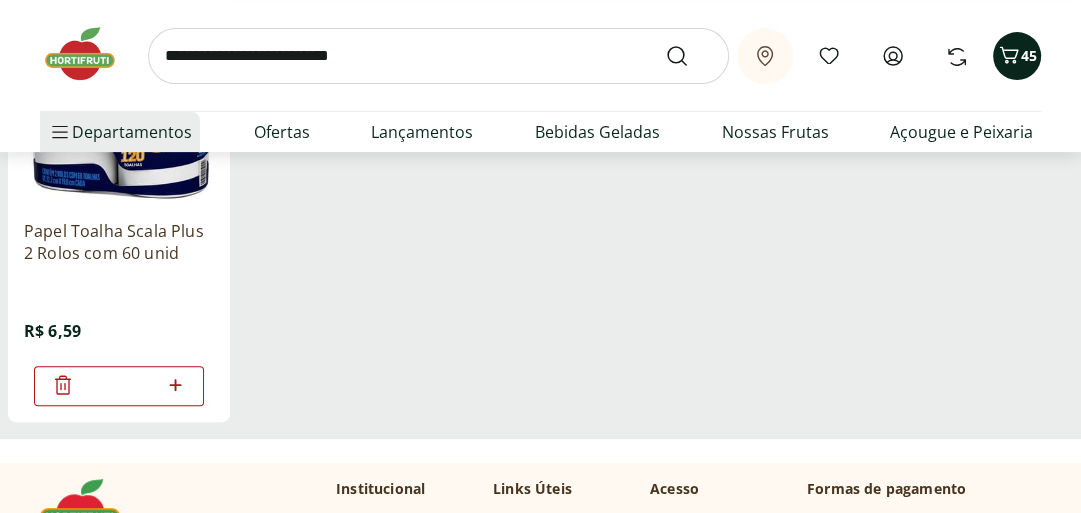 click on "45" at bounding box center (1029, 55) 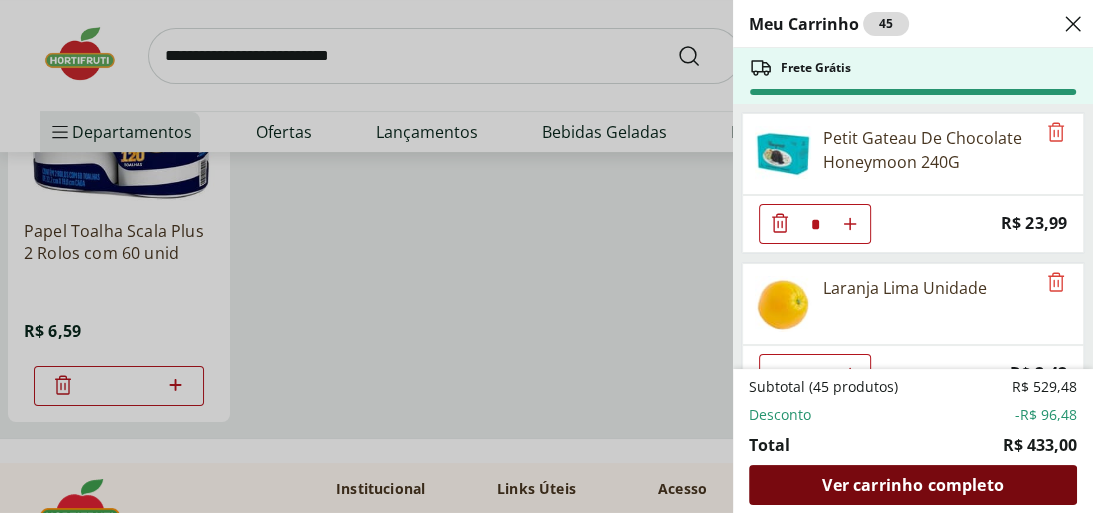 click on "Ver carrinho completo" at bounding box center [912, 485] 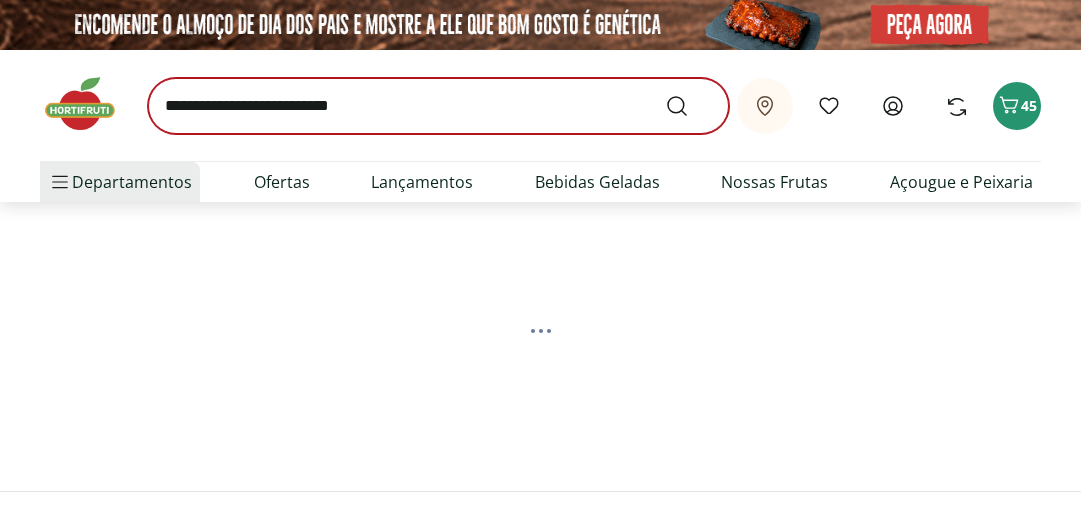 scroll, scrollTop: 0, scrollLeft: 0, axis: both 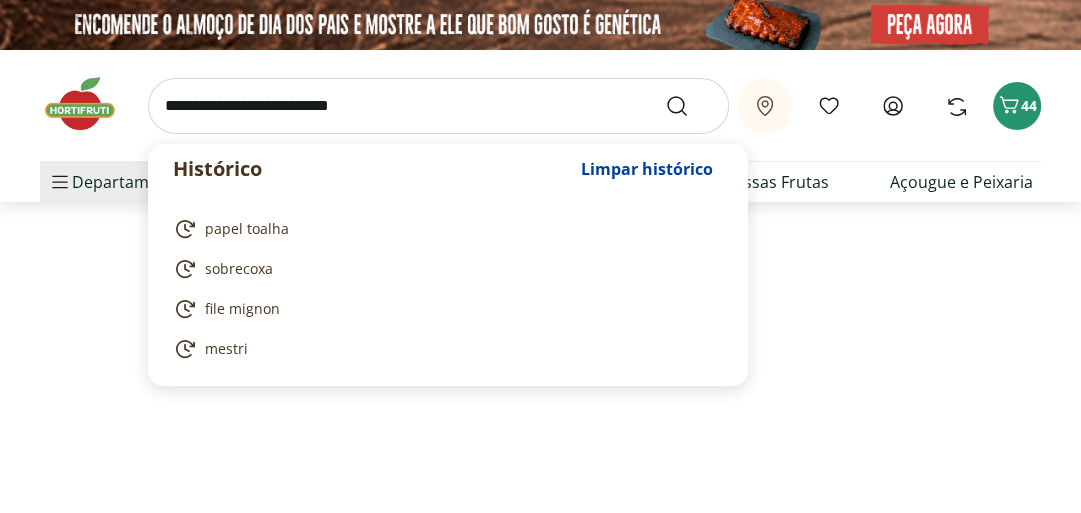 select on "**********" 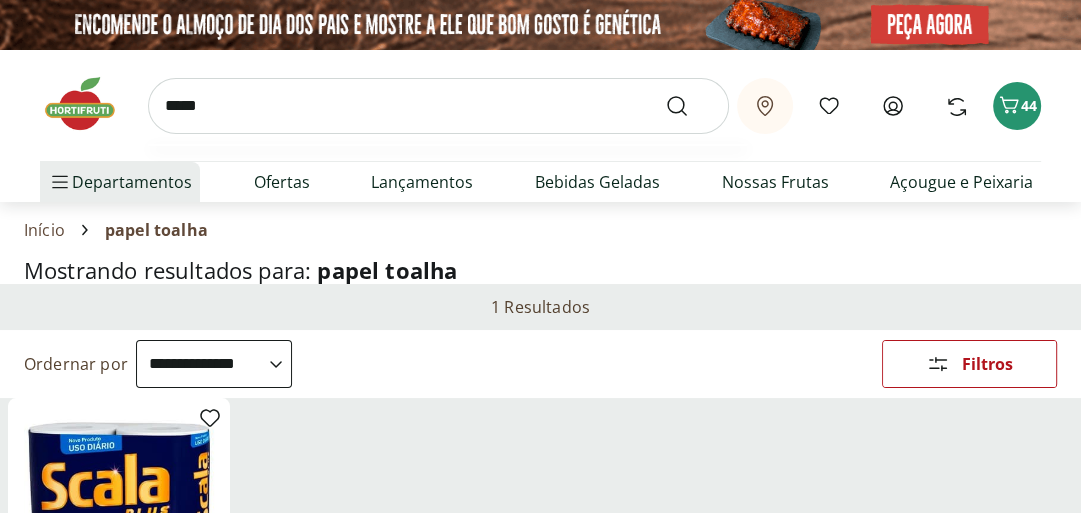type on "*****" 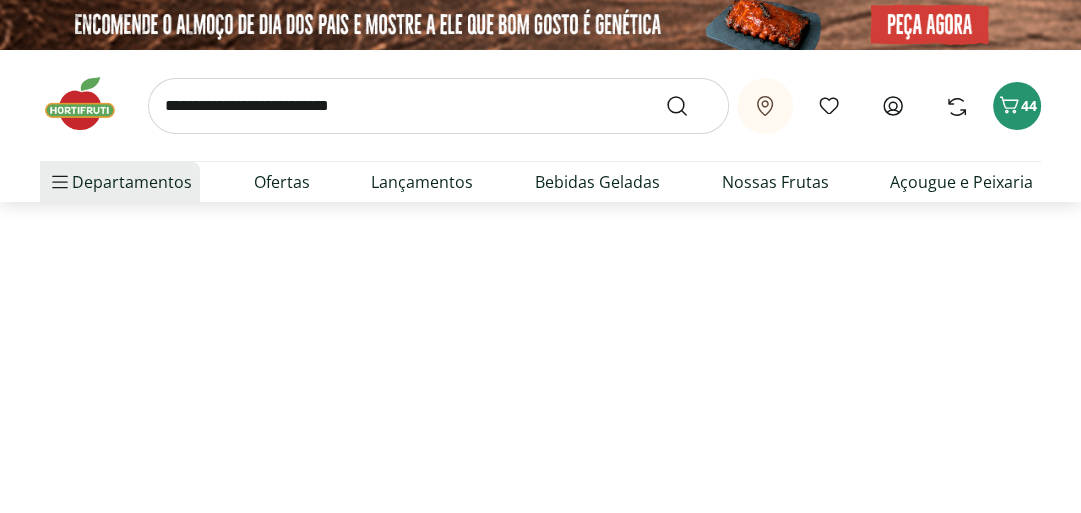 select on "**********" 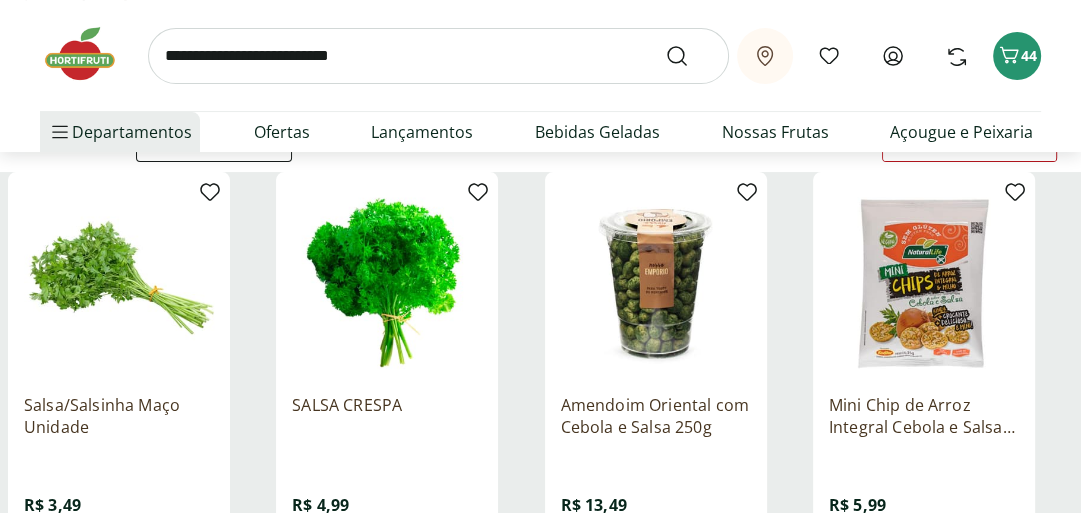 scroll, scrollTop: 320, scrollLeft: 0, axis: vertical 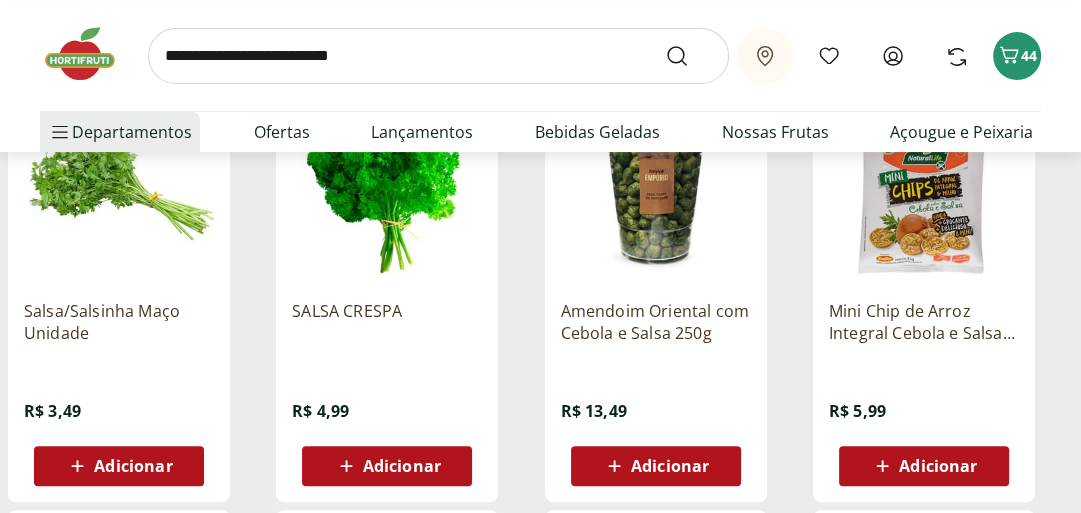 click on "Adicionar" at bounding box center (133, 466) 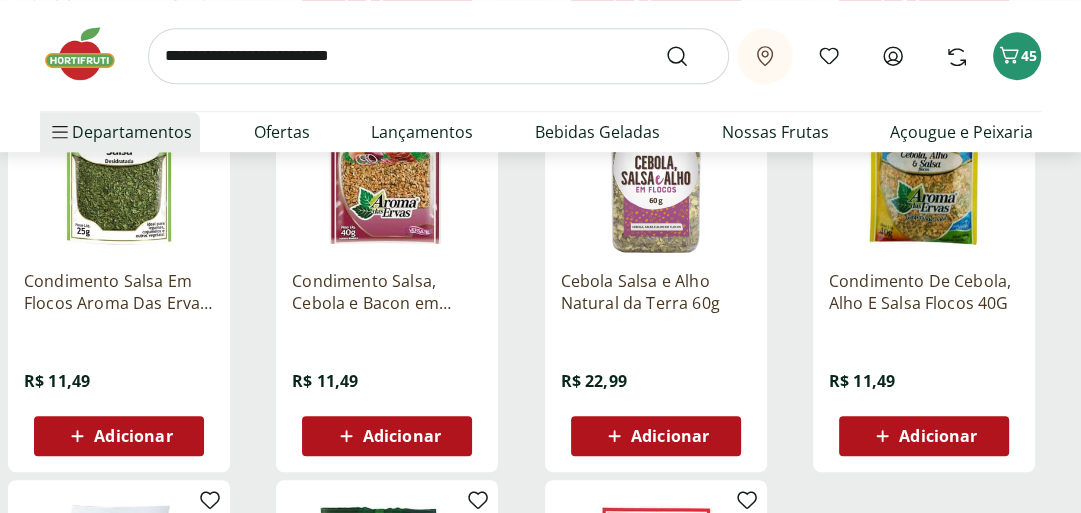 scroll, scrollTop: 800, scrollLeft: 0, axis: vertical 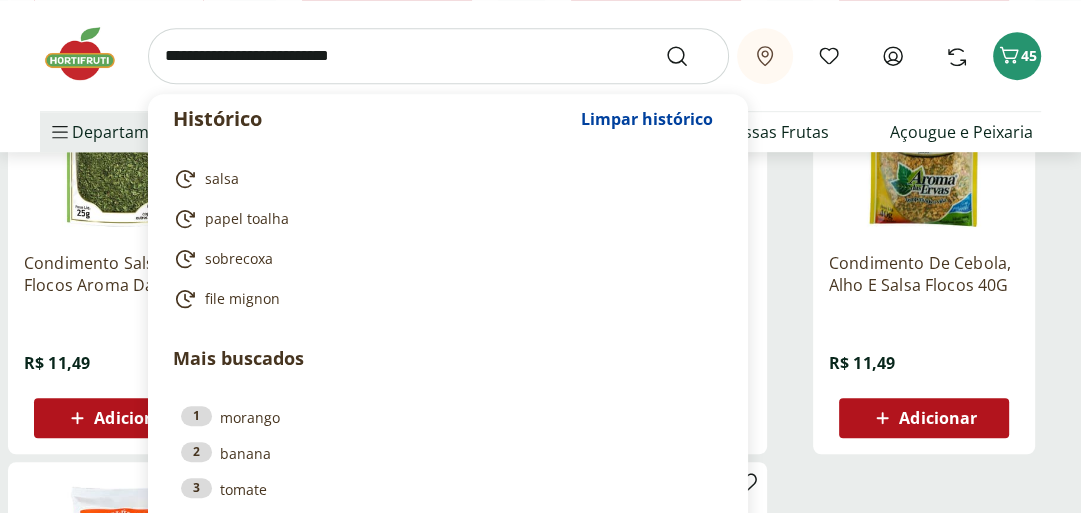 click at bounding box center [438, 56] 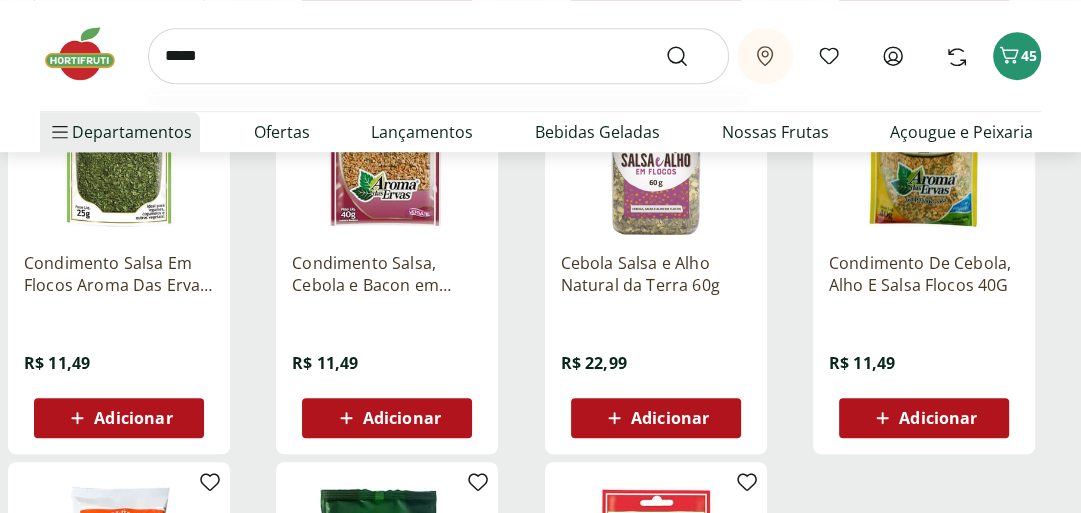 type on "*****" 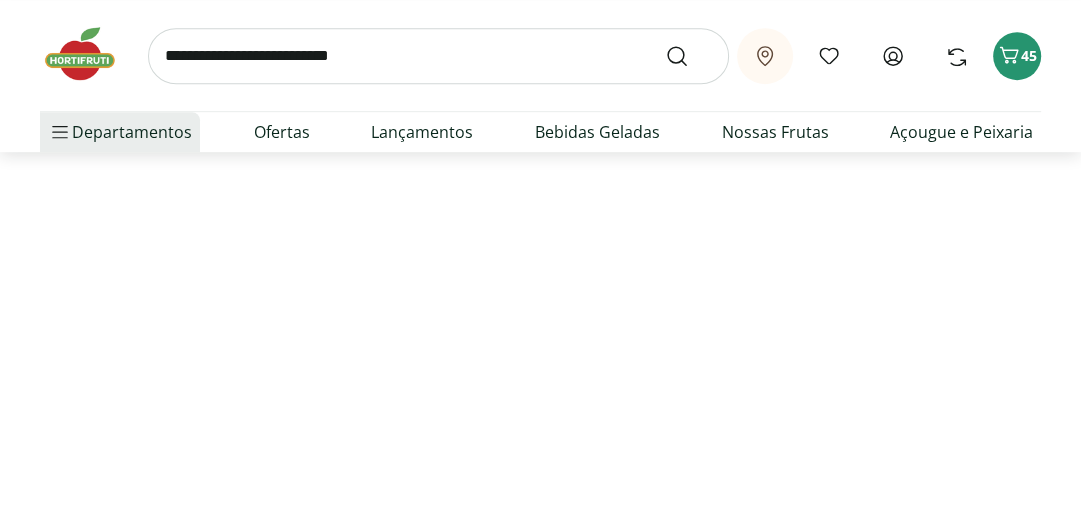 scroll, scrollTop: 0, scrollLeft: 0, axis: both 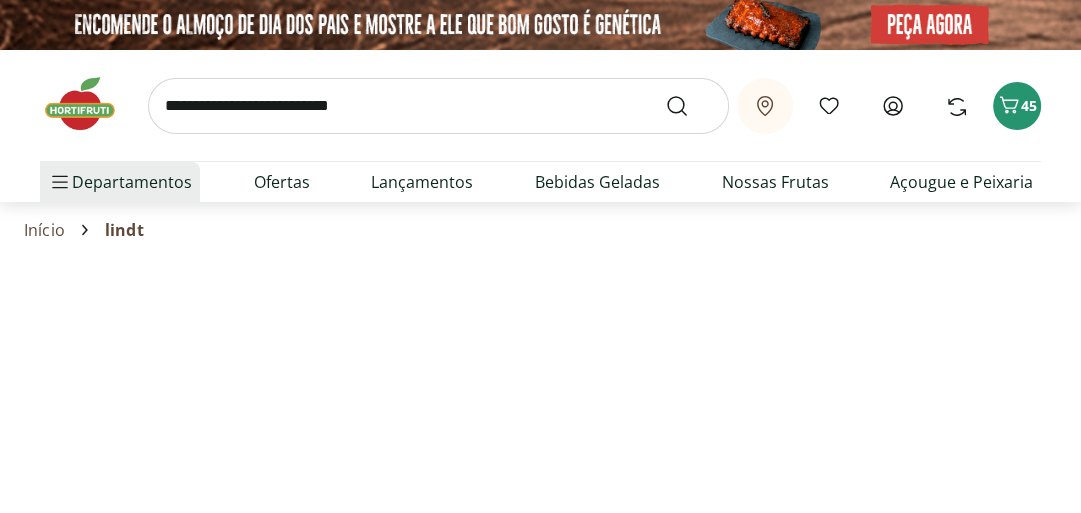select on "**********" 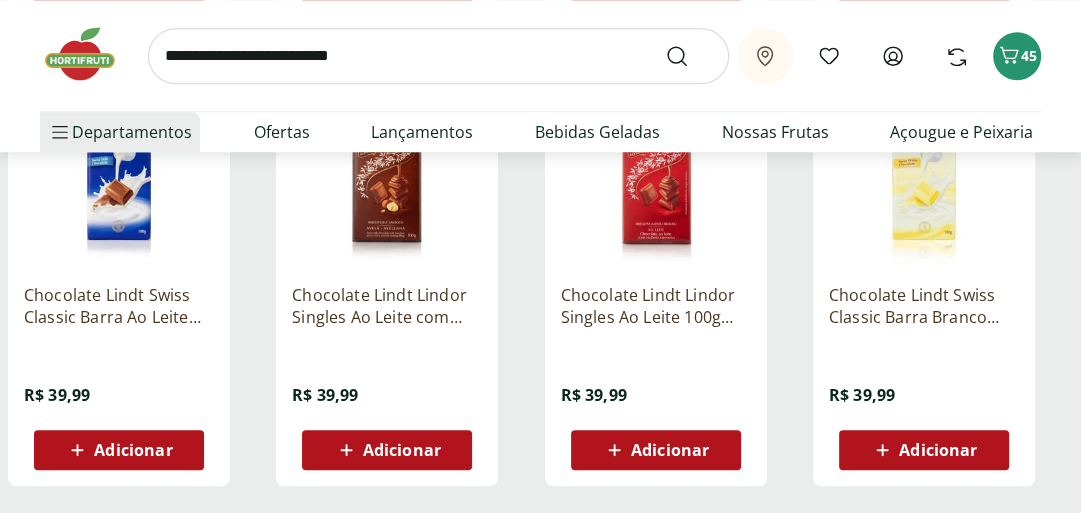 scroll, scrollTop: 1440, scrollLeft: 0, axis: vertical 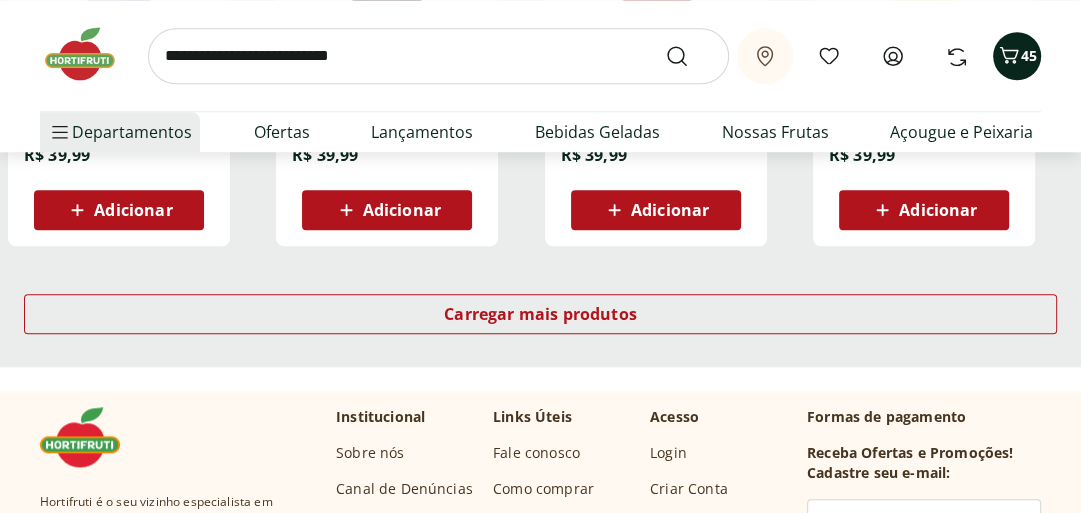 click 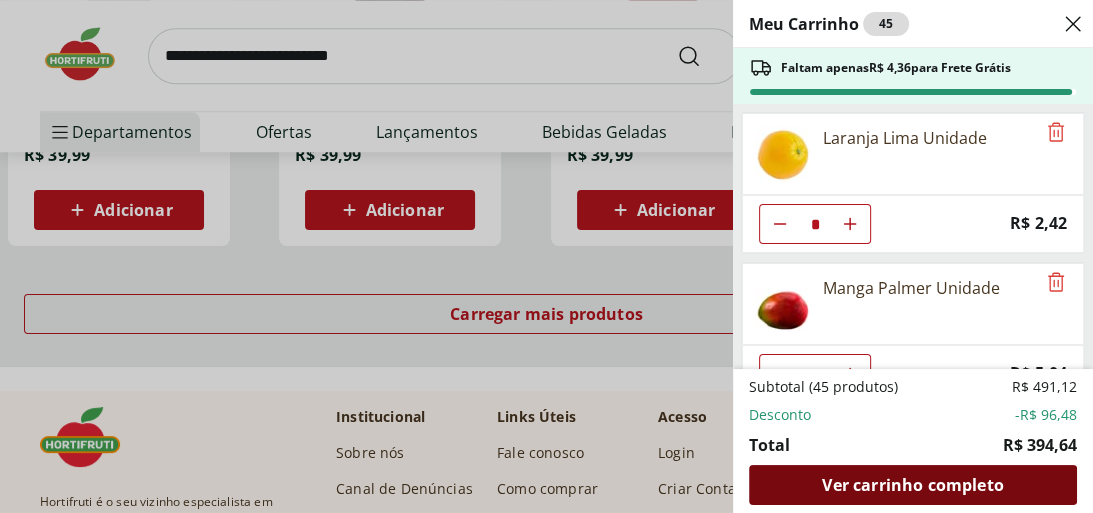 click on "Ver carrinho completo" at bounding box center [912, 485] 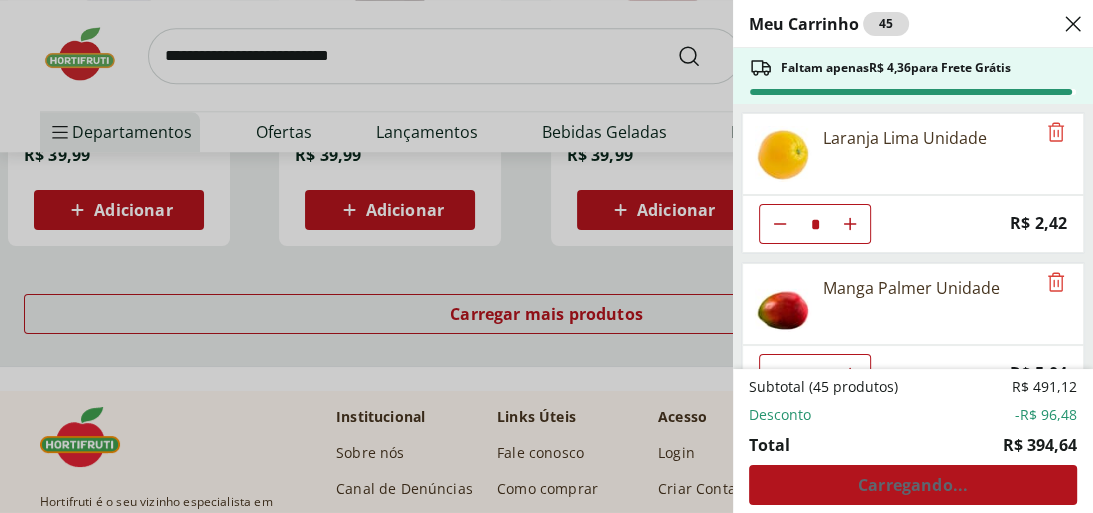 click on "Meu Carrinho 45 Faltam apenas  R$ 4,36  para Frete Grátis Laranja Lima Unidade * Price: R$ 2,42 Manga Palmer Unidade * Price: R$ 5,04 Banana Prata Unidade * Price: R$ 2,20 Ovos Tipo Grande Vermelhos Mantiqueira Happy Eggs 10 Unidades * Price: R$ 15,99 Bife de Filé Mignon * Original price: R$ 44,97 Price: R$ 29,97 Alho Nacional Unidade * Original price: R$ 2,03 Price: R$ 1,79 Filé de Peito de Frango Congelado Nat 1Kg * Price: R$ 29,99 Mamão Papaia Unidade * Price: R$ 5,52 Batata Inglesa Unidade * Price: R$ 0,80 Arroz Tio João Tipo 1 1Kg * Price: R$ 7,79 Batata Palha Yoki 105g * Price: R$ 11,49 Tomate Italiano * Price: R$ 1,15 Filé Mignon Extra Limpo * Original price: R$ 89,94 Price: R$ 59,94 Matte Leão Original 1,5l * Price: R$ 8,29 MANTEIGA COM SAL POTE BASEL 200G * Price: R$ 15,99 Batata Congelada Extra Crocante Airfryer Mccain 600g * Original price: R$ 21,99 Price: R$ 15,99 Sobrecoxa de Frango Resfriado Light * Price: R$ 14,94 Papel Toalha Scala Plus 2 Rolos com 60 unid * Price:" at bounding box center [546, 256] 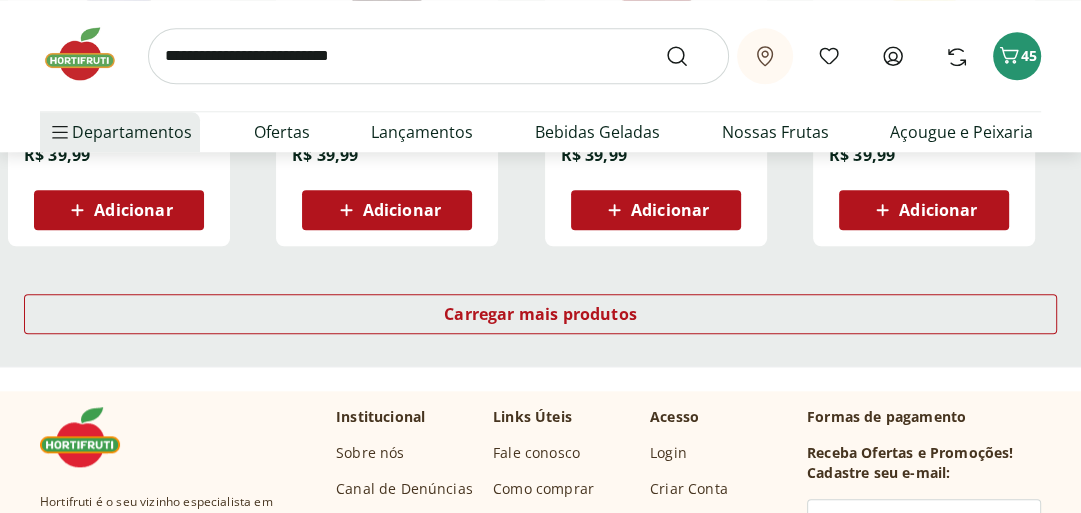 click at bounding box center (438, 56) 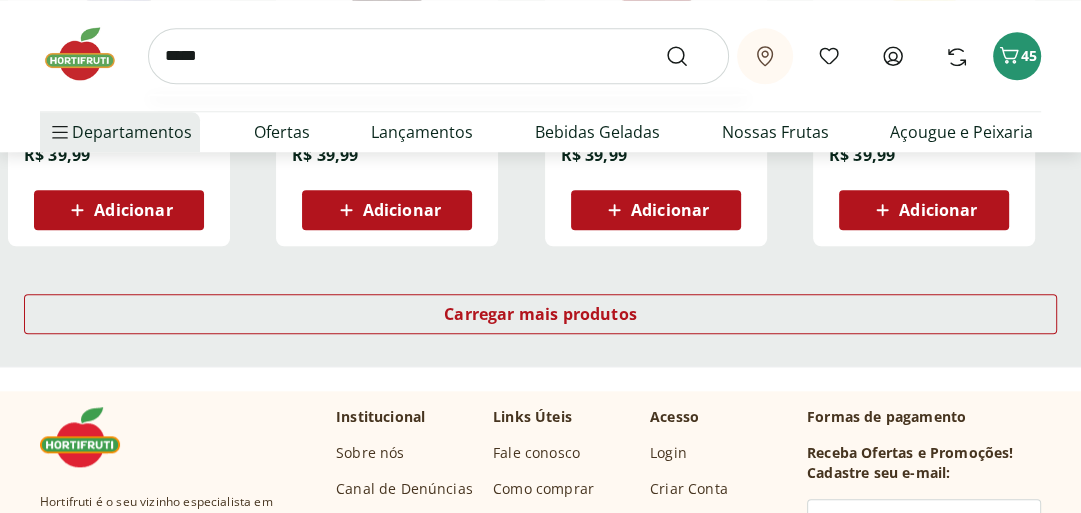 type on "*****" 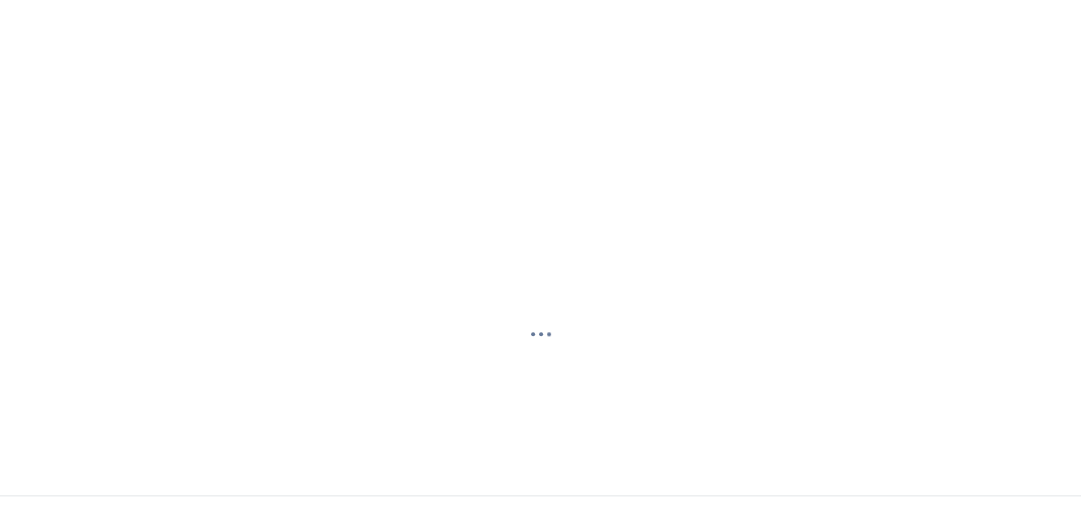 scroll, scrollTop: 0, scrollLeft: 0, axis: both 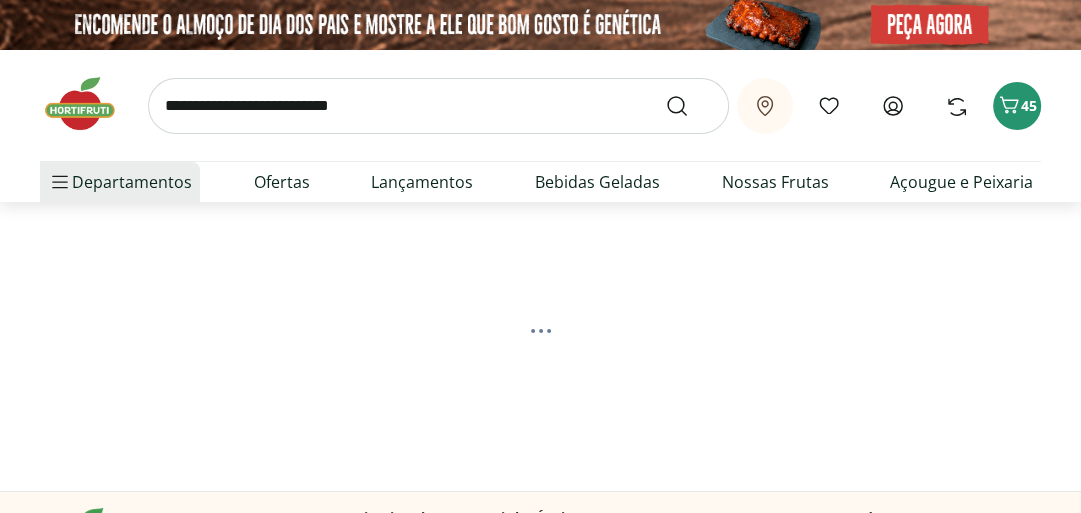 select on "**********" 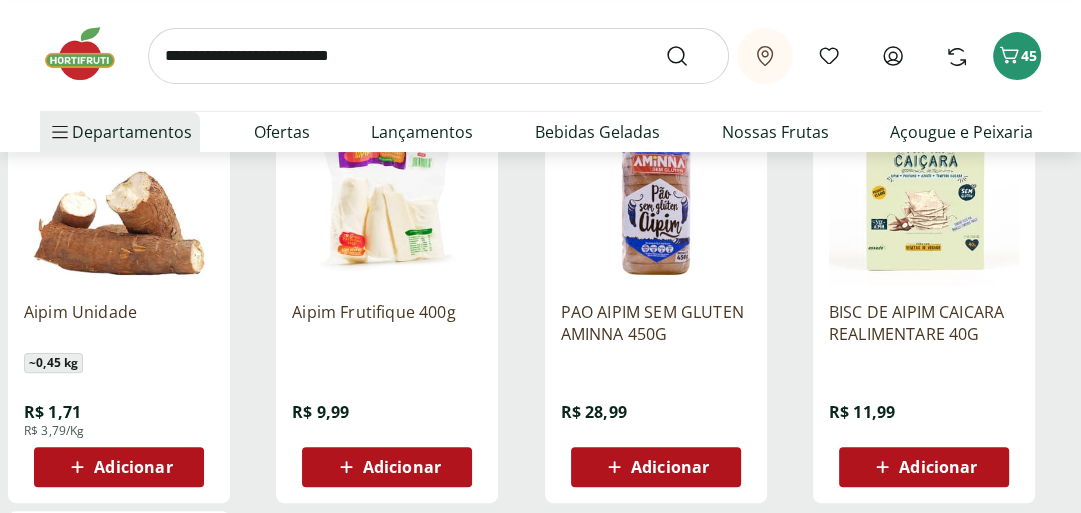 scroll, scrollTop: 320, scrollLeft: 0, axis: vertical 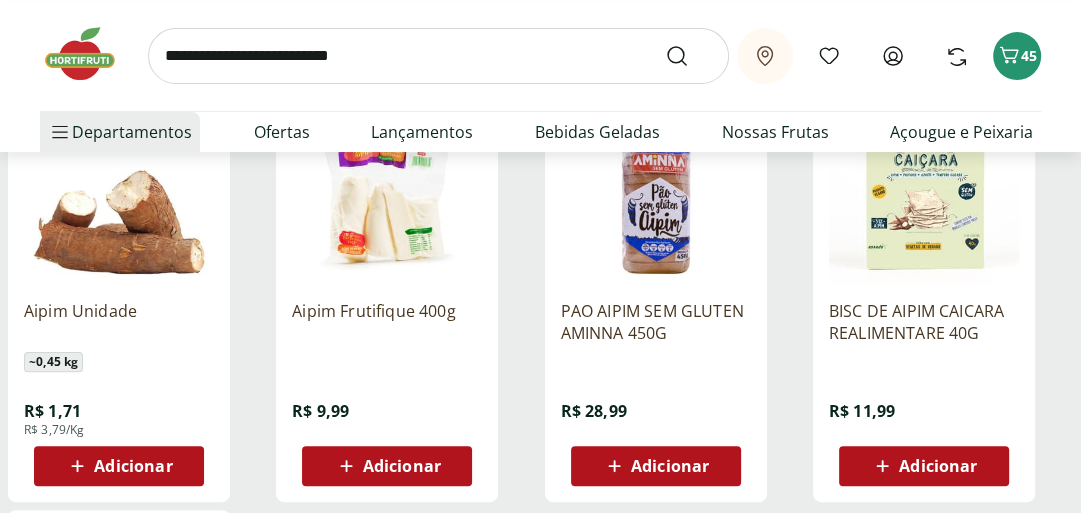 click at bounding box center (119, 189) 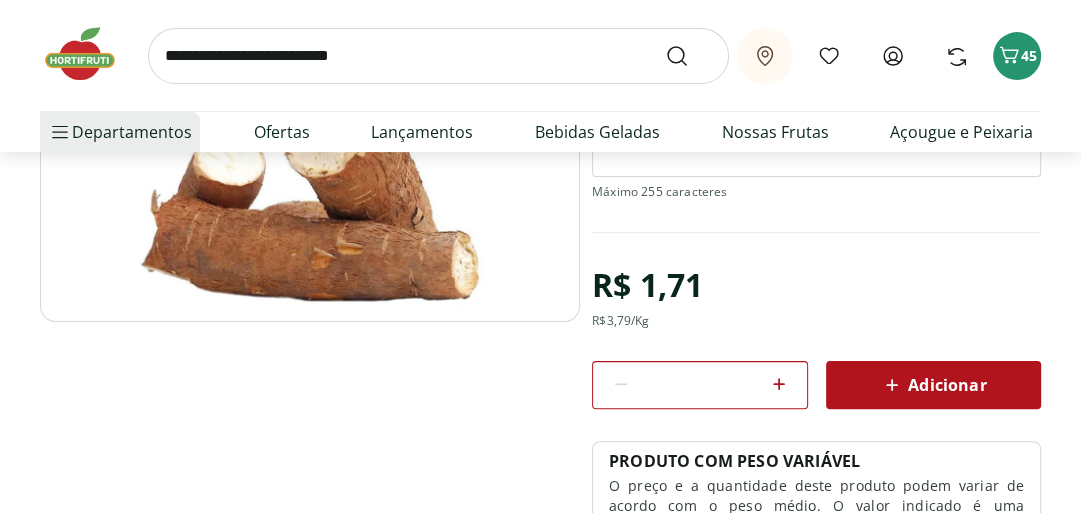 scroll, scrollTop: 320, scrollLeft: 0, axis: vertical 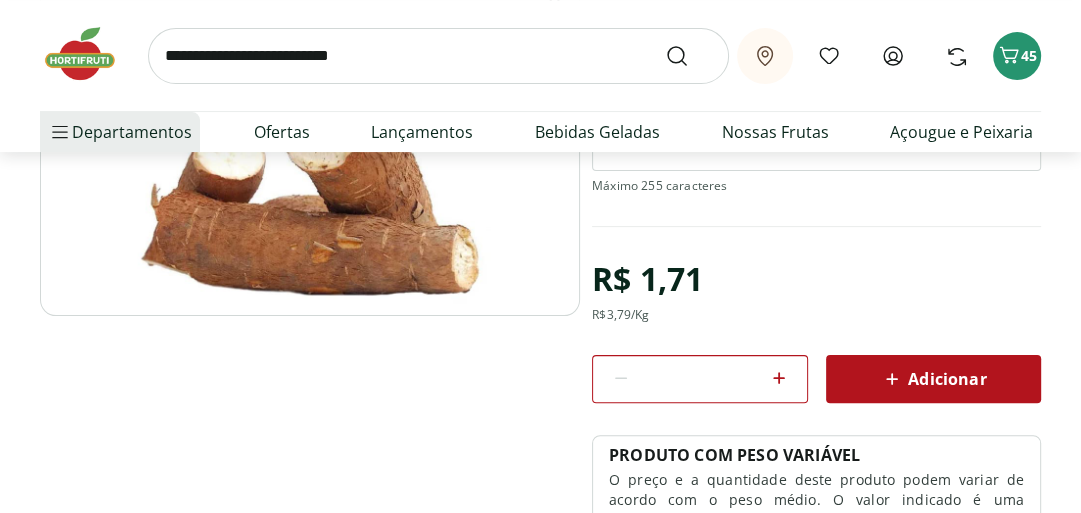 click 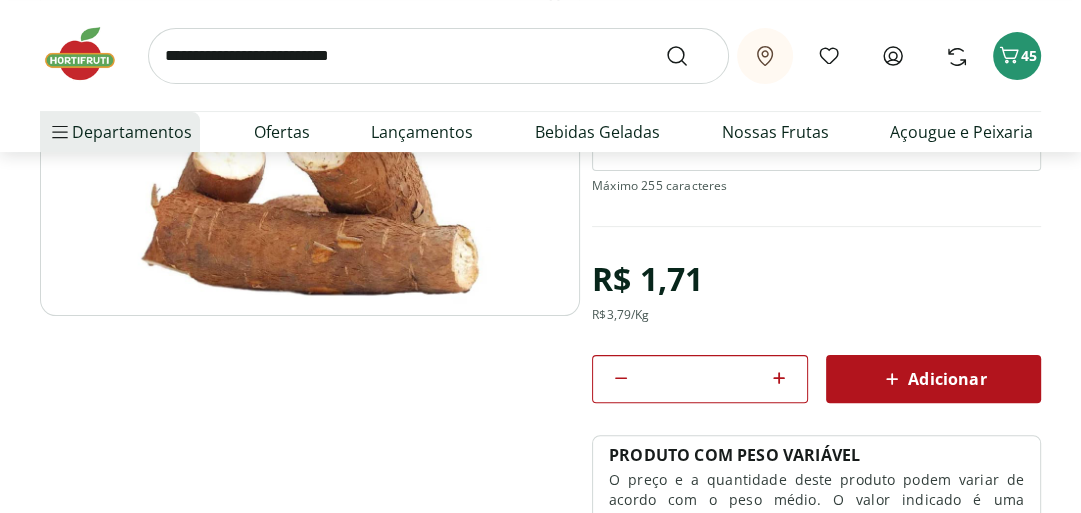 click on "Adicionar" at bounding box center (933, 379) 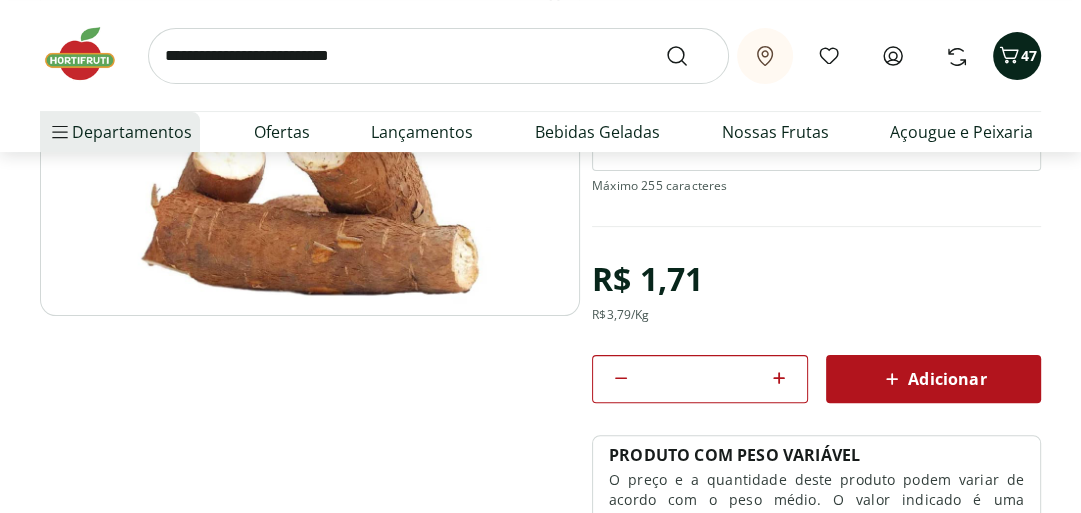 click 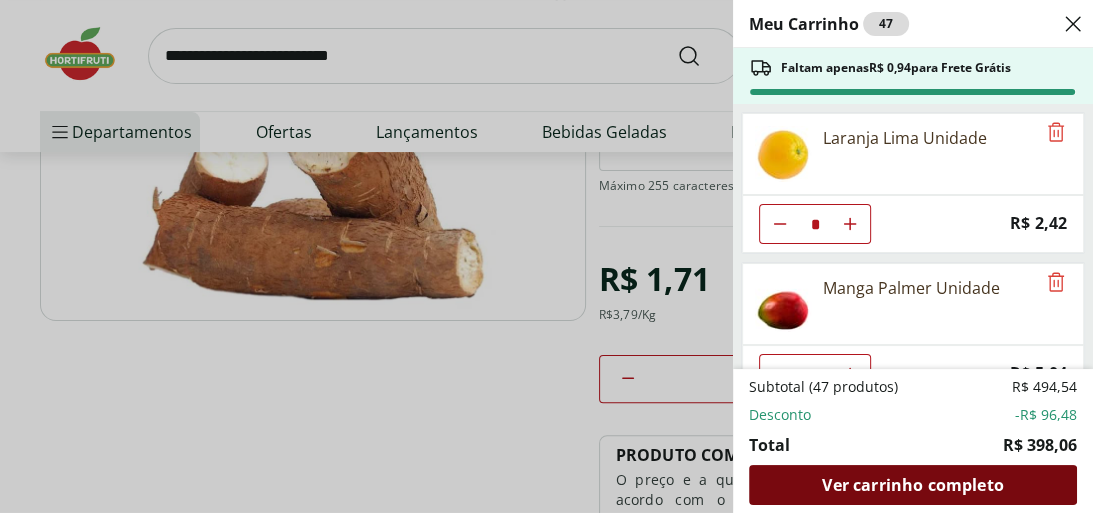 click on "Ver carrinho completo" at bounding box center [912, 485] 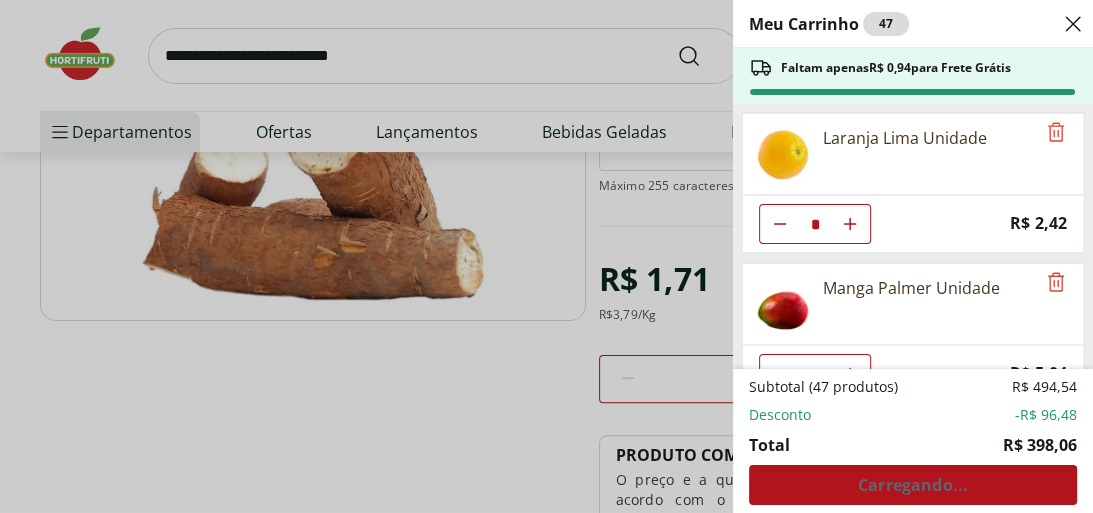 click on "Meu Carrinho 47 Faltam apenas  R$ 0,94  para Frete Grátis Laranja Lima Unidade * Price: R$ 2,42 Manga Palmer Unidade * Price: R$ 5,04 Banana Prata Unidade * Price: R$ 2,20 Ovos Tipo Grande Vermelhos Mantiqueira Happy Eggs 10 Unidades * Price: R$ 15,99 Bife de Filé Mignon * Original price: R$ 44,97 Price: R$ 29,97 Alho Nacional Unidade * Original price: R$ 2,03 Price: R$ 1,79 Filé de Peito de Frango Congelado Nat 1Kg * Price: R$ 29,99 Mamão Papaia Unidade * Price: R$ 5,52 Batata Inglesa Unidade * Price: R$ 0,80 Arroz Tio João Tipo 1 1Kg * Price: R$ 7,79 Batata Palha Yoki 105g * Price: R$ 11,49 Tomate Italiano * Price: R$ 1,15 Filé Mignon Extra Limpo * Original price: R$ 89,94 Price: R$ 59,94 Matte Leão Original 1,5l * Price: R$ 8,29 MANTEIGA COM SAL POTE BASEL 200G * Price: R$ 15,99 Batata Congelada Extra Crocante Airfryer Mccain 600g * Original price: R$ 21,99 Price: R$ 15,99 Sobrecoxa de Frango Resfriado Light * Price: R$ 14,94 Papel Toalha Scala Plus 2 Rolos com 60 unid * Price:" at bounding box center (546, 256) 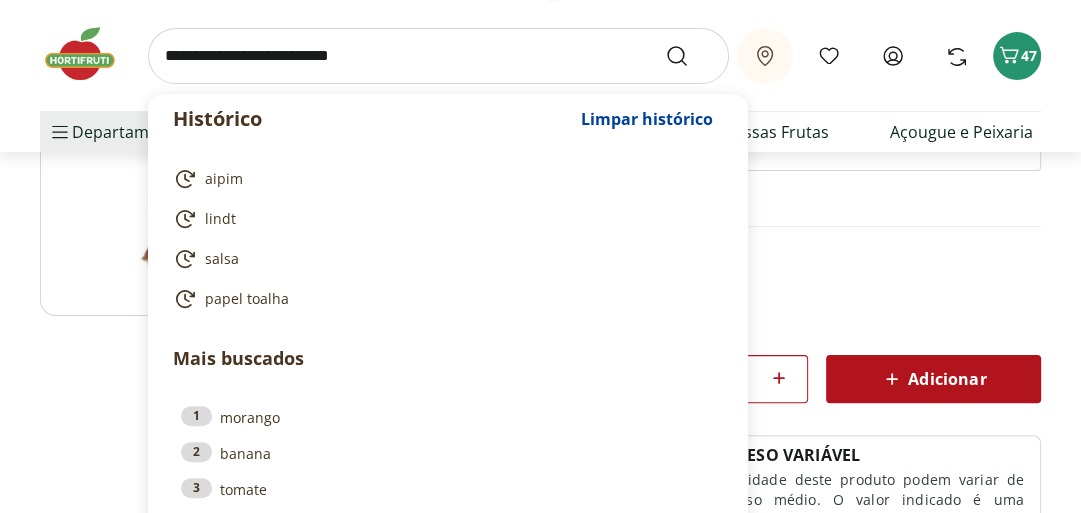 click at bounding box center [438, 56] 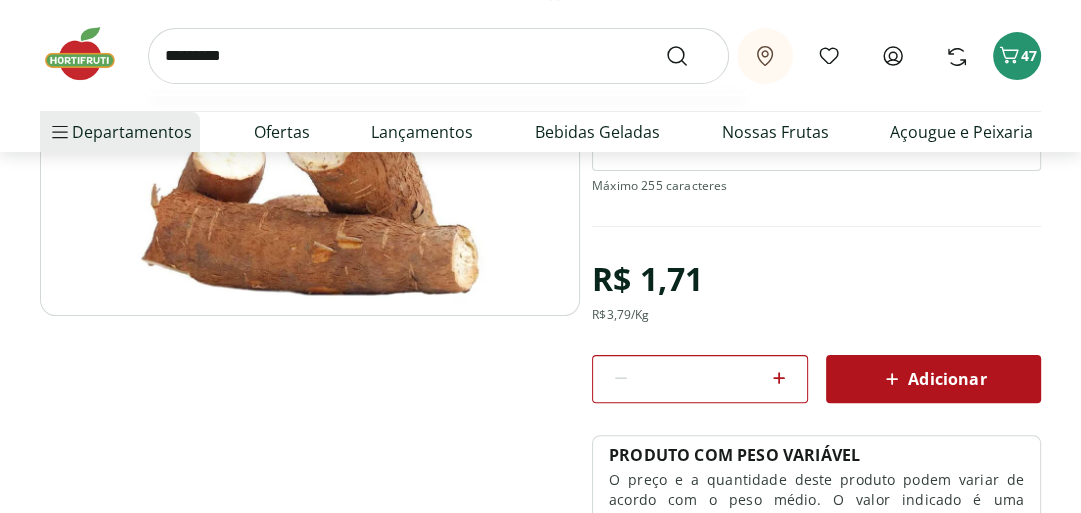 type on "*********" 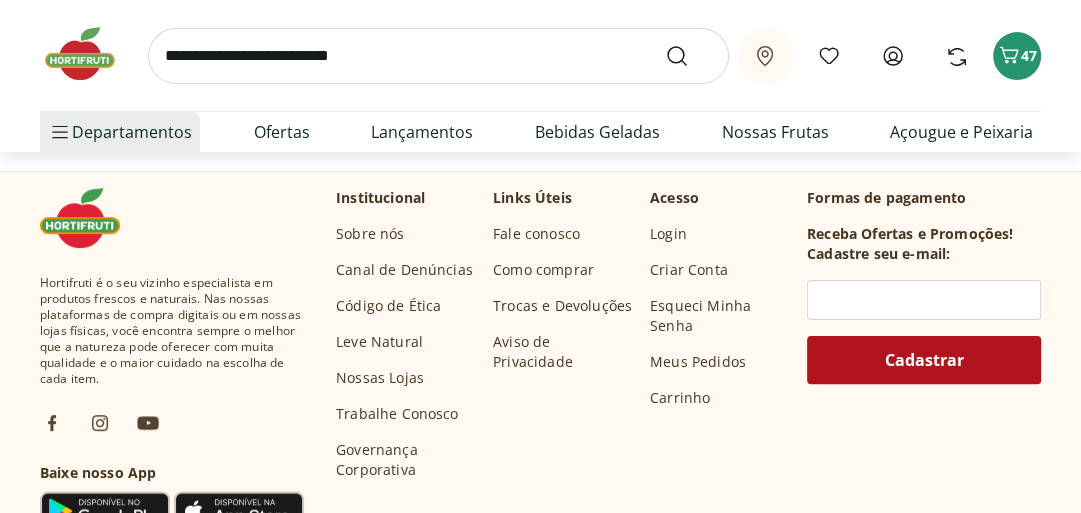 scroll, scrollTop: 0, scrollLeft: 0, axis: both 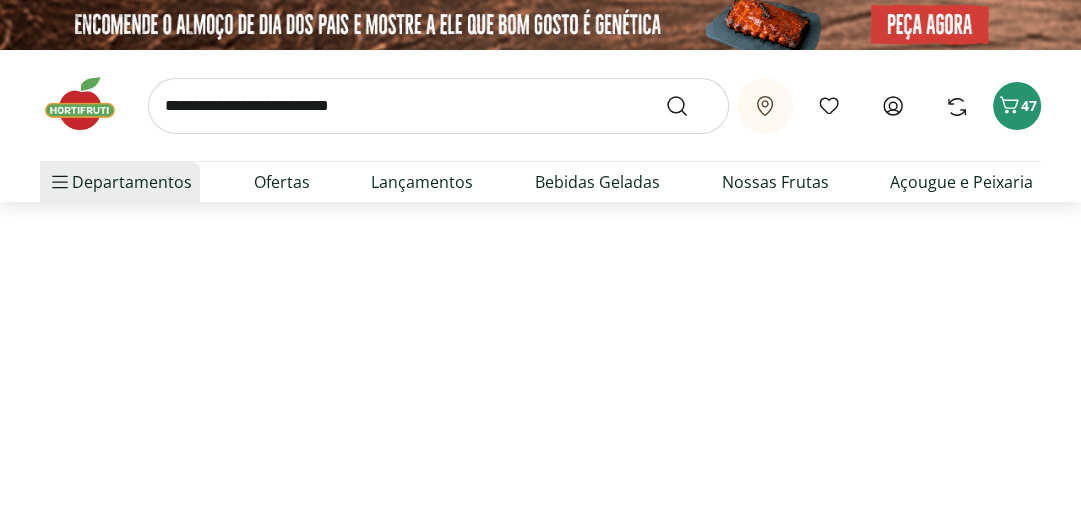 select on "**********" 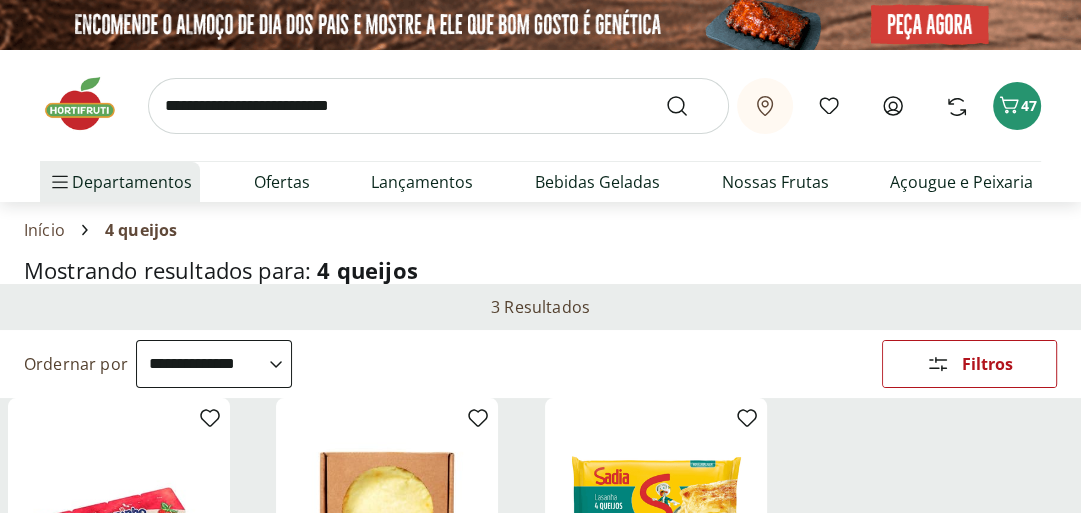 scroll, scrollTop: 240, scrollLeft: 0, axis: vertical 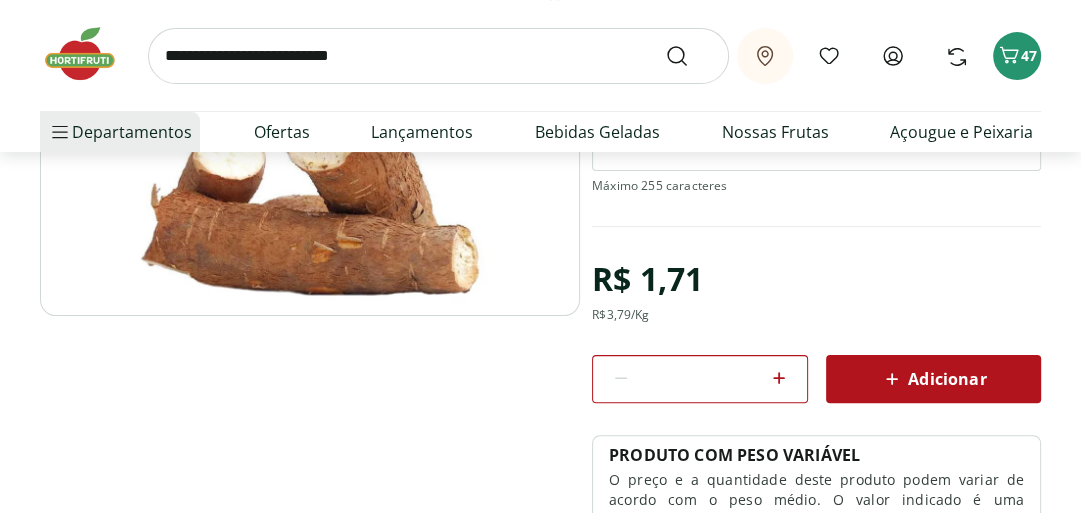 click at bounding box center [438, 56] 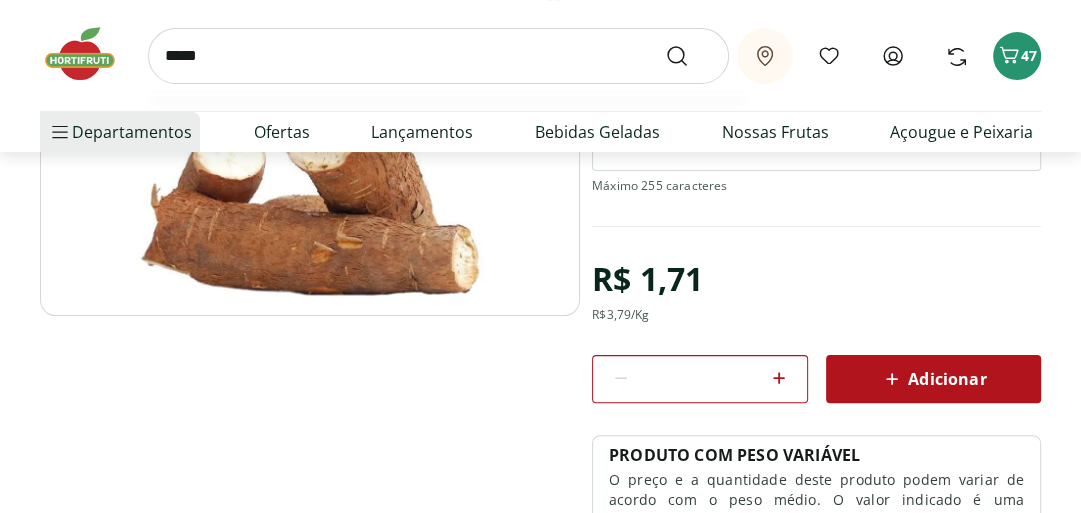 type on "*****" 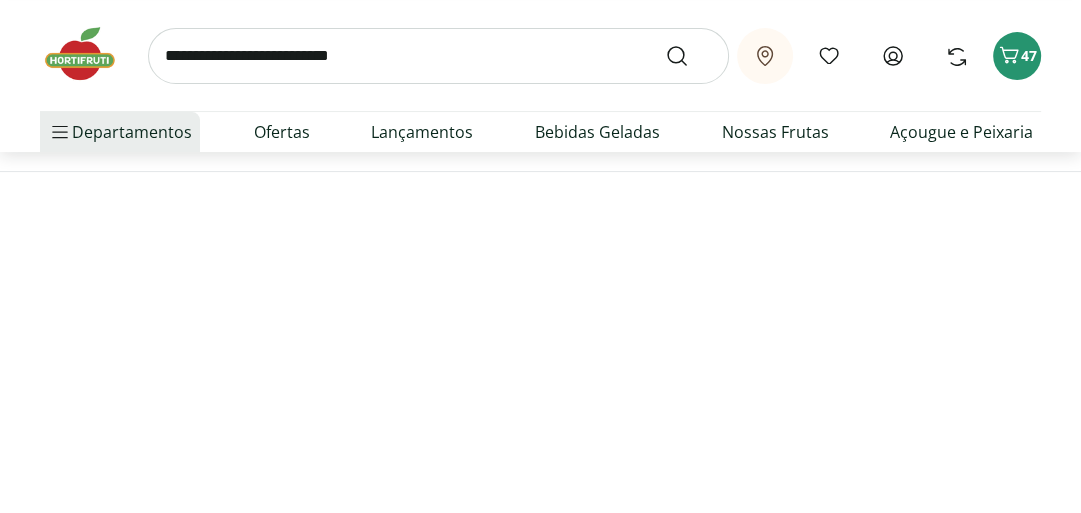 scroll, scrollTop: 0, scrollLeft: 0, axis: both 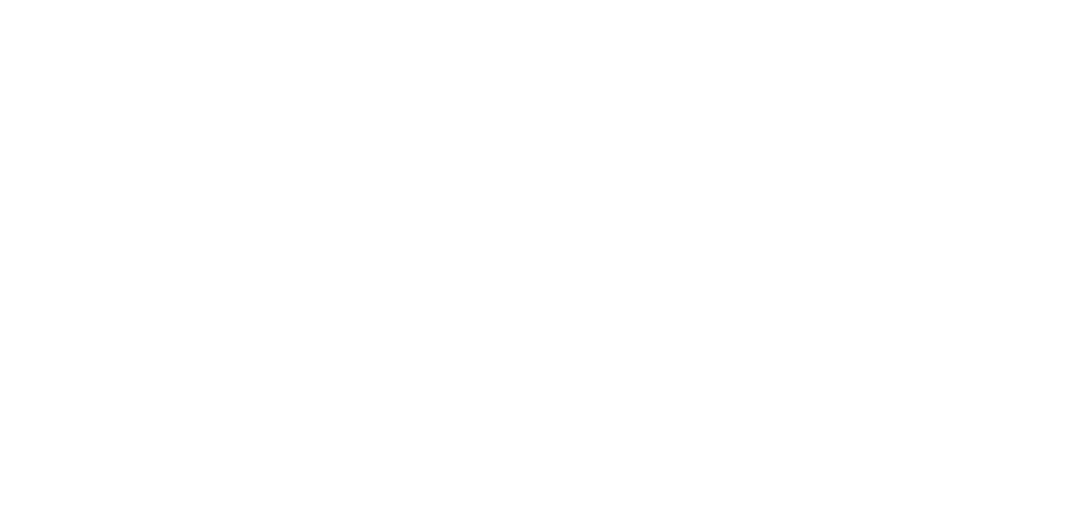 select on "**********" 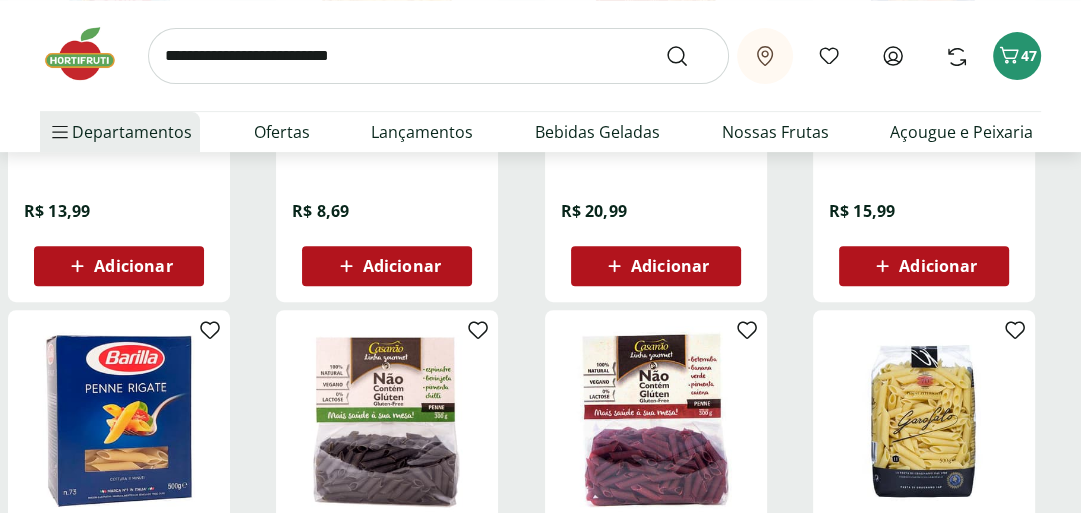 scroll, scrollTop: 560, scrollLeft: 0, axis: vertical 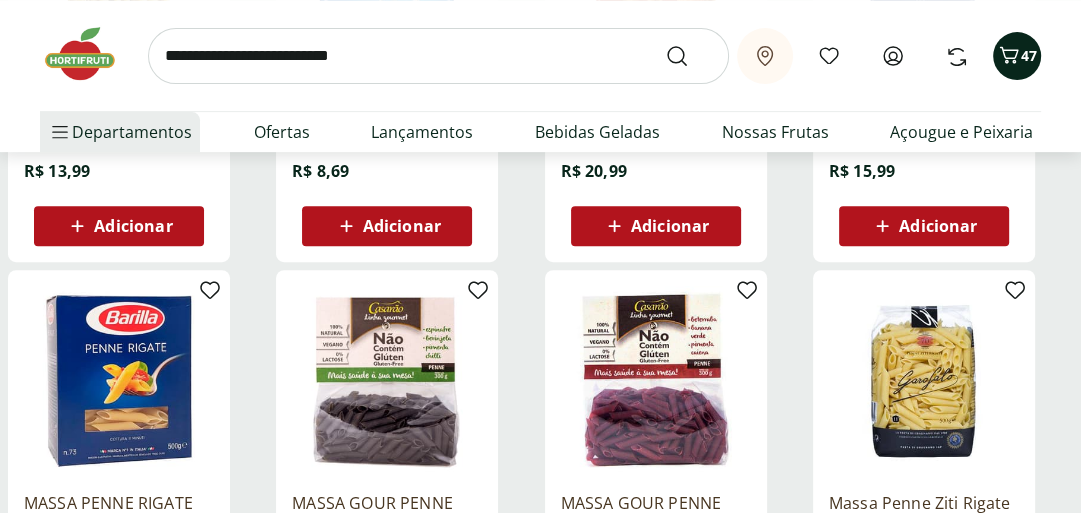 click on "47" at bounding box center [1029, 55] 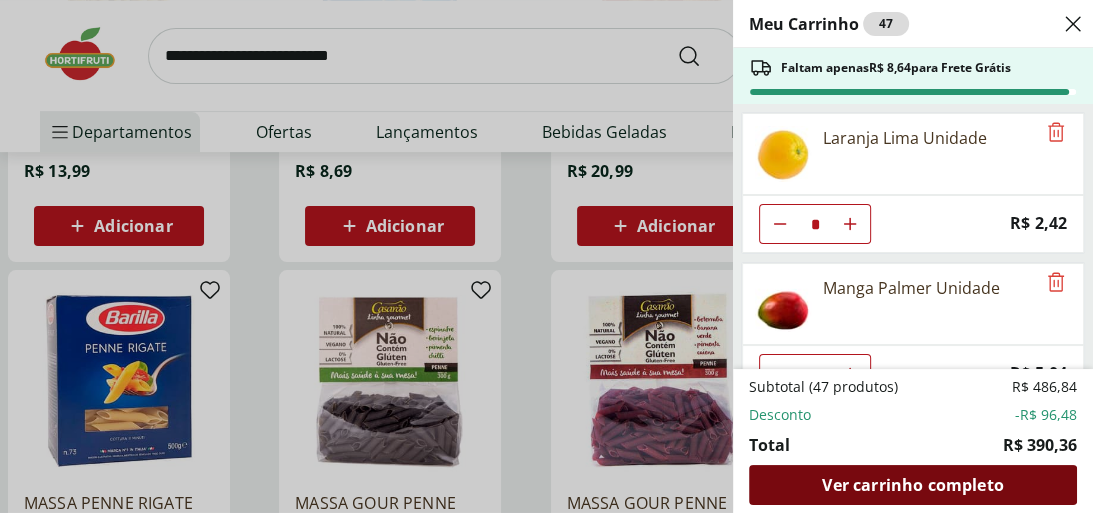 click on "Ver carrinho completo" at bounding box center (912, 485) 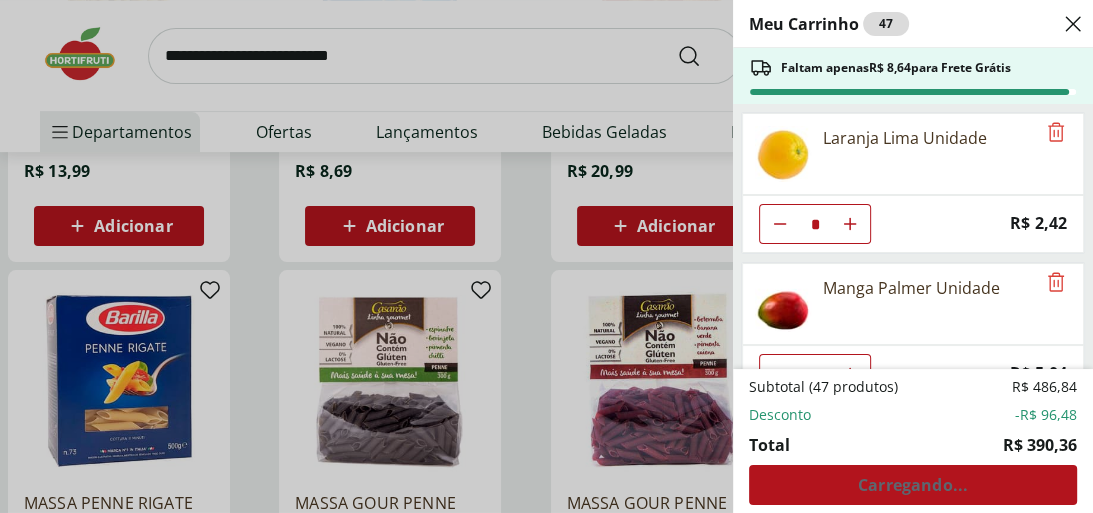 click on "Meu Carrinho 47 Faltam apenas  R$ 8,64  para Frete Grátis Laranja Lima Unidade * Price: R$ 2,42 Manga Palmer Unidade * Price: R$ 5,04 Banana Prata Unidade * Price: R$ 2,20 Ovos Tipo Grande Vermelhos Mantiqueira Happy Eggs 10 Unidades * Price: R$ 15,99 Bife de Filé Mignon * Original price: R$ 44,97 Price: R$ 29,97 Alho Nacional Unidade * Original price: R$ 2,03 Price: R$ 1,79 Filé de Peito de Frango Congelado Nat 1Kg * Price: R$ 29,99 Mamão Papaia Unidade * Price: R$ 5,52 Batata Inglesa Unidade * Price: R$ 0,80 Arroz Tio João Tipo 1 1Kg * Price: R$ 7,79 Batata Palha Yoki 105g * Price: R$ 11,49 Tomate Italiano * Price: R$ 1,15 Filé Mignon Extra Limpo * Original price: R$ 89,94 Price: R$ 59,94 Matte Leão Original 1,5l * Price: R$ 8,29 Batata Congelada Extra Crocante Airfryer Mccain 600g * Original price: R$ 21,99 Price: R$ 15,99 Sobrecoxa de Frango Resfriado Light * Price: R$ 14,94 Papel Toalha Scala Plus 2 Rolos com 60 unid * Price: R$ 6,59 Salsa/Salsinha Maço Unidade * Price: *" at bounding box center (546, 256) 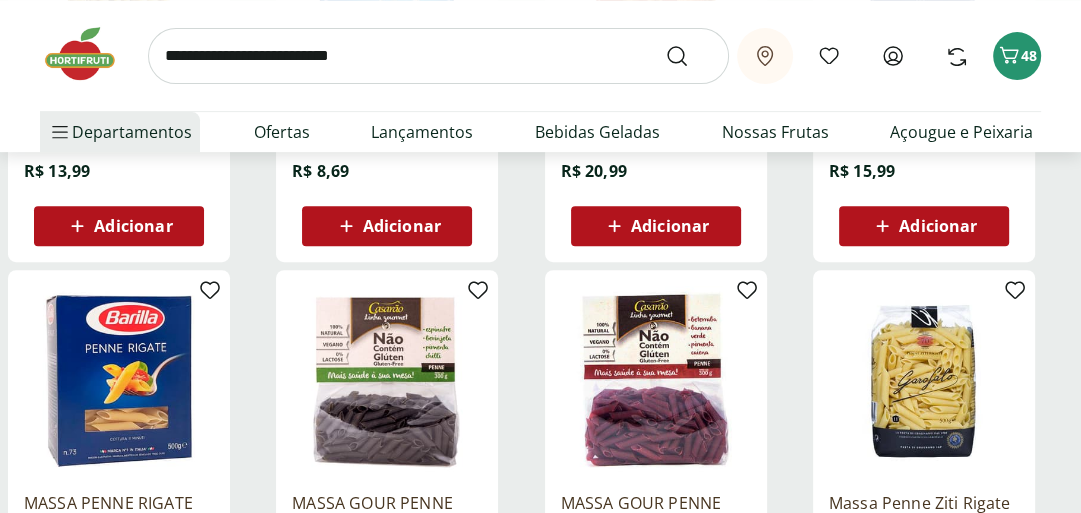 click at bounding box center (438, 56) 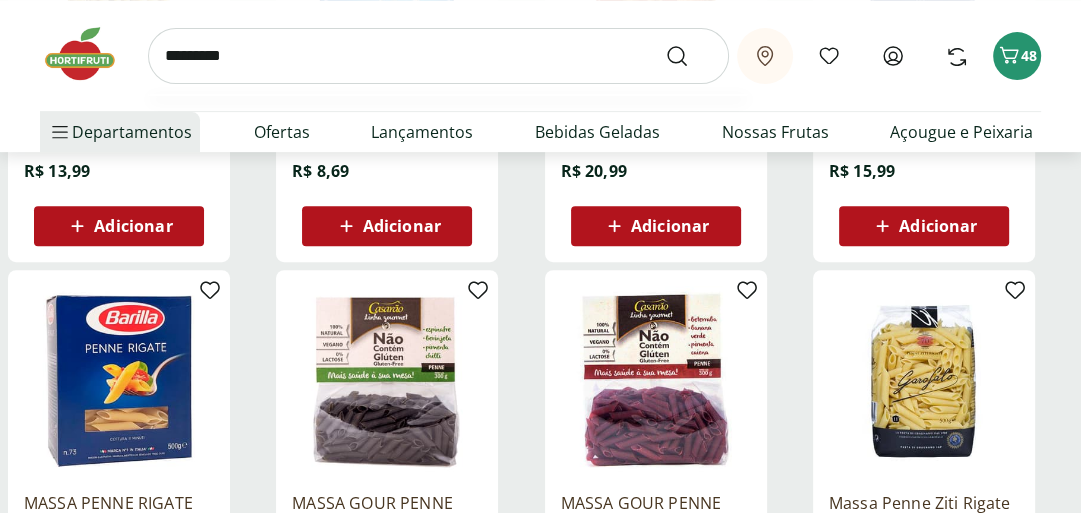 type on "*********" 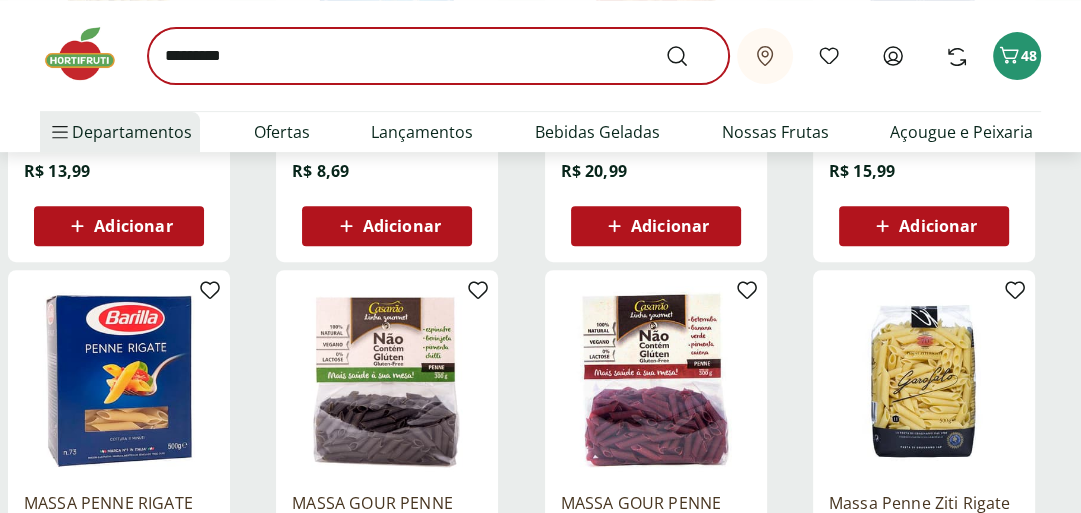 scroll, scrollTop: 0, scrollLeft: 0, axis: both 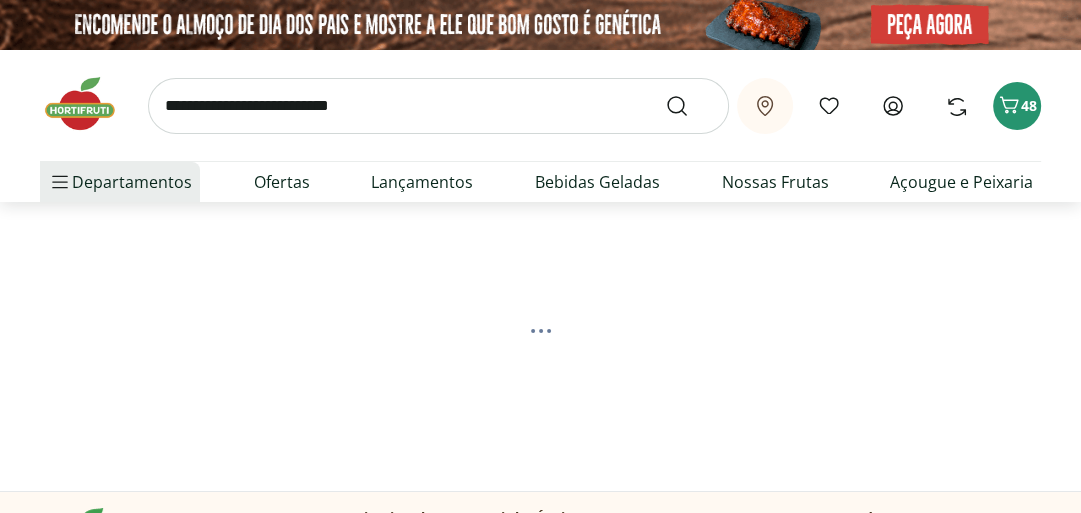 select on "**********" 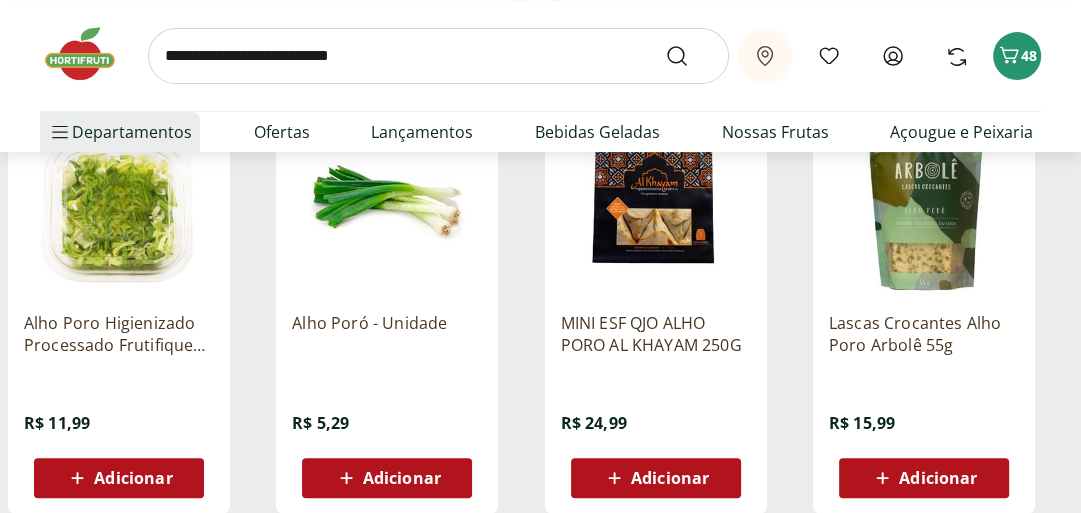 scroll, scrollTop: 400, scrollLeft: 0, axis: vertical 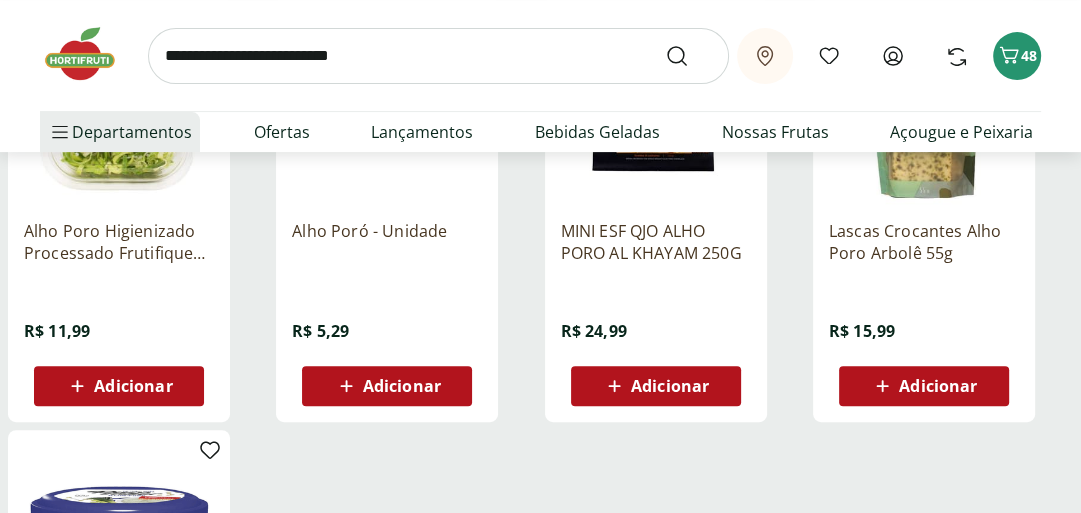 click on "Adicionar" at bounding box center [402, 386] 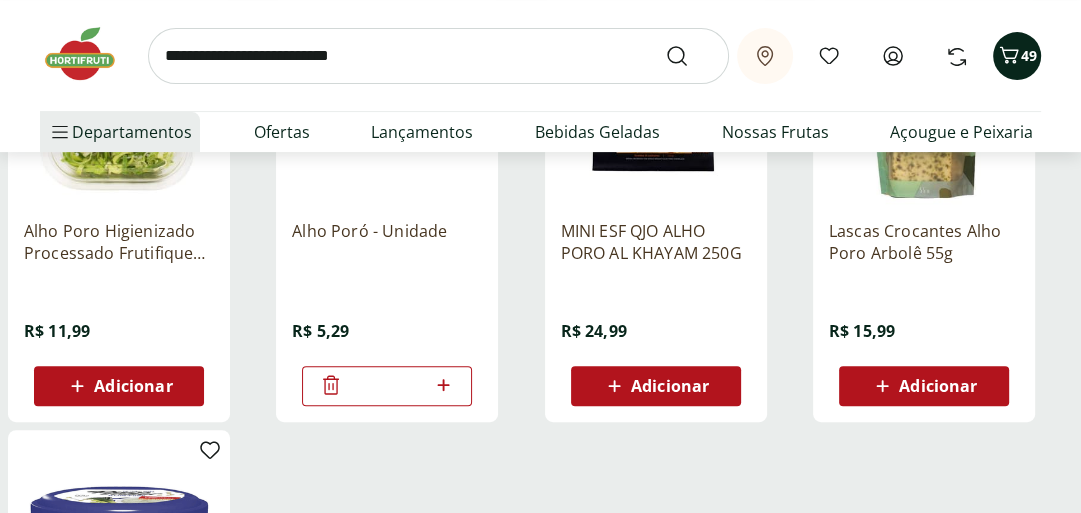 click 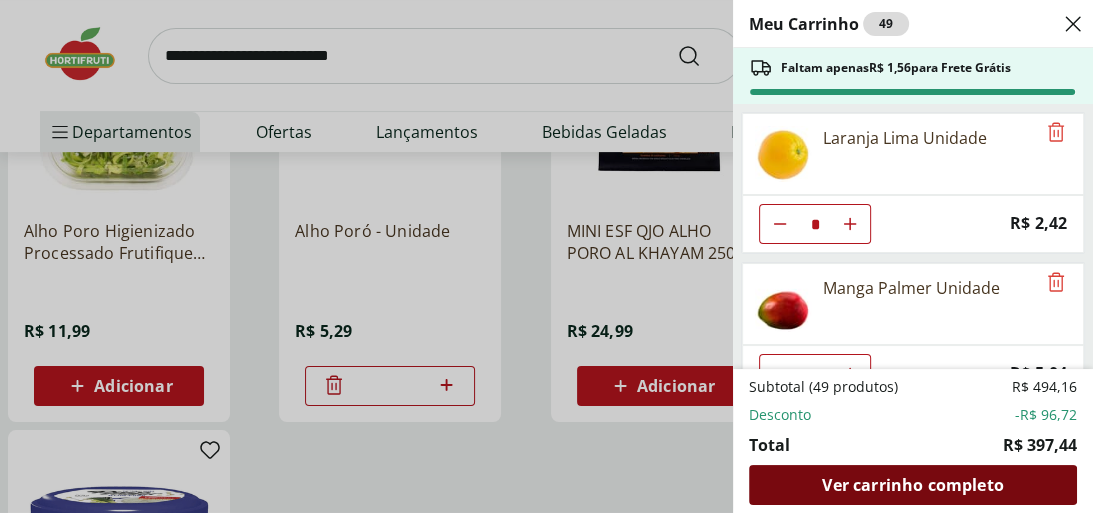 click on "Ver carrinho completo" at bounding box center [912, 485] 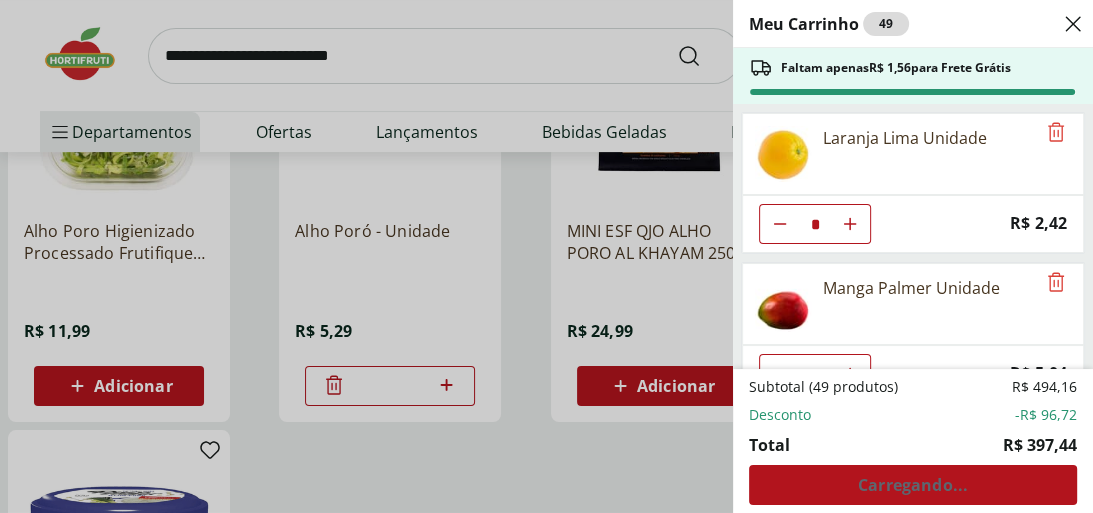 click on "Meu Carrinho 49 Faltam apenas  R$ 1,56  para Frete Grátis Laranja Lima Unidade * Price: R$ 2,42 Manga Palmer Unidade * Price: R$ 5,04 Banana Prata Unidade * Price: R$ 2,20 Ovos Tipo Grande Vermelhos Mantiqueira Happy Eggs 10 Unidades * Price: R$ 15,99 Bife de Filé Mignon * Original price: R$ 44,97 Price: R$ 29,97 Alho Nacional Unidade * Original price: R$ 2,03 Price: R$ 1,79 Filé de Peito de Frango Congelado Nat 1Kg * Price: R$ 29,99 Mamão Papaia Unidade * Price: R$ 5,52 Batata Inglesa Unidade * Price: R$ 0,80 Arroz Tio João Tipo 1 1Kg * Price: R$ 7,79 Batata Palha Yoki 105g * Price: R$ 11,49 Tomate Italiano * Price: R$ 1,15 Filé Mignon Extra Limpo * Original price: R$ 89,94 Price: R$ 59,94 Matte Leão Original 1,5l * Price: R$ 8,29 Batata Congelada Extra Crocante Airfryer Mccain 600g * Original price: R$ 21,99 Price: R$ 15,99 Sobrecoxa de Frango Resfriado Light * Price: R$ 14,94 Papel Toalha Scala Plus 2 Rolos com 60 unid * Price: R$ 6,59 Salsa/Salsinha Maço Unidade * Price: * *" at bounding box center [546, 256] 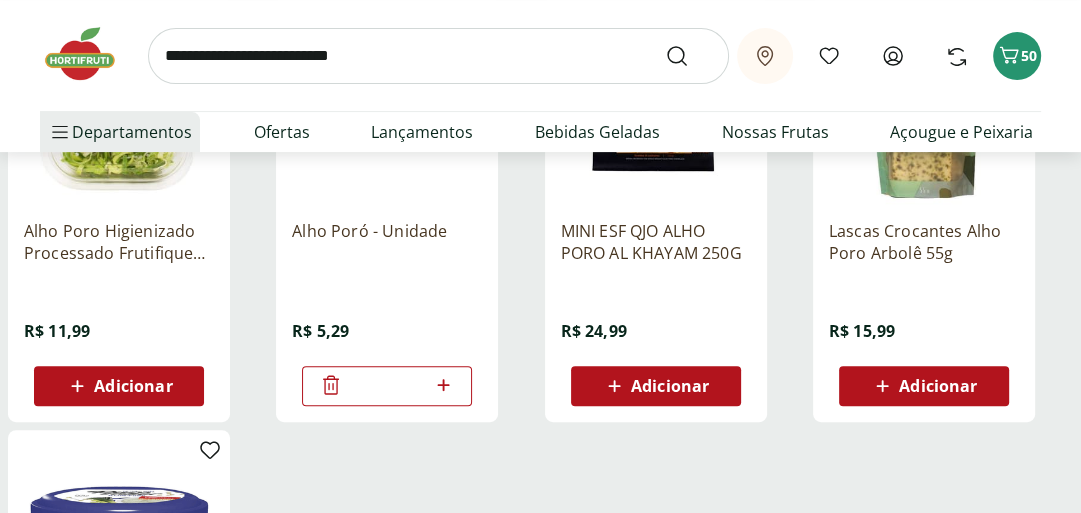 click at bounding box center [438, 56] 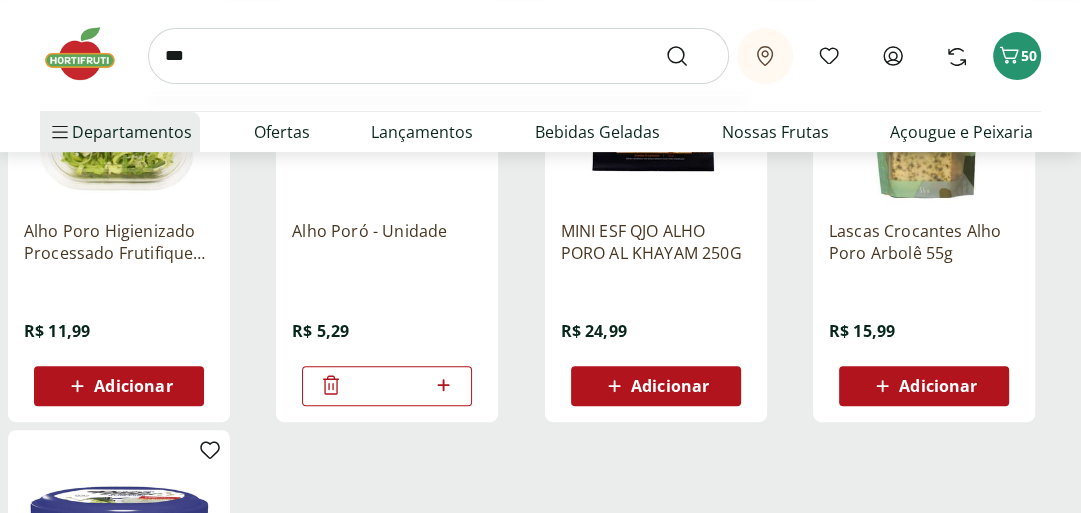 type on "****" 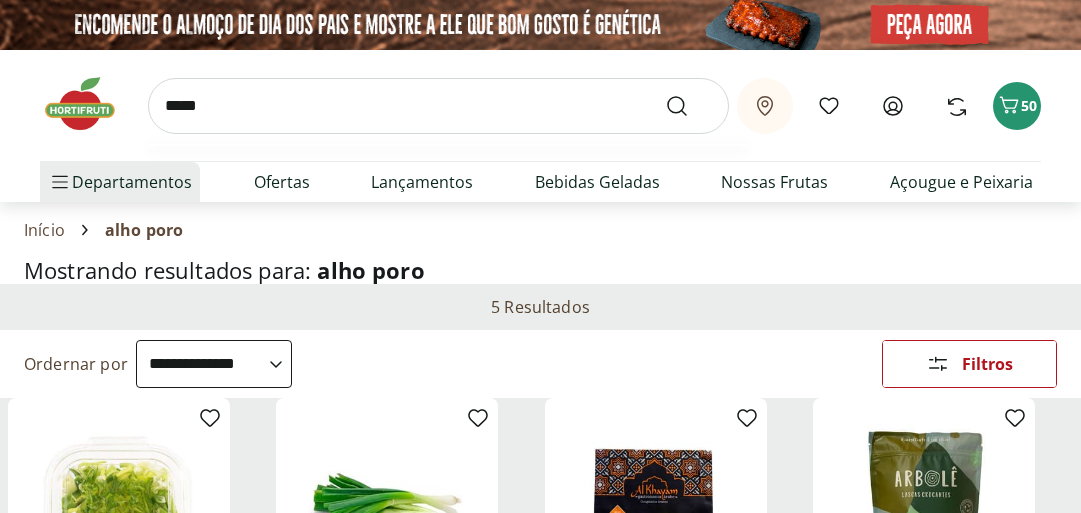 select on "**********" 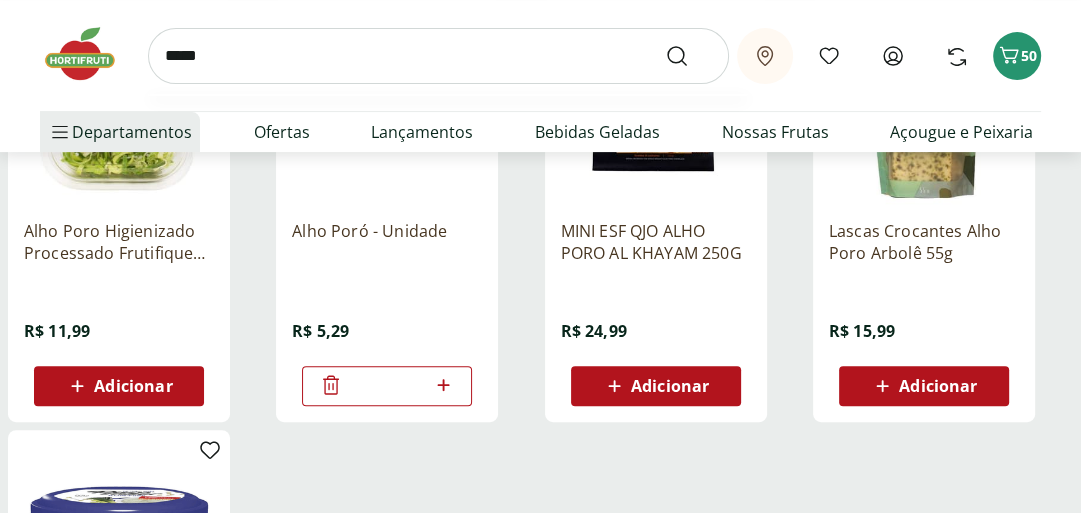 type on "*****" 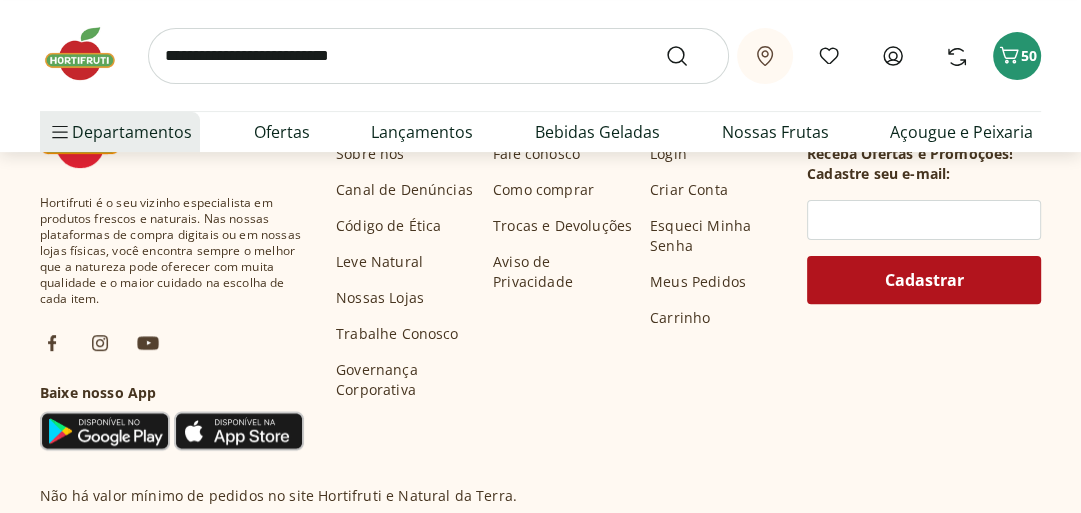 scroll, scrollTop: 0, scrollLeft: 0, axis: both 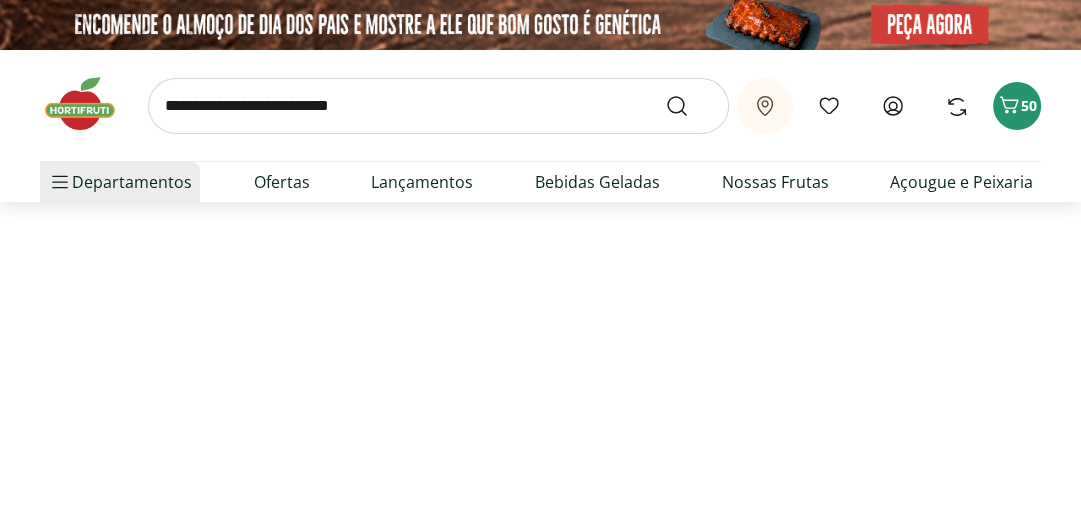 select on "**********" 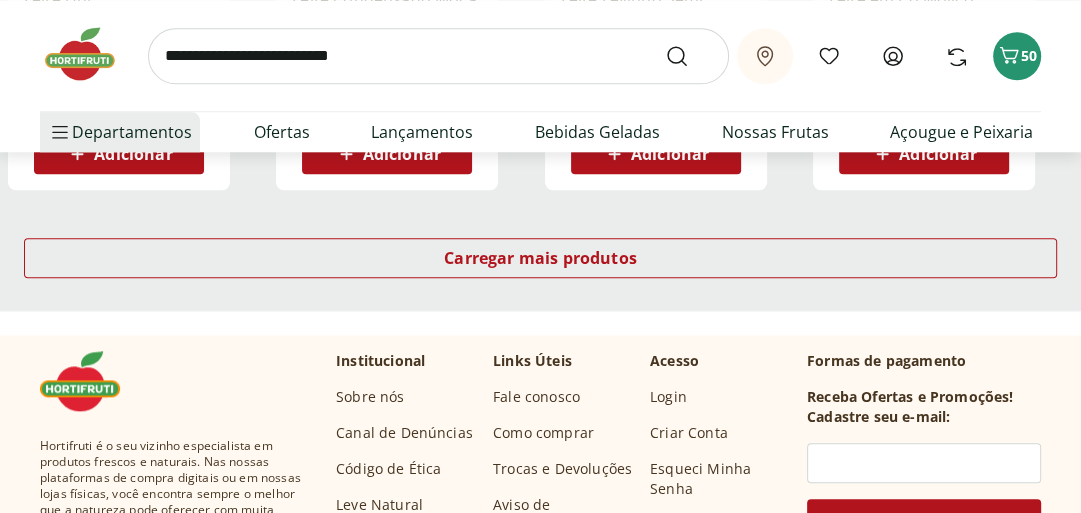 scroll, scrollTop: 1520, scrollLeft: 0, axis: vertical 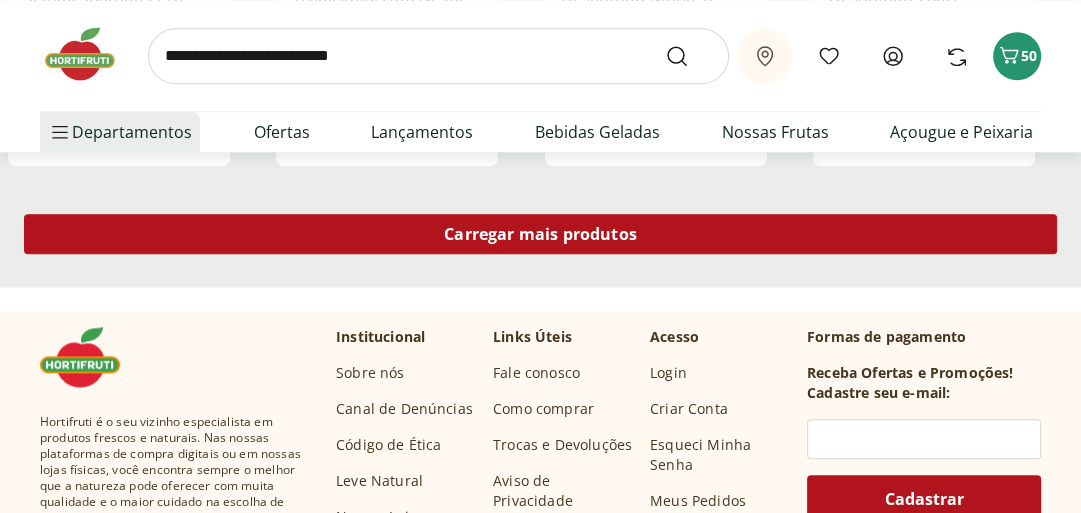 click on "Carregar mais produtos" at bounding box center (540, 234) 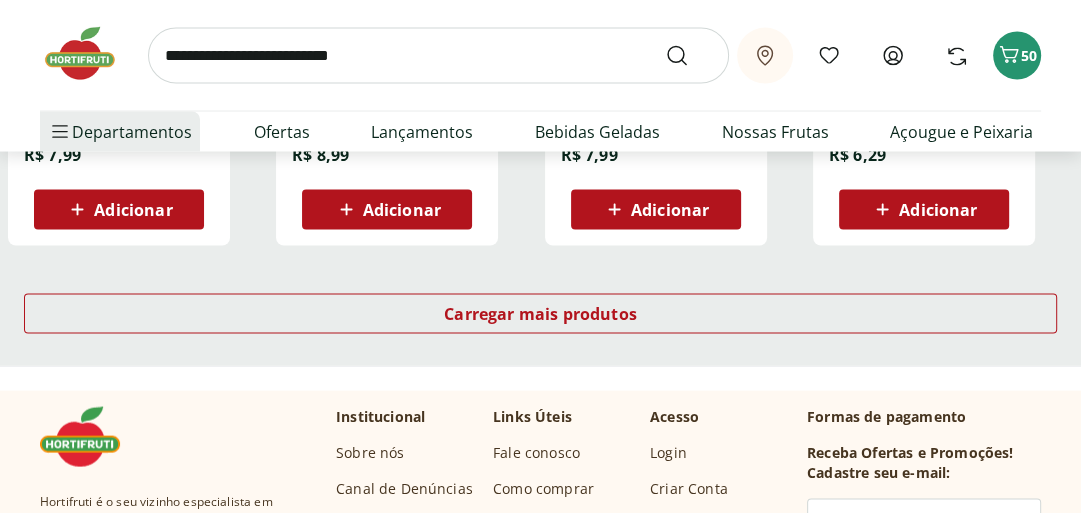 scroll, scrollTop: 2800, scrollLeft: 0, axis: vertical 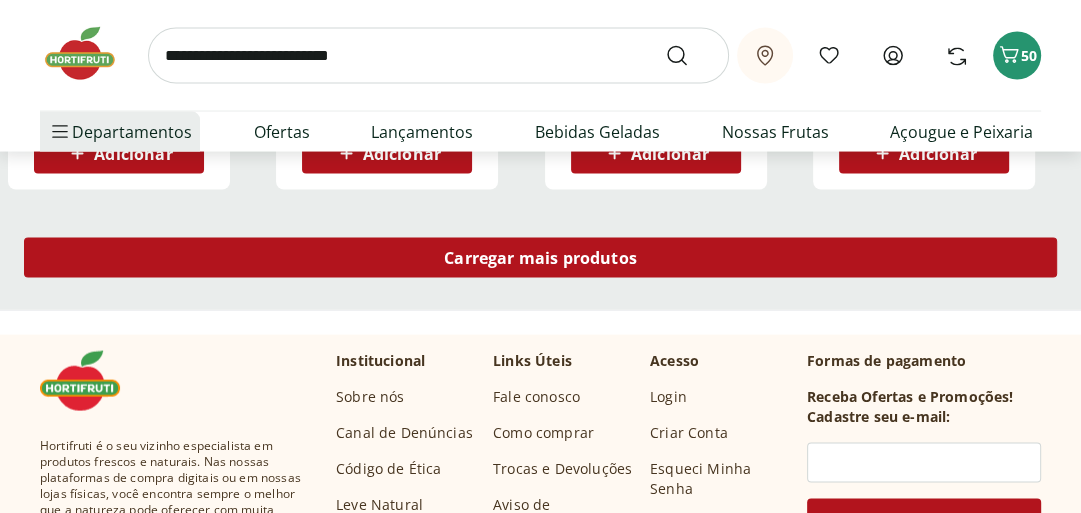 click on "Carregar mais produtos" at bounding box center (540, 258) 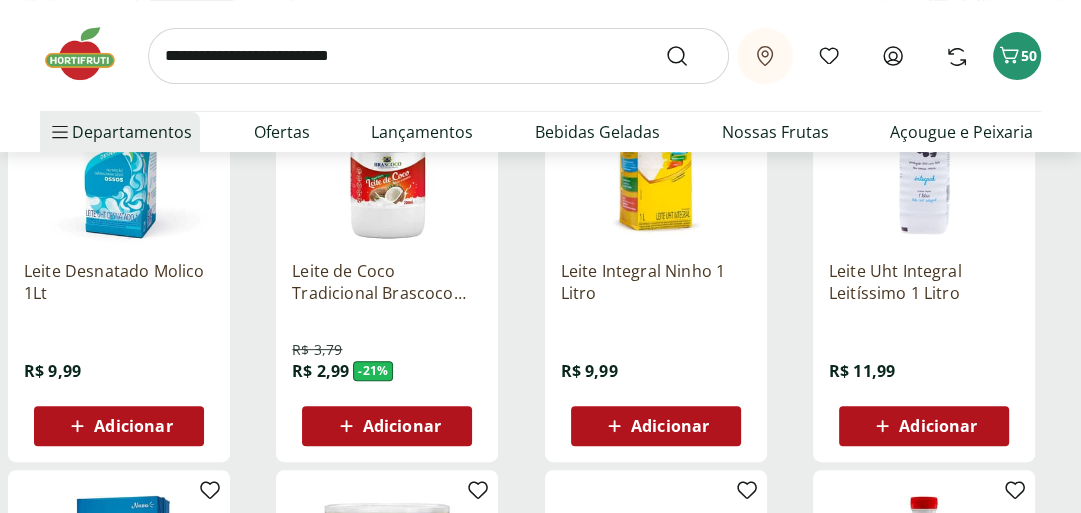 scroll, scrollTop: 400, scrollLeft: 0, axis: vertical 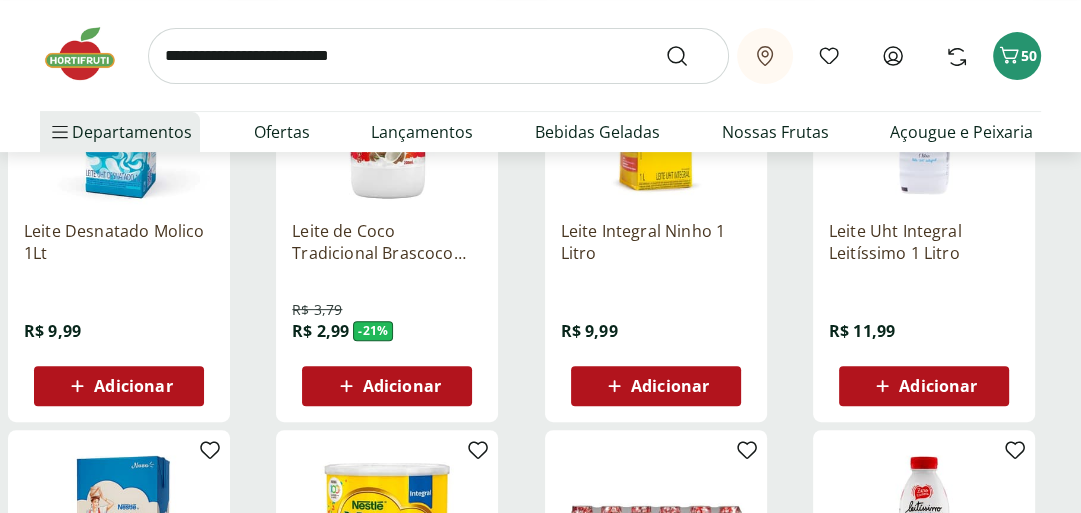 click on "Adicionar" at bounding box center [670, 386] 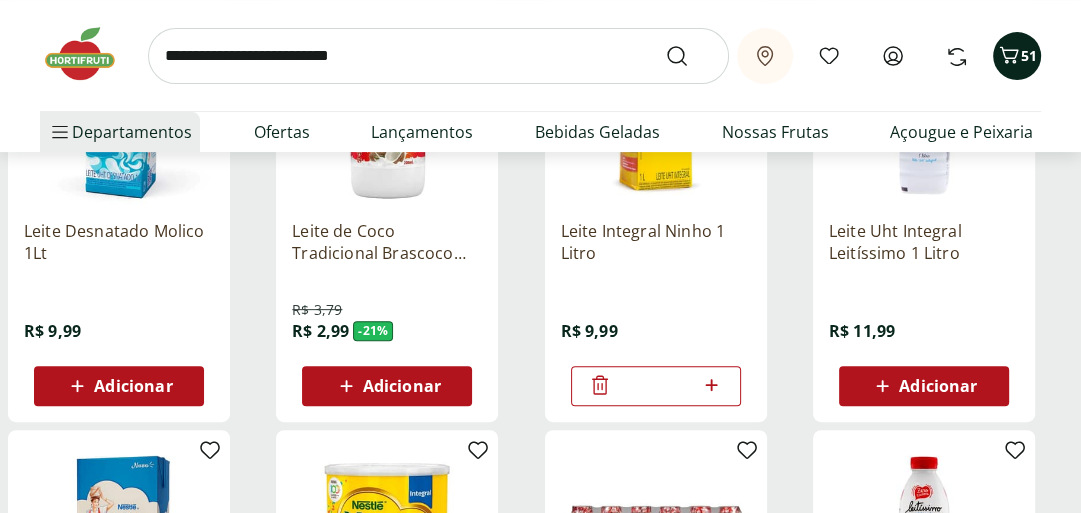 click on "51" at bounding box center (1029, 55) 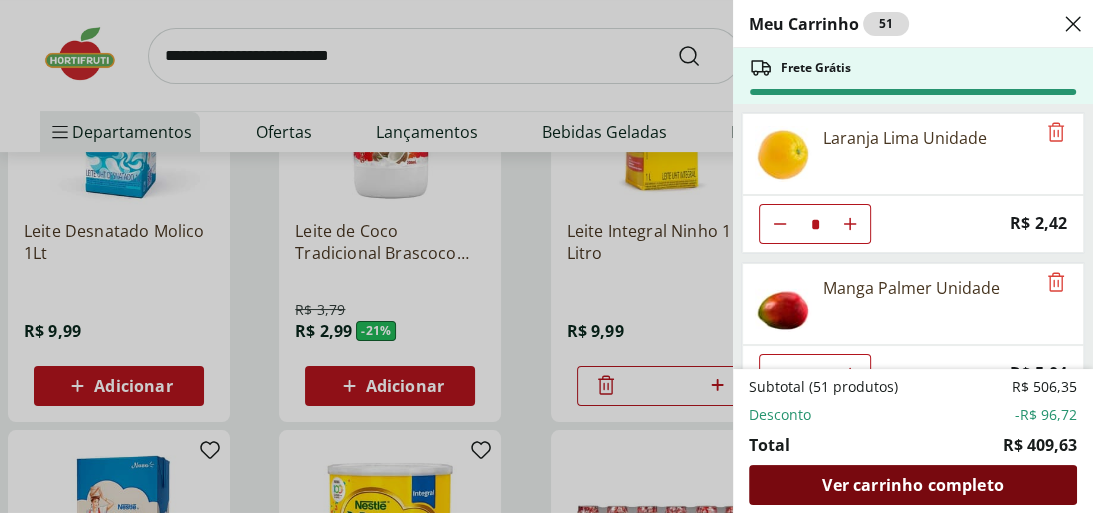click on "Ver carrinho completo" at bounding box center [912, 485] 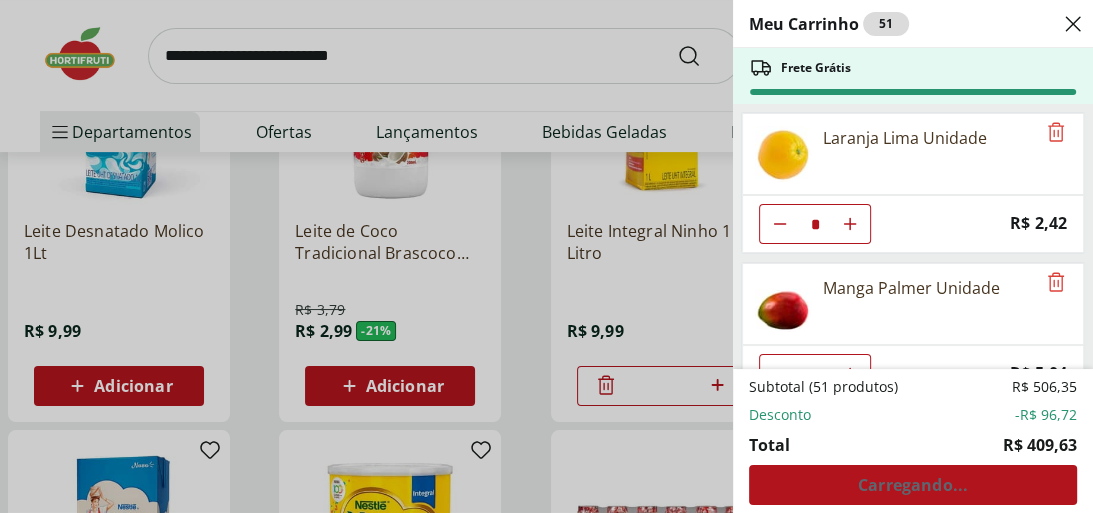 click on "Meu Carrinho 51 Frete Grátis Laranja Lima Unidade * Price: R$ 2,42 Manga Palmer Unidade * Price: R$ 5,04 Banana Prata Unidade * Price: R$ 2,20 Ovos Tipo Grande Vermelhos Mantiqueira Happy Eggs 10 Unidades * Price: R$ 15,99 Bife de Filé Mignon * Original price: R$ 44,97 Price: R$ 29,97 Alho Nacional Unidade * Original price: R$ 2,03 Price: R$ 1,79 Filé de Peito de Frango Congelado Nat 1Kg * Price: R$ 29,99 Mamão Papaia Unidade * Price: R$ 5,52 Batata Inglesa Unidade * Price: R$ 0,80 Arroz Tio João Tipo 1 1Kg * Price: R$ 7,79 Batata Palha Yoki 105g * Price: R$ 11,49 Tomate Italiano * Price: R$ 1,15 Filé Mignon Extra Limpo * Original price: R$ 89,94 Price: R$ 59,94 Matte Leão Original 1,5l * Price: R$ 8,29 Batata Congelada Extra Crocante Airfryer Mccain 600g * Original price: R$ 21,99 Price: R$ 15,99 Sobrecoxa de Frango Resfriado Light * Price: R$ 14,94 Papel Toalha Scala Plus 2 Rolos com 60 unid * Price: R$ 6,59 Salsa/Salsinha Maço Unidade * Price: R$ 3,49 Aipim Unidade * Price: *" at bounding box center (546, 256) 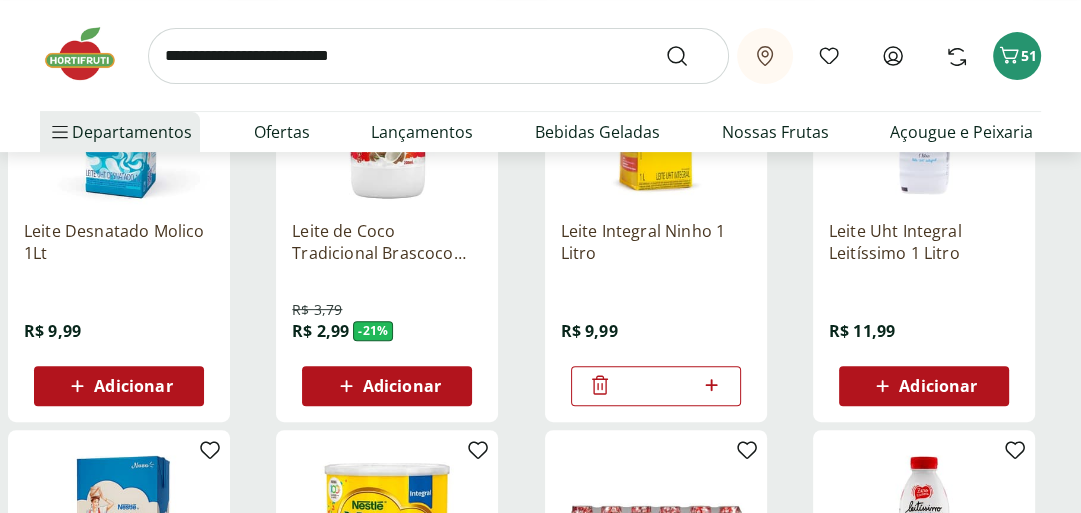 click at bounding box center [438, 56] 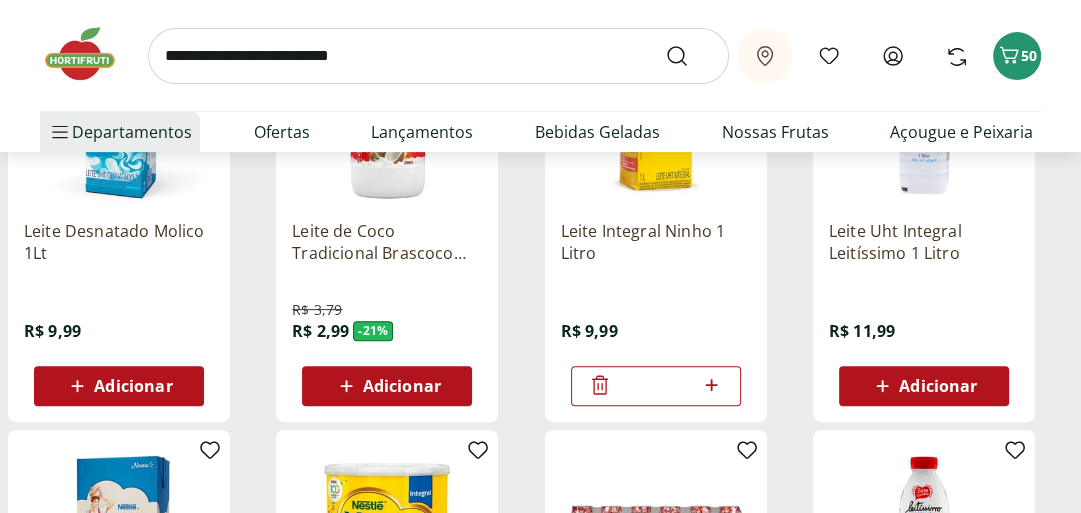 click on "Retirar em [CITY]/[STATE] Meus Favoritos Olá, [FIRST] Comprar Novamente 50" at bounding box center (540, 55) 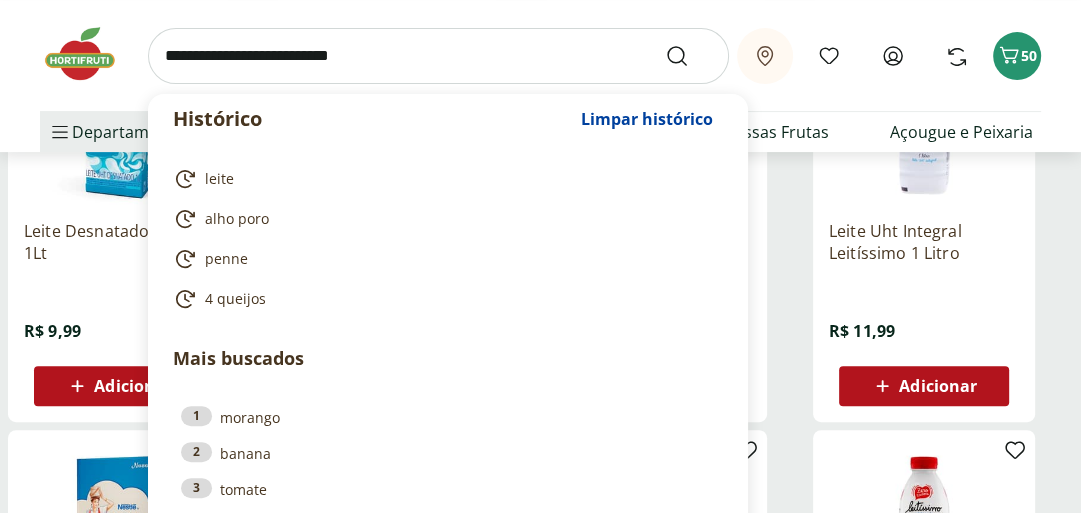 click at bounding box center [438, 56] 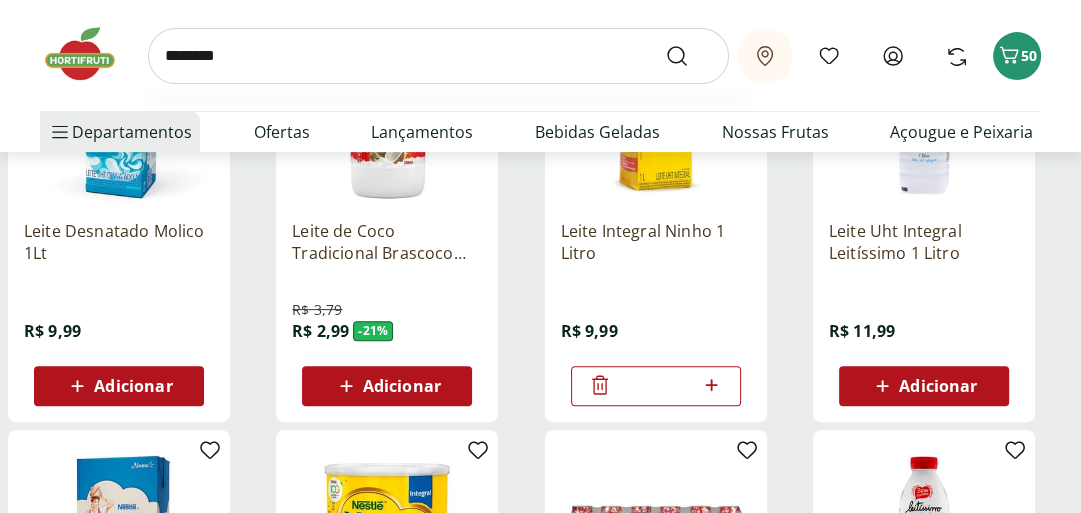 type on "********" 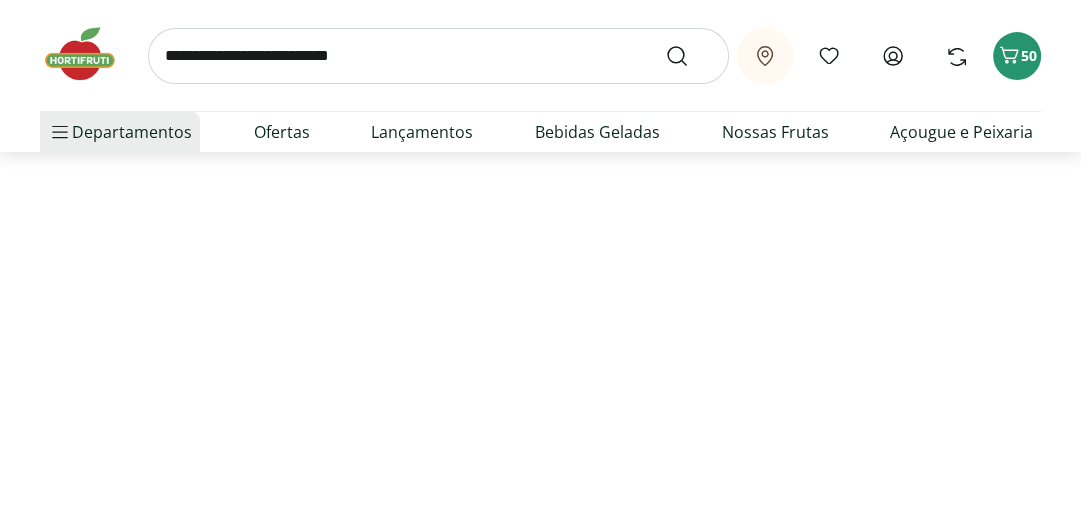 scroll, scrollTop: 0, scrollLeft: 0, axis: both 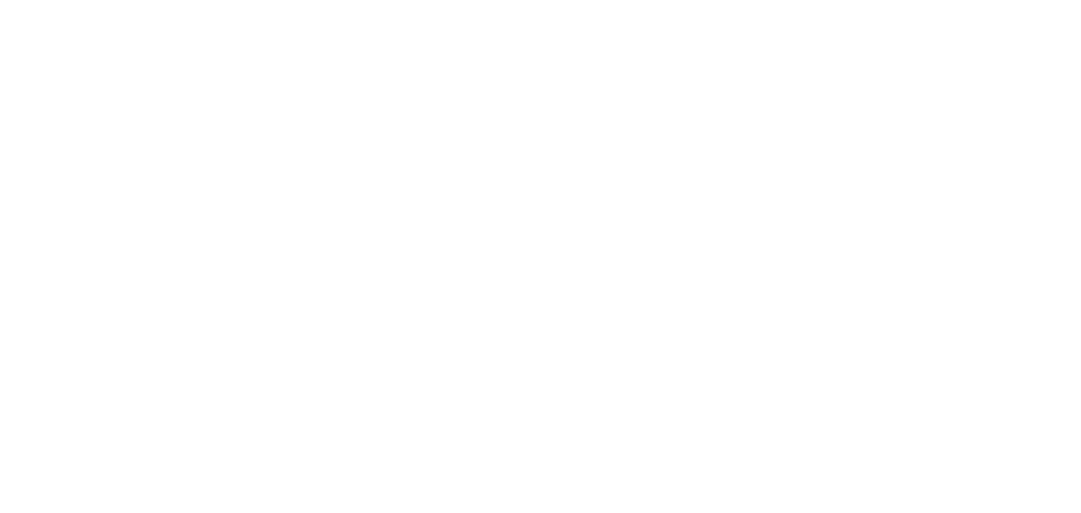 select on "**********" 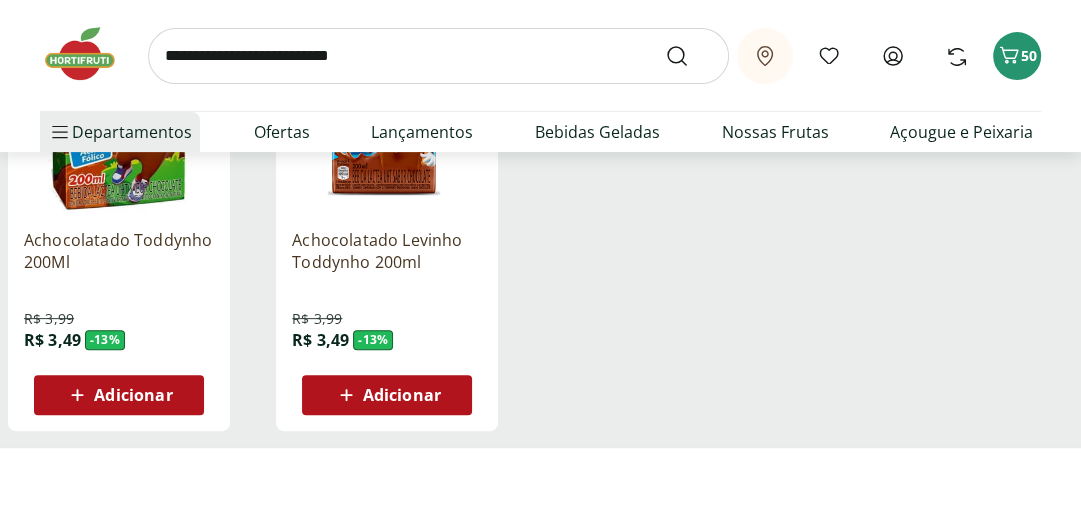 scroll, scrollTop: 400, scrollLeft: 0, axis: vertical 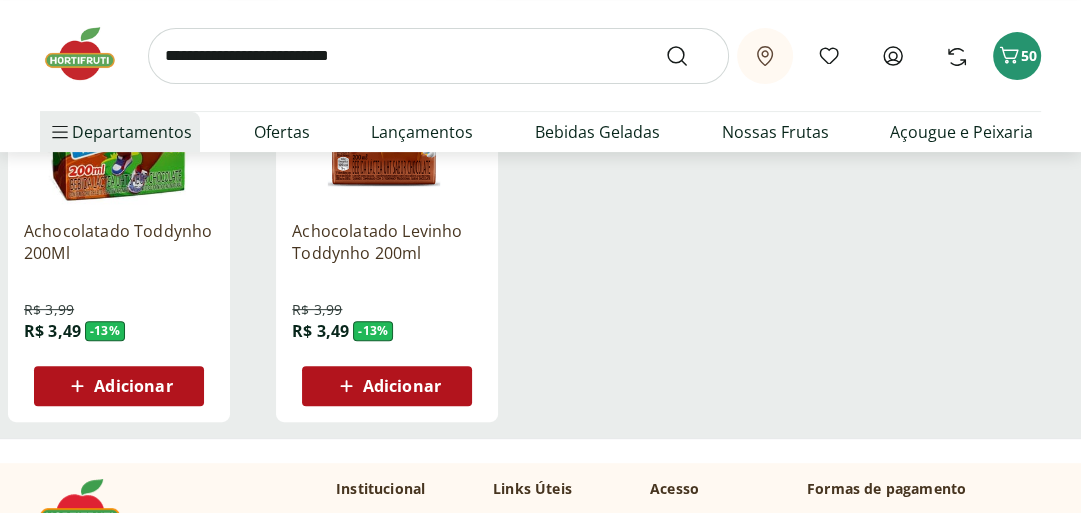 click on "Adicionar" at bounding box center (133, 386) 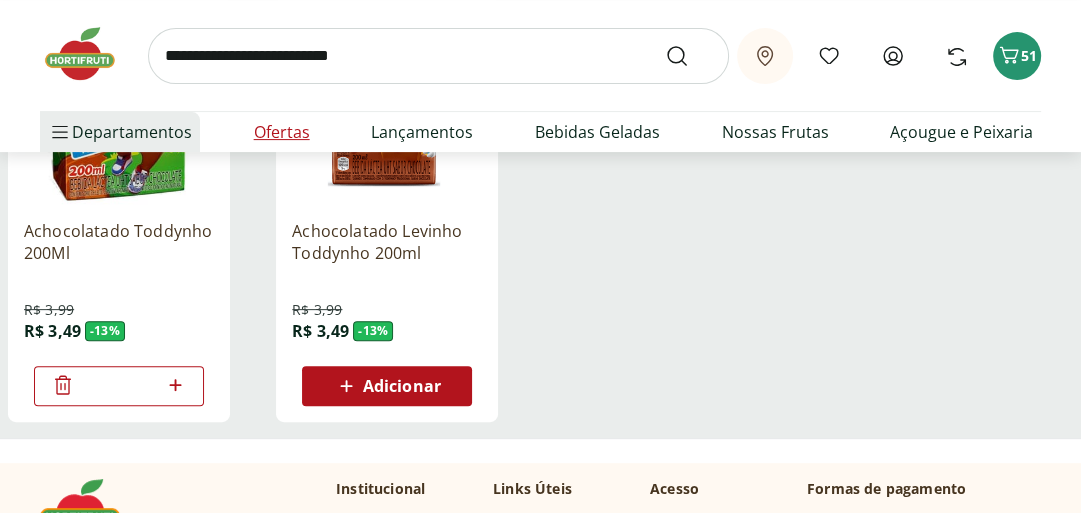 click on "Ofertas" at bounding box center (282, 132) 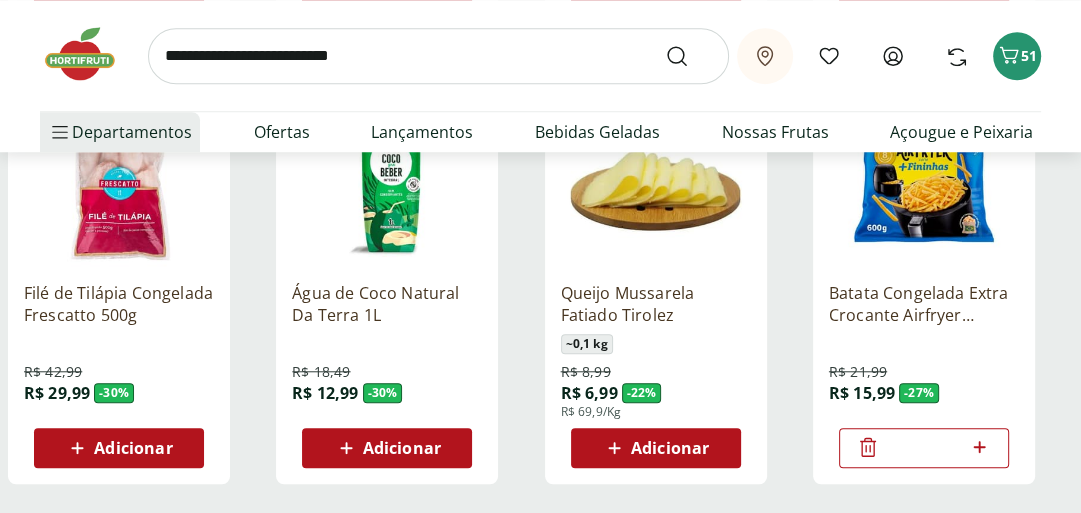 scroll, scrollTop: 1440, scrollLeft: 0, axis: vertical 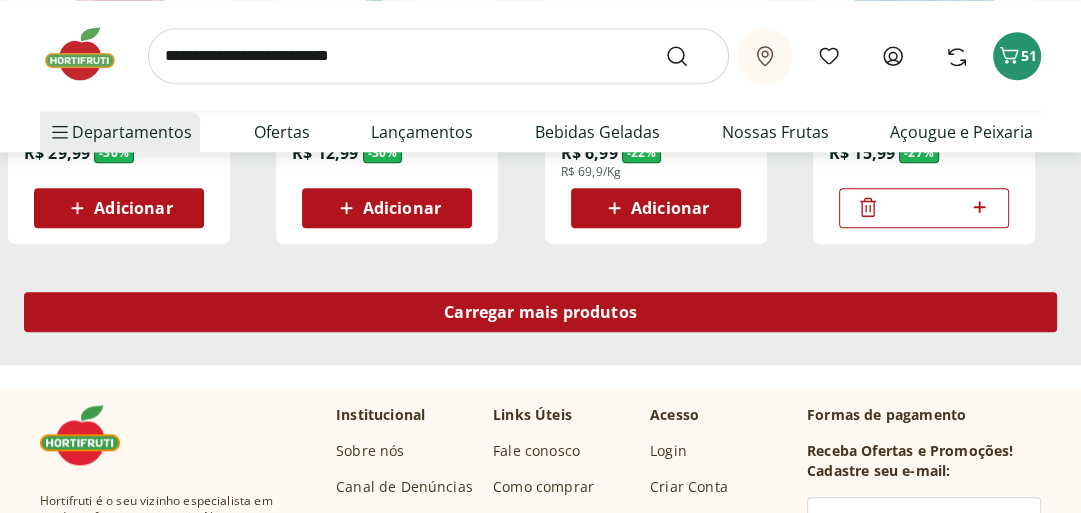 click on "Carregar mais produtos" at bounding box center (540, 312) 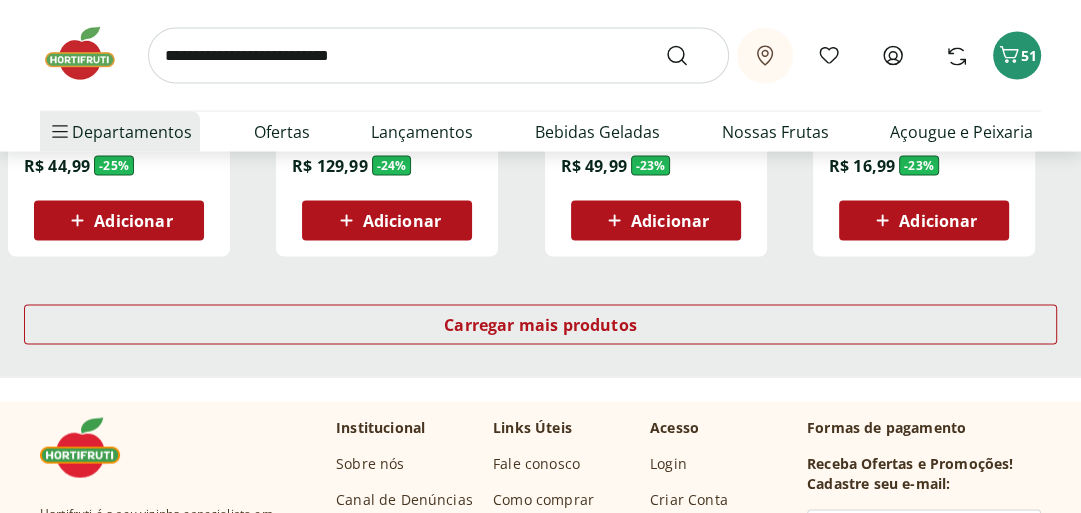 scroll, scrollTop: 2800, scrollLeft: 0, axis: vertical 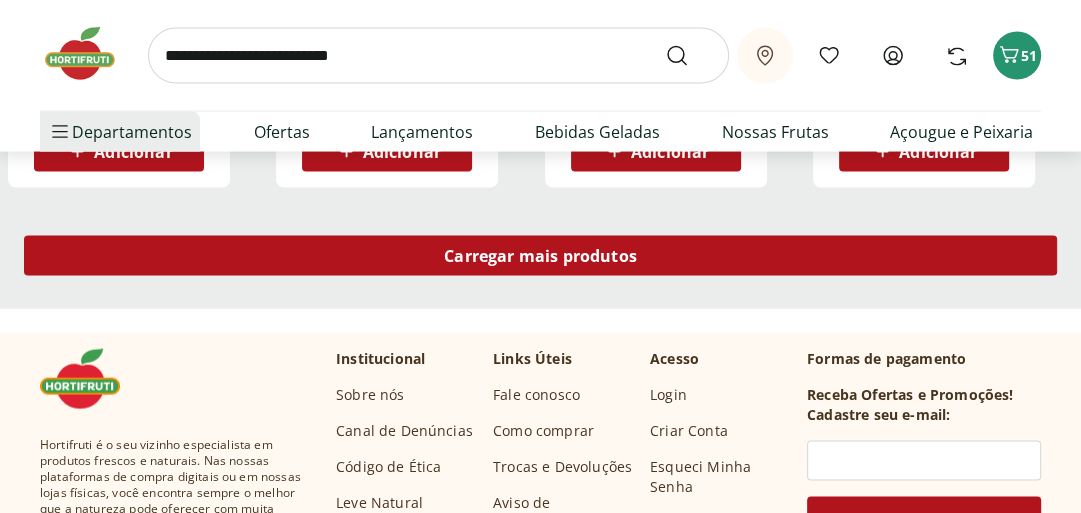 click on "Carregar mais produtos" at bounding box center (540, 256) 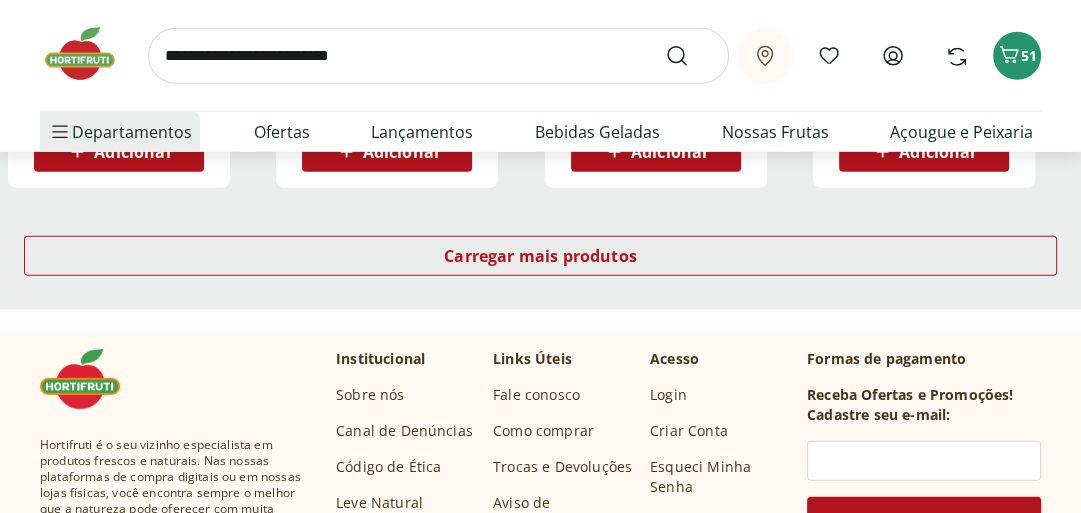scroll, scrollTop: 4160, scrollLeft: 0, axis: vertical 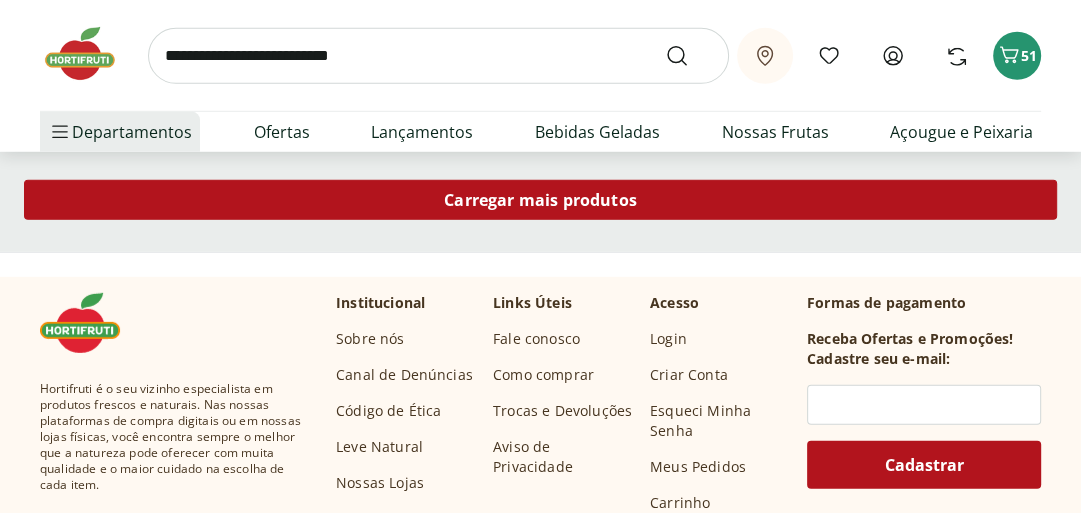 click on "Carregar mais produtos" at bounding box center [540, 200] 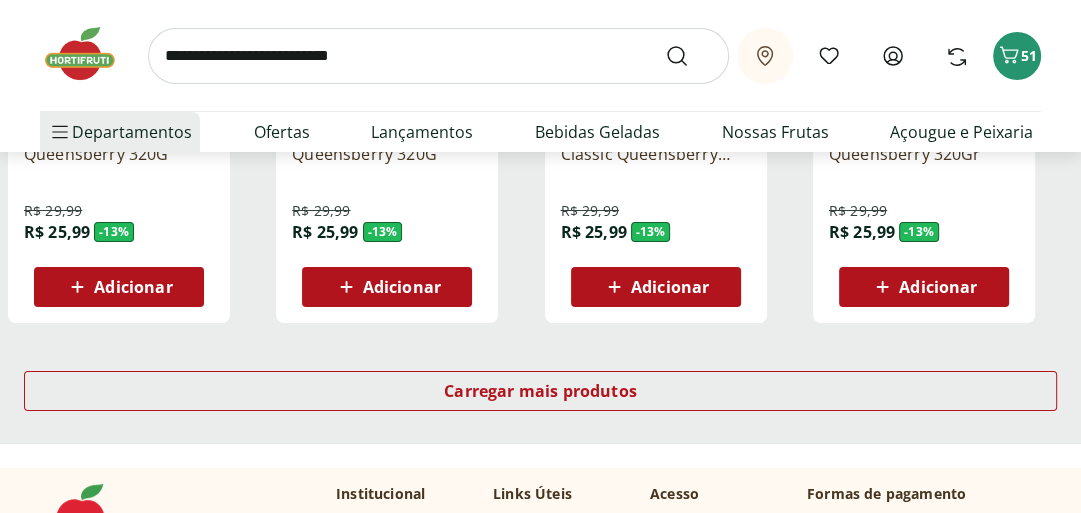 scroll, scrollTop: 5360, scrollLeft: 0, axis: vertical 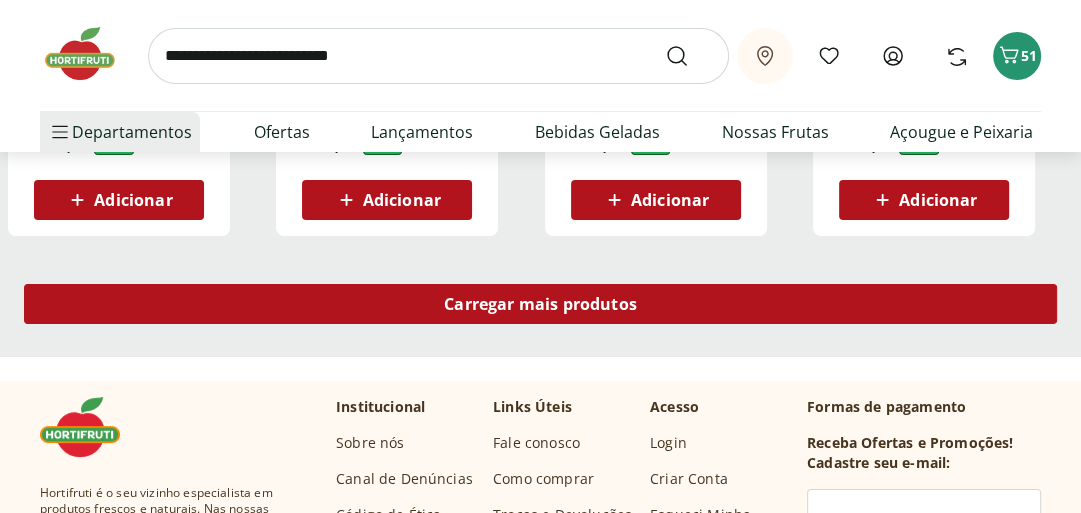 click on "Carregar mais produtos" at bounding box center (540, 304) 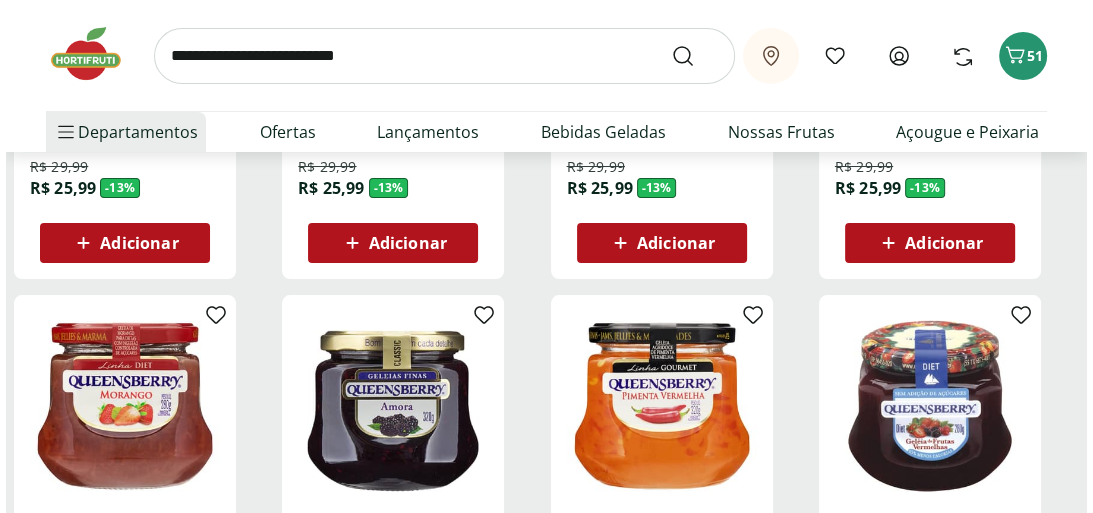 scroll, scrollTop: 5120, scrollLeft: 0, axis: vertical 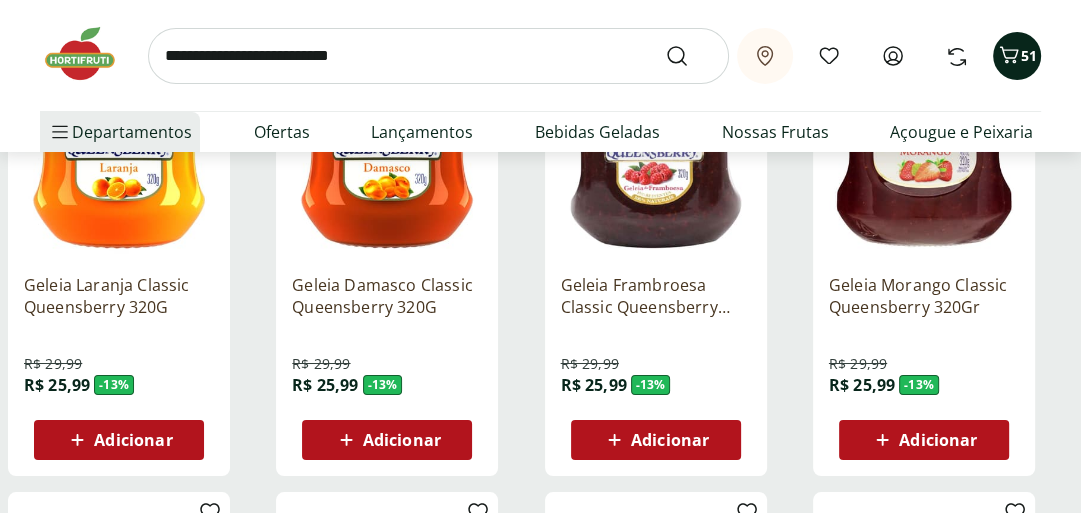 click 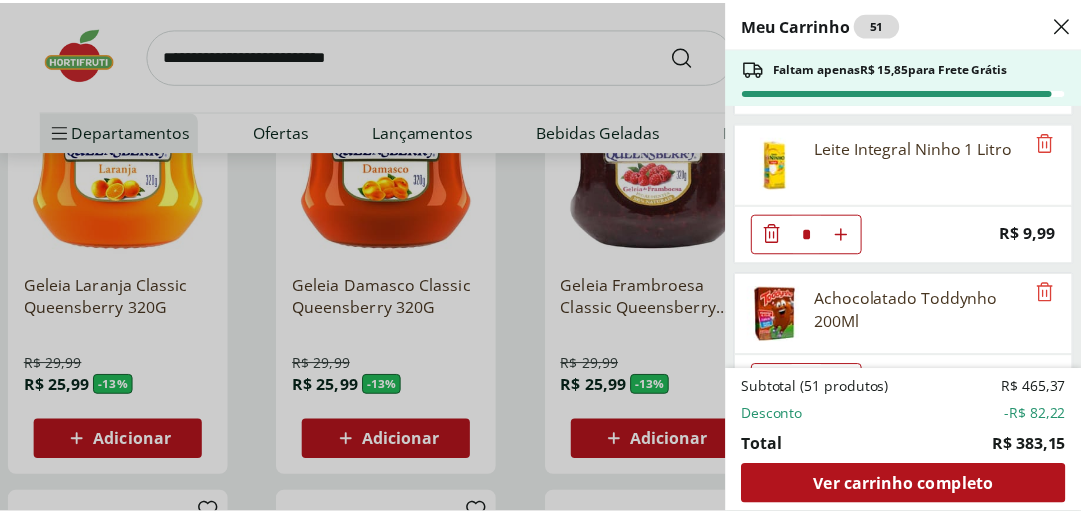 scroll, scrollTop: 3016, scrollLeft: 0, axis: vertical 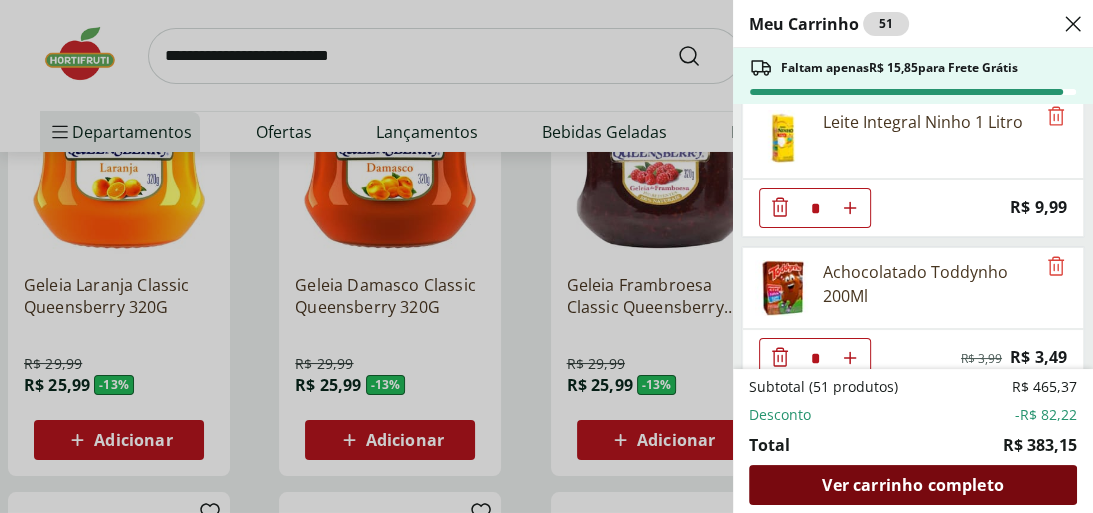 click on "Ver carrinho completo" at bounding box center (912, 485) 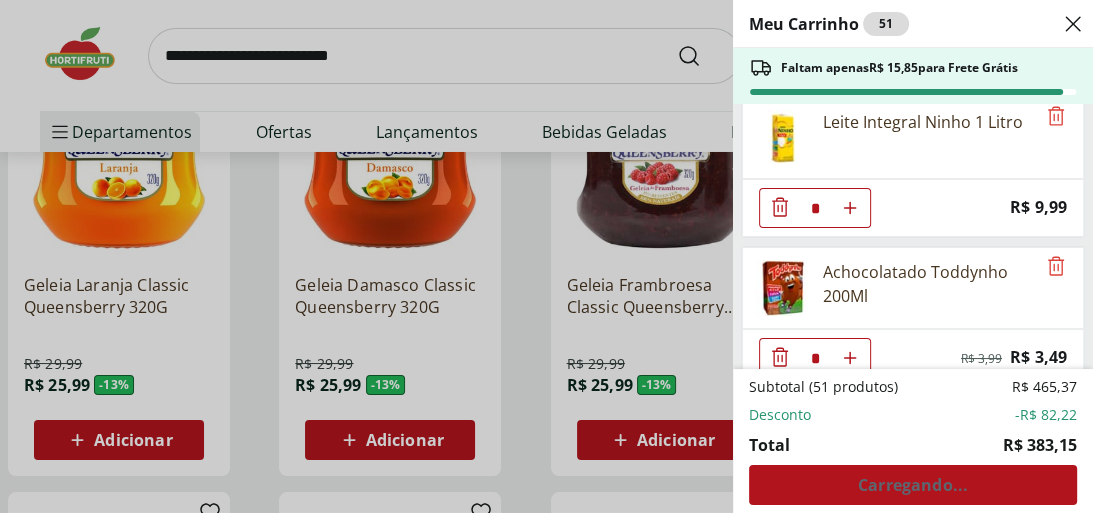 click on "Meu Carrinho 51 Faltam apenas  R$ 15,85  para Frete Grátis Laranja Lima Unidade * Price: R$ 2,42 Manga Palmer Unidade * Price: R$ 5,04 Banana Prata Unidade * Price: R$ 2,20 Ovos Tipo Grande Vermelhos Mantiqueira Happy Eggs 10 Unidades * Price: R$ 15,99 Bife de Filé Mignon * Original price: R$ 44,97 Price: R$ 29,97 Alho Nacional Unidade * Original price: R$ 2,03 Price: R$ 1,79 Filé de Peito de Frango Congelado Nat 1Kg * Price: R$ 29,99 Mamão Papaia Unidade * Price: R$ 5,52 Batata Inglesa Unidade * Price: R$ 0,80 Arroz Tio João Tipo 1 1Kg * Price: R$ 7,79 Batata Palha Yoki 105g * Price: R$ 11,49 Tomate Italiano * Price: R$ 1,15 Filé Mignon Extra Limpo * Original price: R$ 89,94 Price: R$ 59,94 Matte Leão Original 1,5l * Price: R$ 8,29 Batata Congelada Extra Crocante Airfryer Mccain 600g * Original price: R$ 21,99 Price: R$ 15,99 Sobrecoxa de Frango Resfriado Light * Price: R$ 14,94 Papel Toalha Scala Plus 2 Rolos com 60 unid * Price: R$ 6,59 Salsa/Salsinha Maço Unidade * Price: * *" at bounding box center [546, 256] 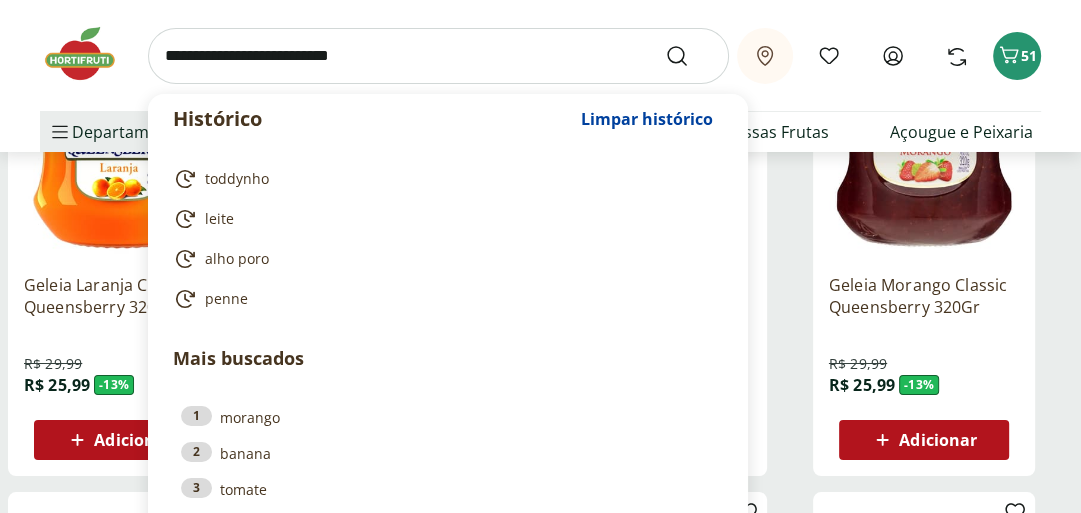 click at bounding box center [438, 56] 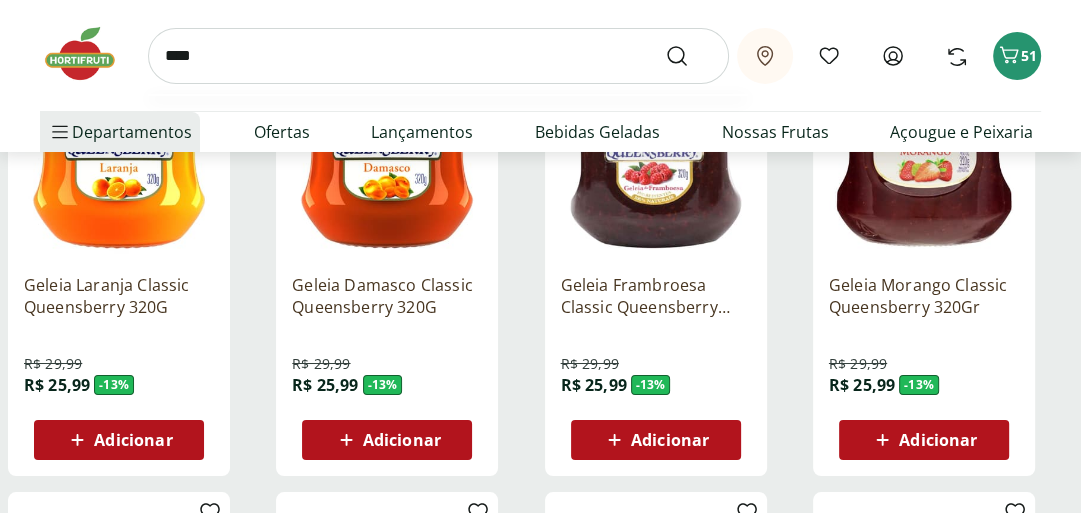 type on "****" 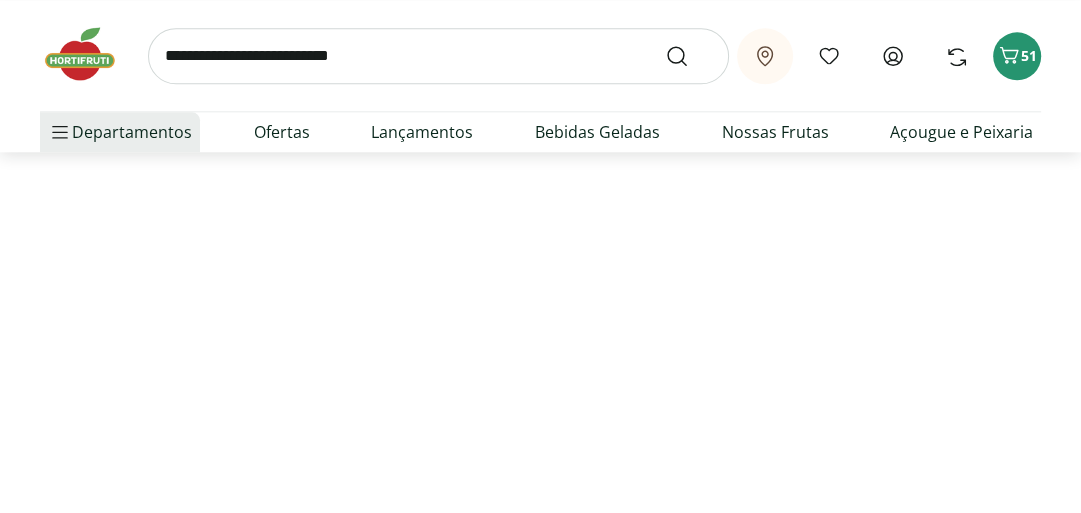 scroll, scrollTop: 0, scrollLeft: 0, axis: both 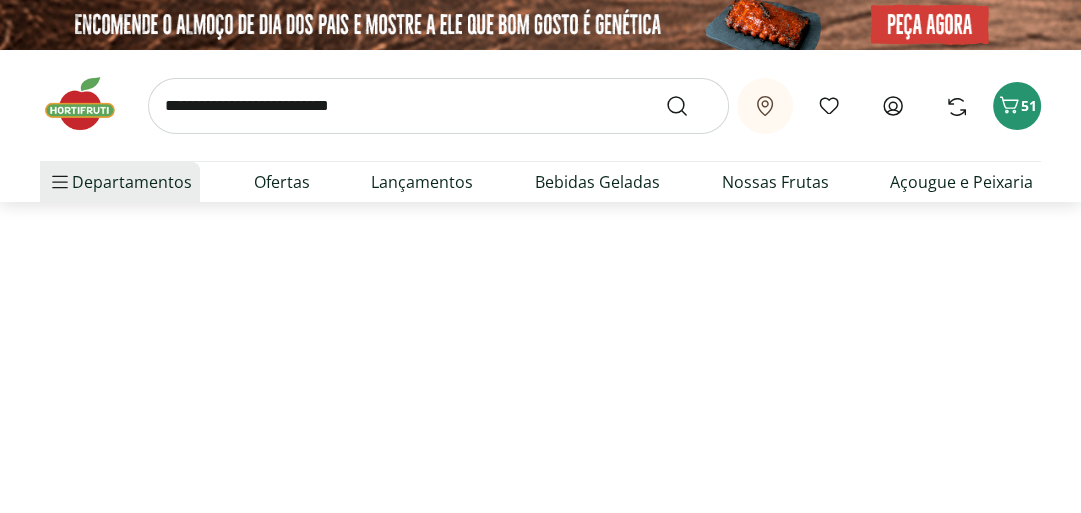 select on "**********" 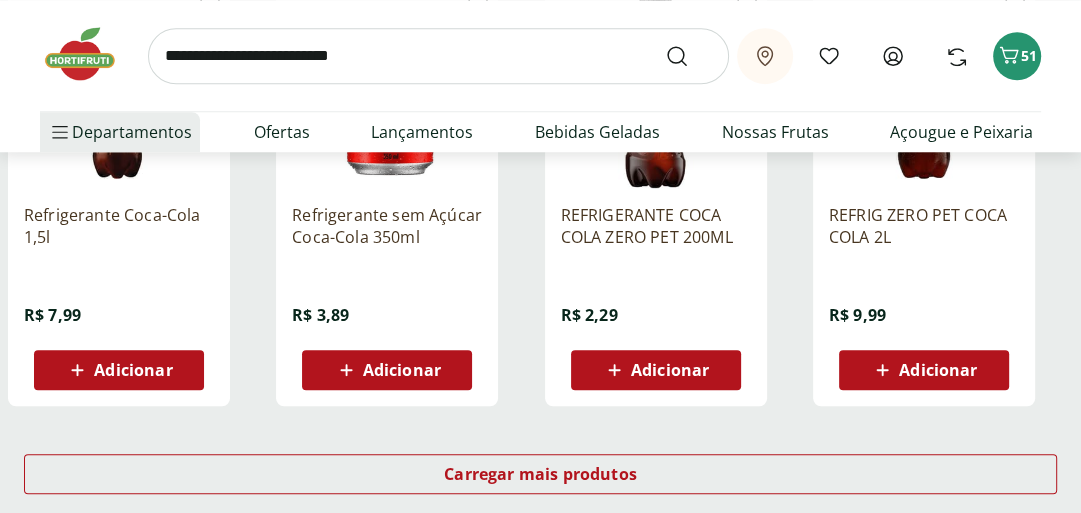 scroll, scrollTop: 1440, scrollLeft: 0, axis: vertical 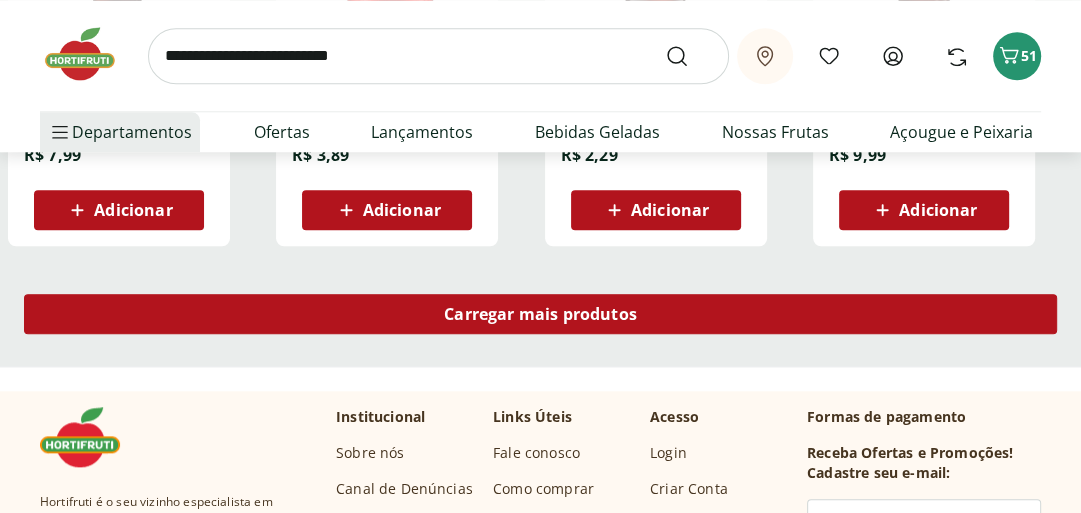 click on "Carregar mais produtos" at bounding box center [540, 314] 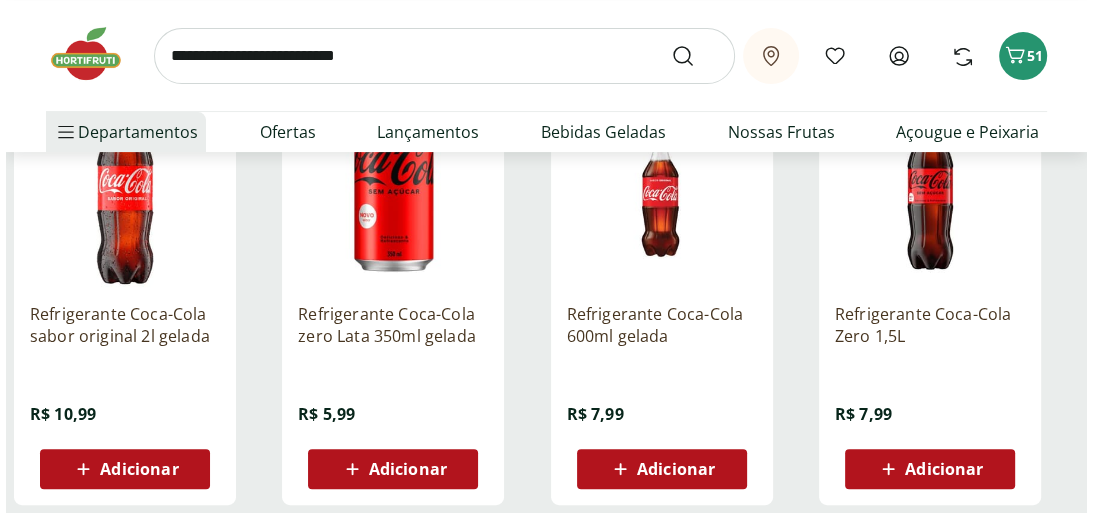 scroll, scrollTop: 320, scrollLeft: 0, axis: vertical 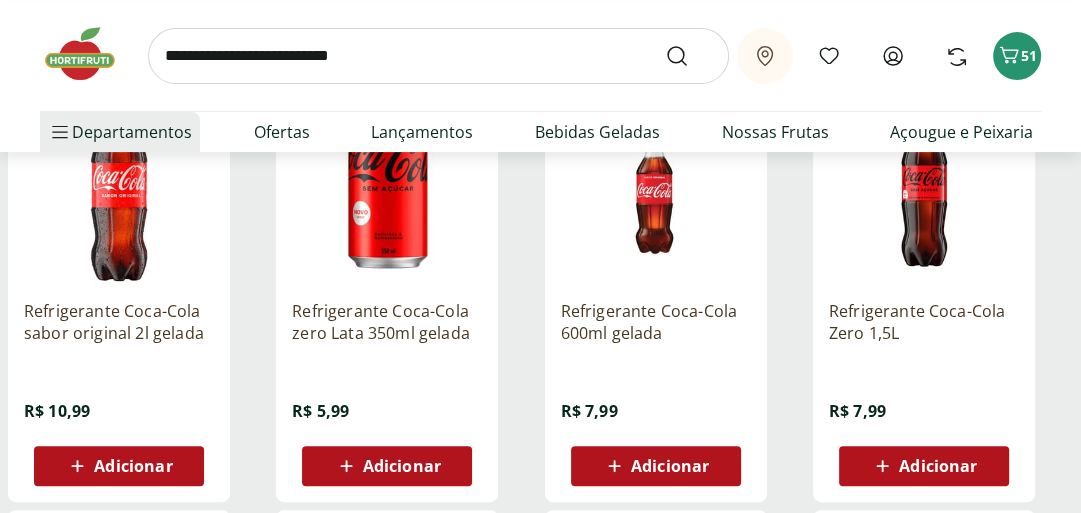 click on "Adicionar" at bounding box center (938, 466) 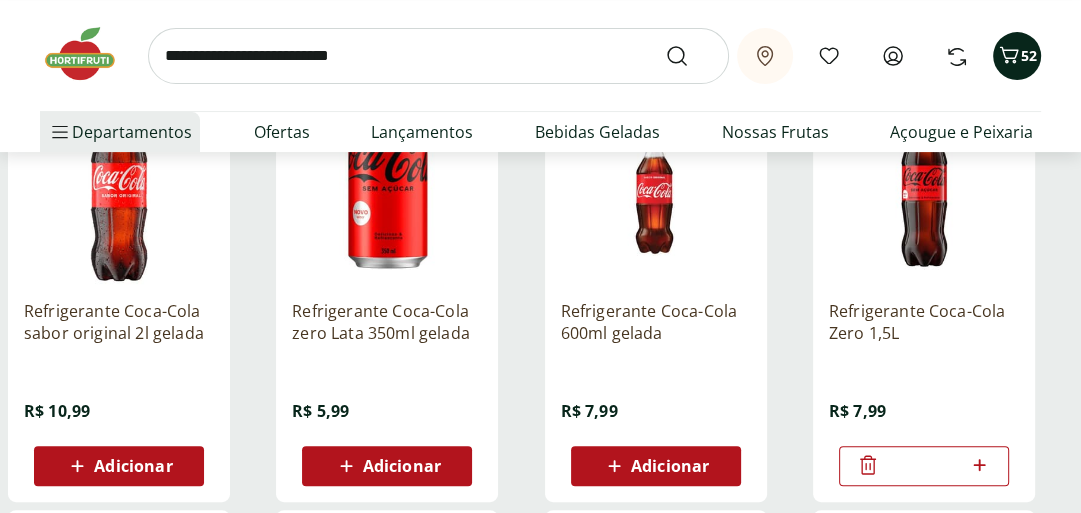 click on "52" at bounding box center [1029, 55] 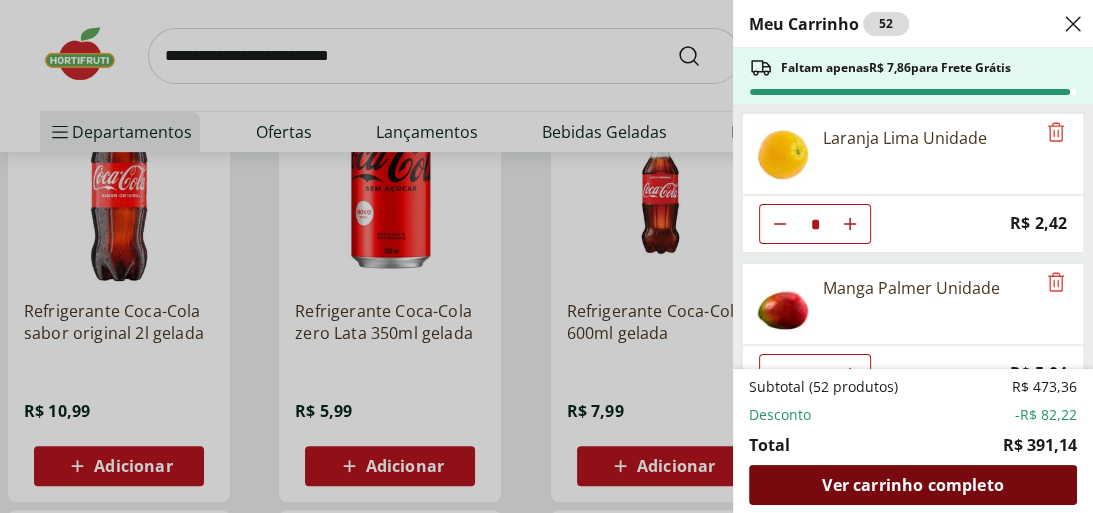click on "Ver carrinho completo" at bounding box center (912, 485) 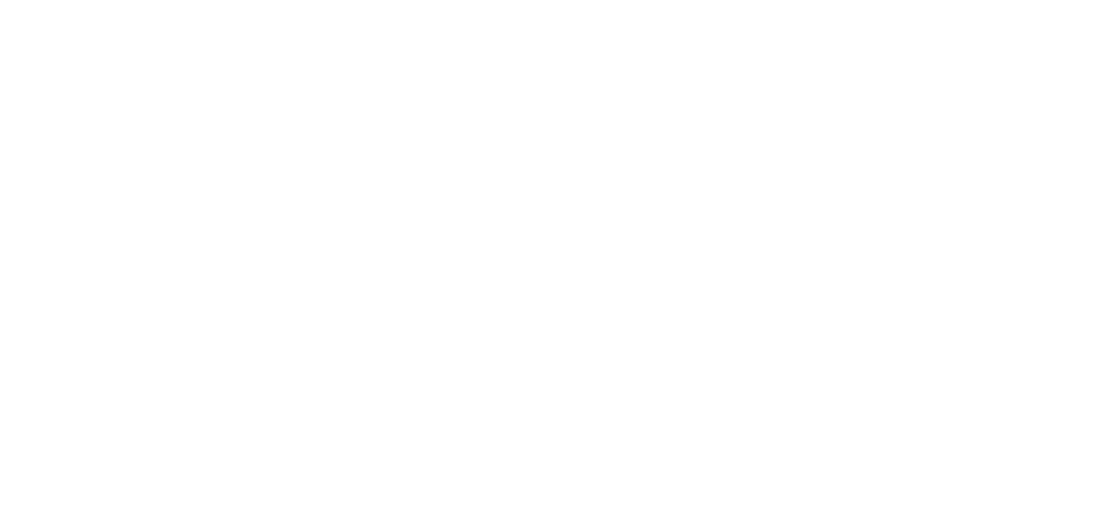 scroll, scrollTop: 0, scrollLeft: 0, axis: both 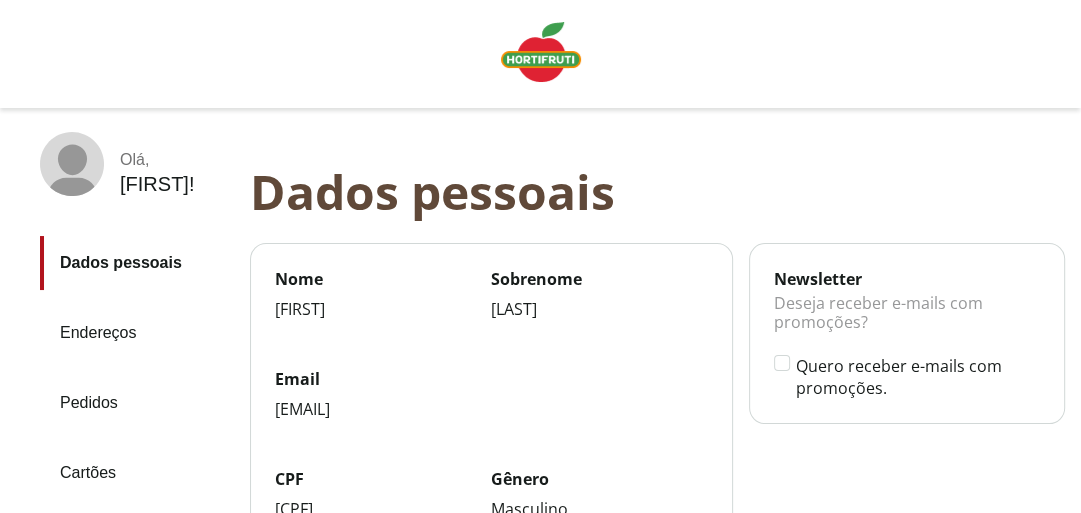 click on "Pedidos" at bounding box center [137, 403] 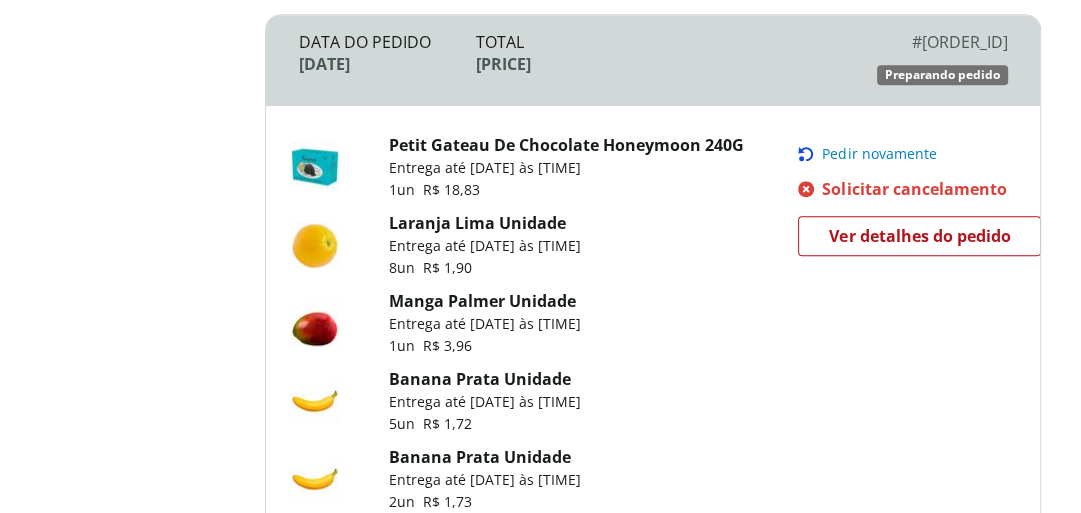 scroll, scrollTop: 975, scrollLeft: 0, axis: vertical 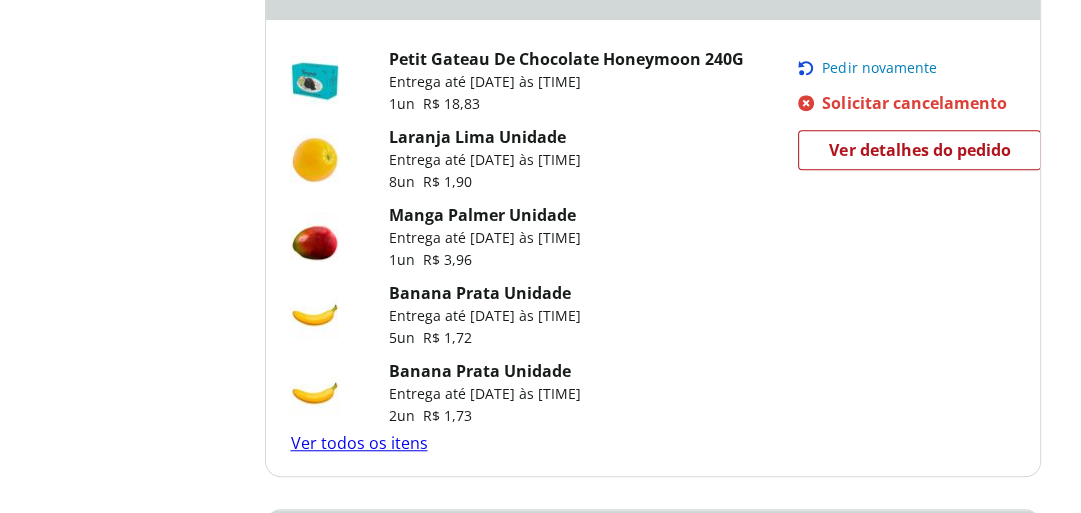 click on "Ver todos os itens" at bounding box center [358, 443] 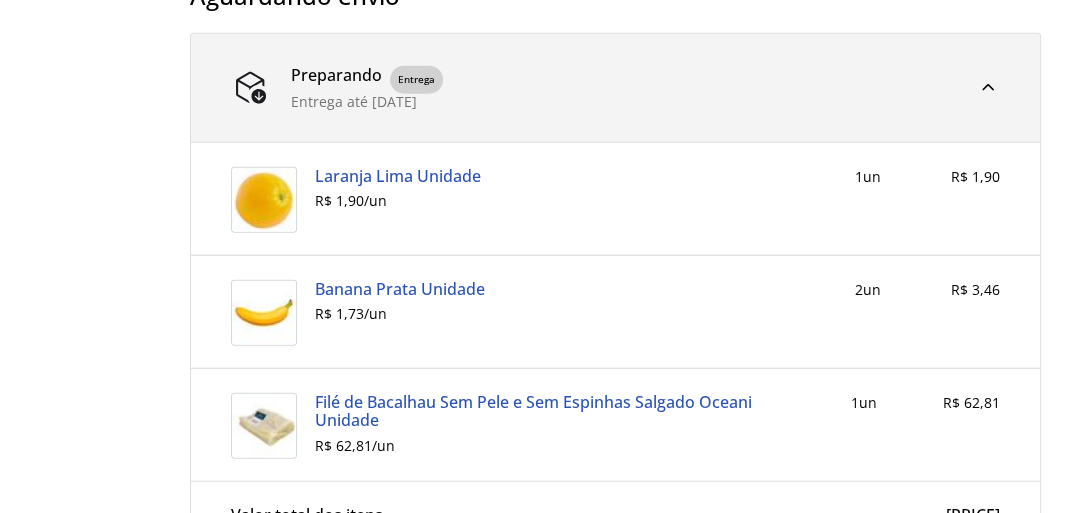 scroll, scrollTop: 3344, scrollLeft: 0, axis: vertical 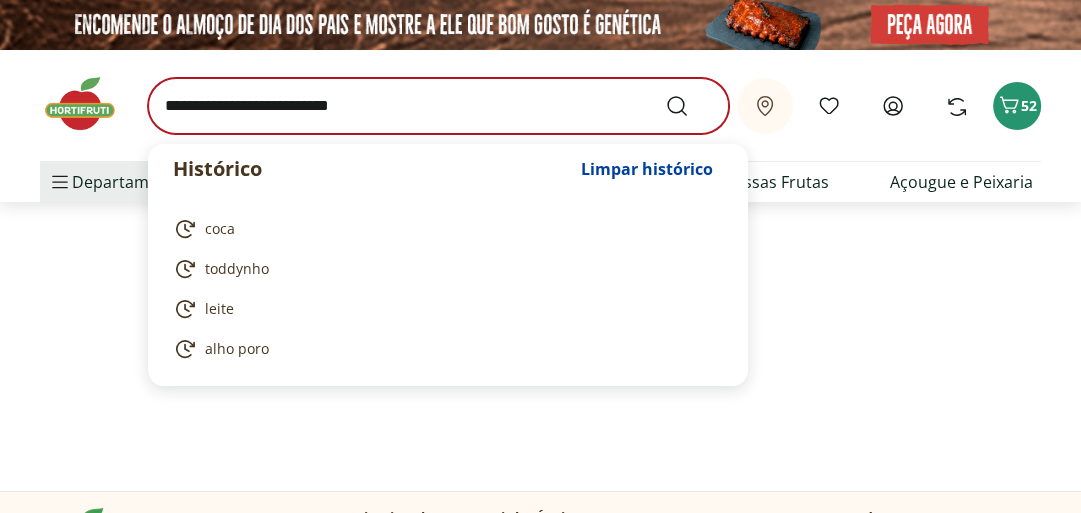 select on "**********" 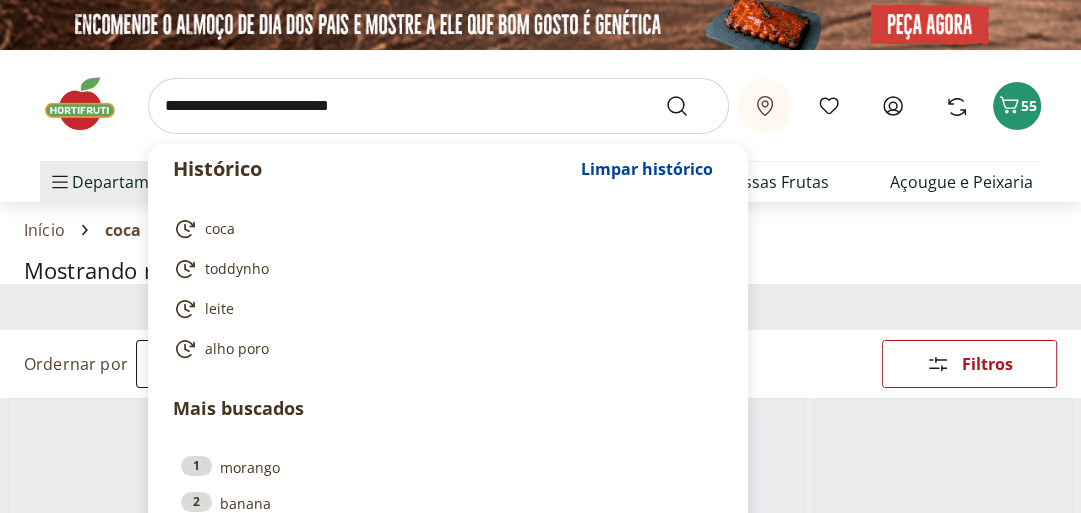 click at bounding box center (438, 106) 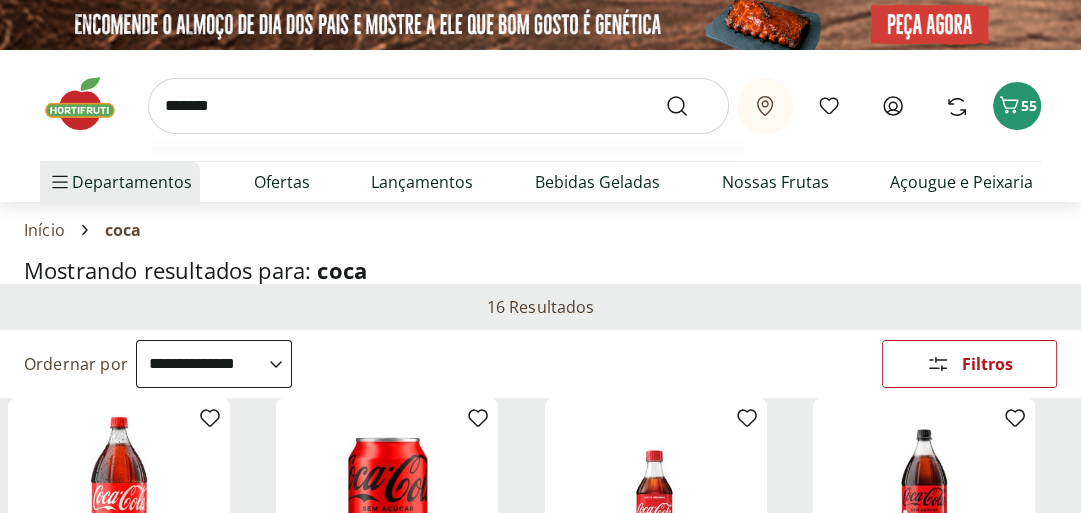 type on "*******" 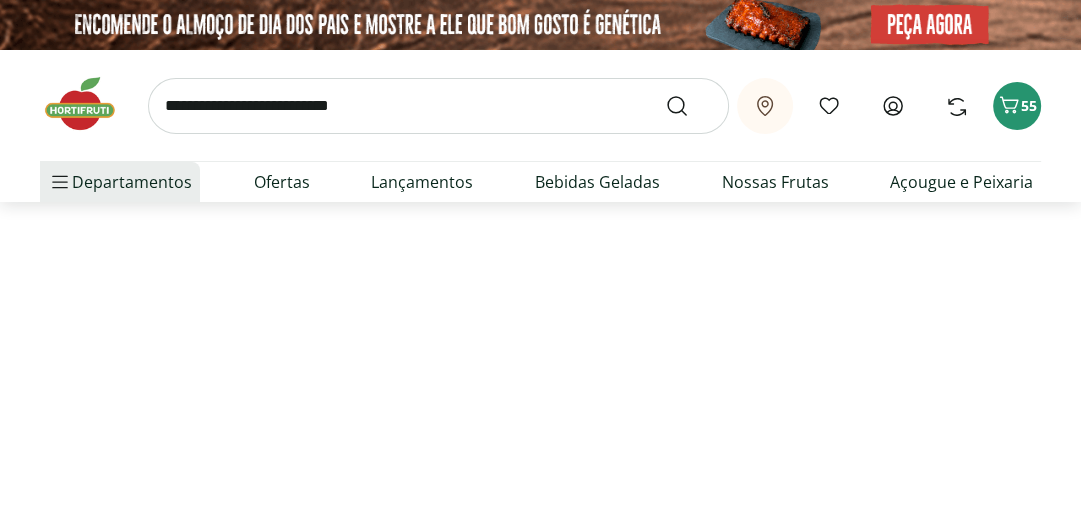 select on "**********" 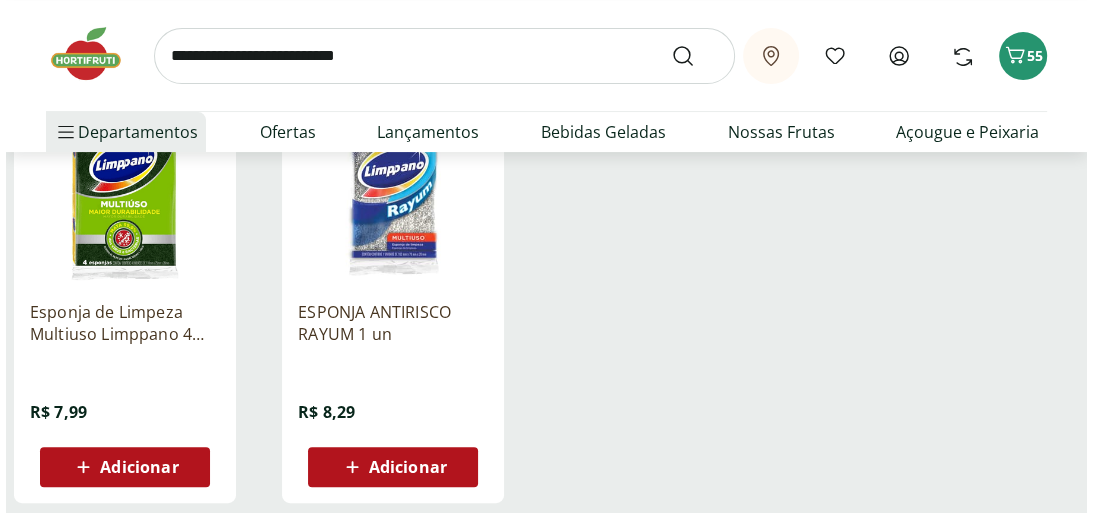 scroll, scrollTop: 320, scrollLeft: 0, axis: vertical 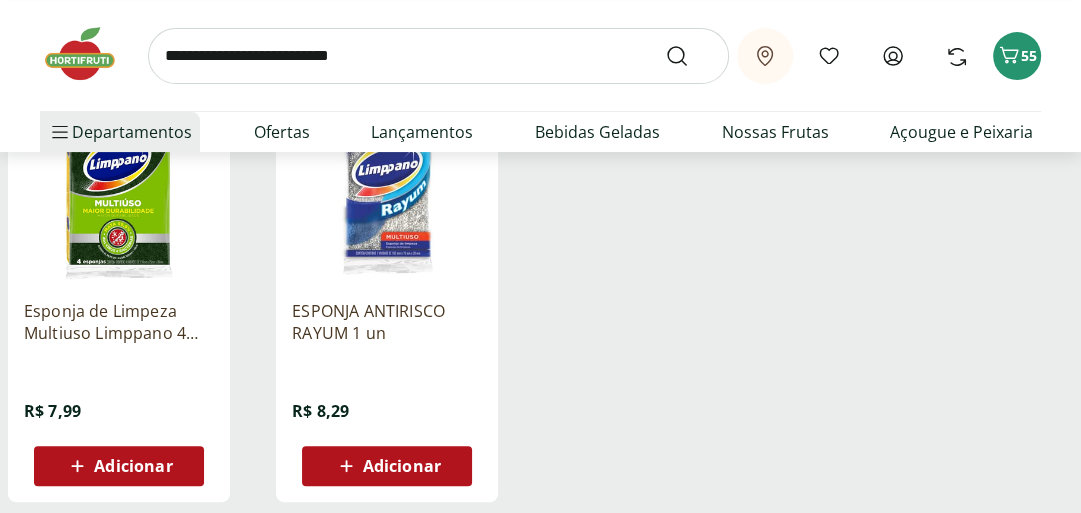 click on "Adicionar" at bounding box center [133, 466] 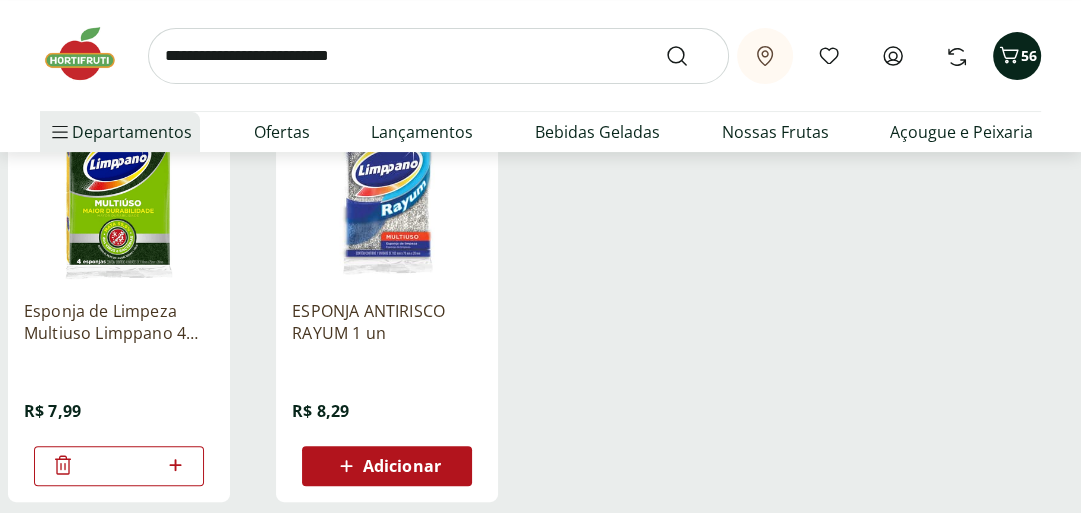 click on "56" at bounding box center (1029, 55) 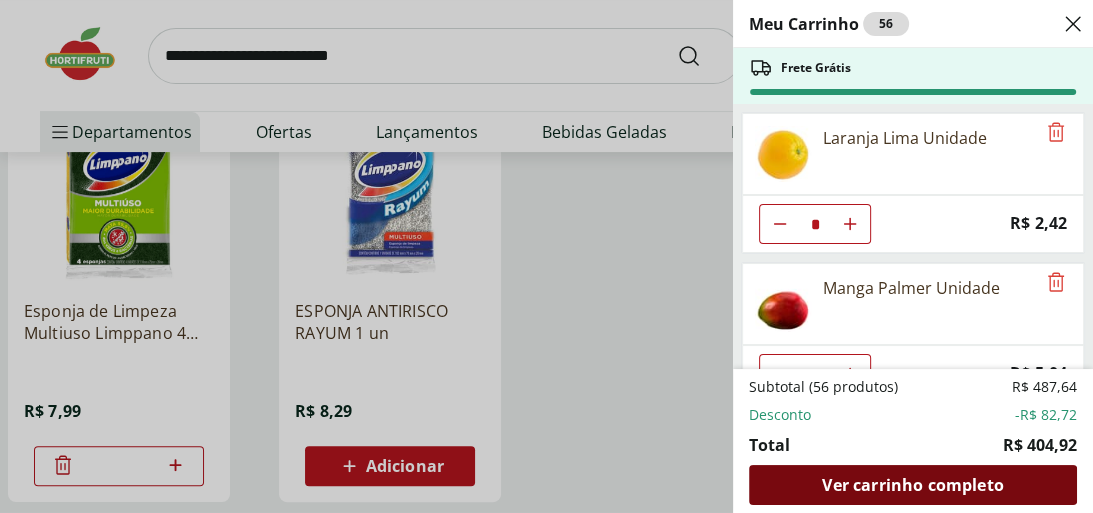 click on "Ver carrinho completo" at bounding box center [912, 485] 